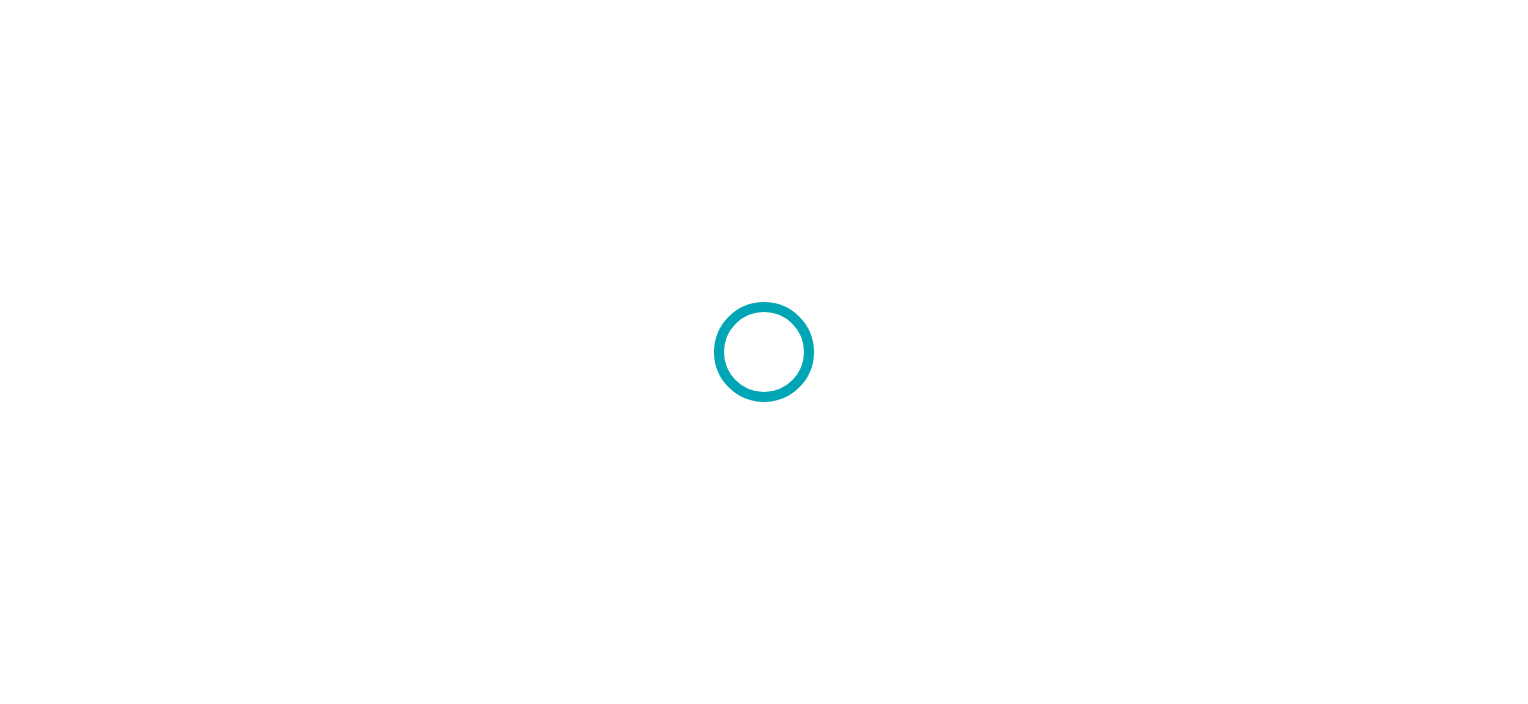scroll, scrollTop: 0, scrollLeft: 0, axis: both 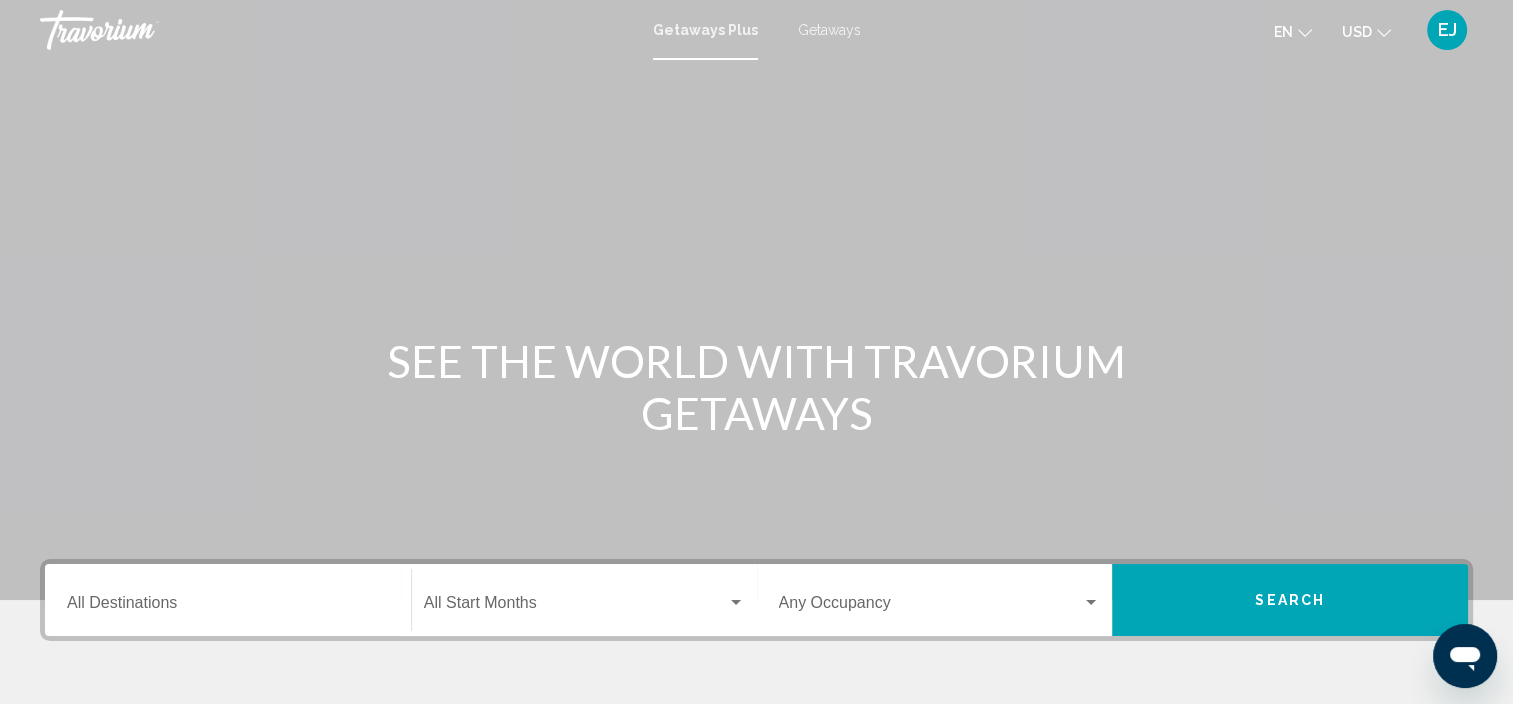 click at bounding box center (140, 30) 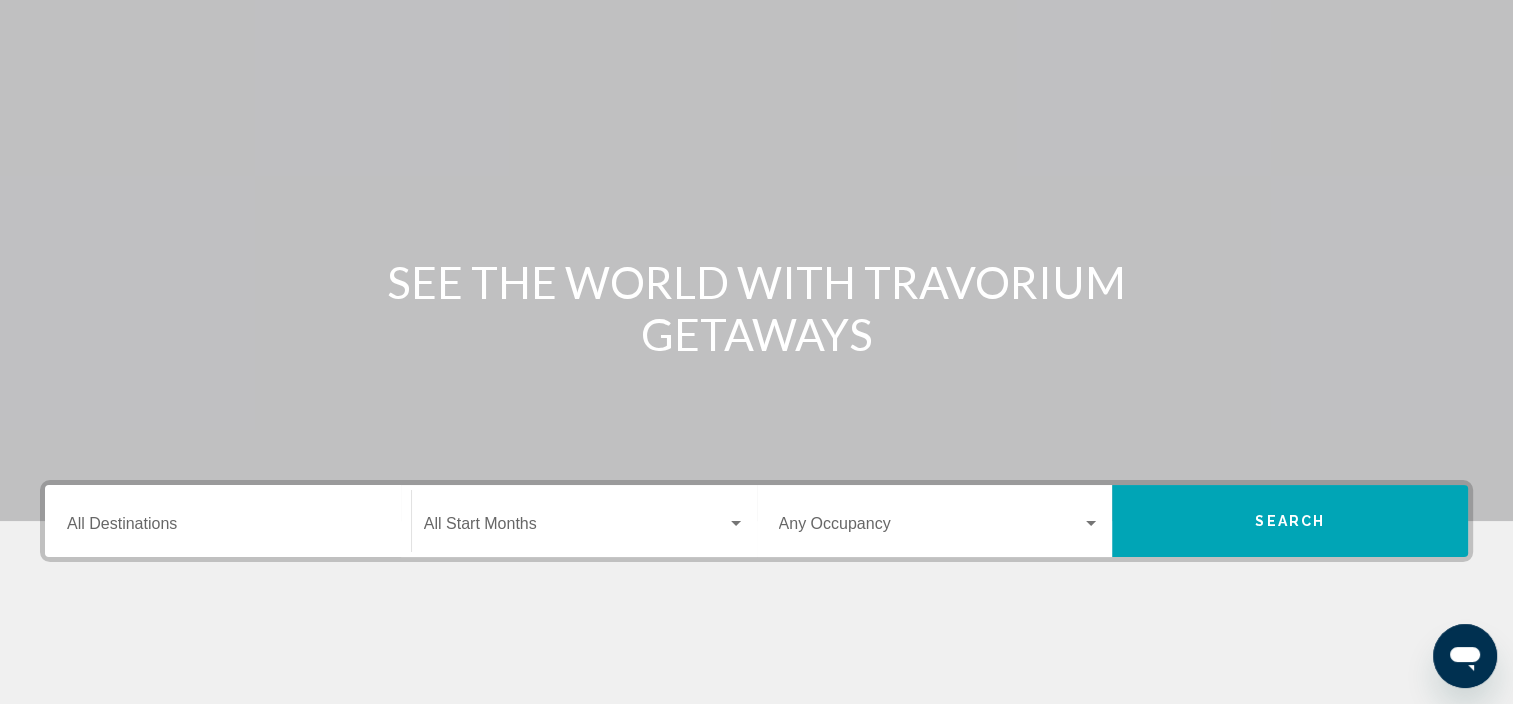 scroll, scrollTop: 0, scrollLeft: 0, axis: both 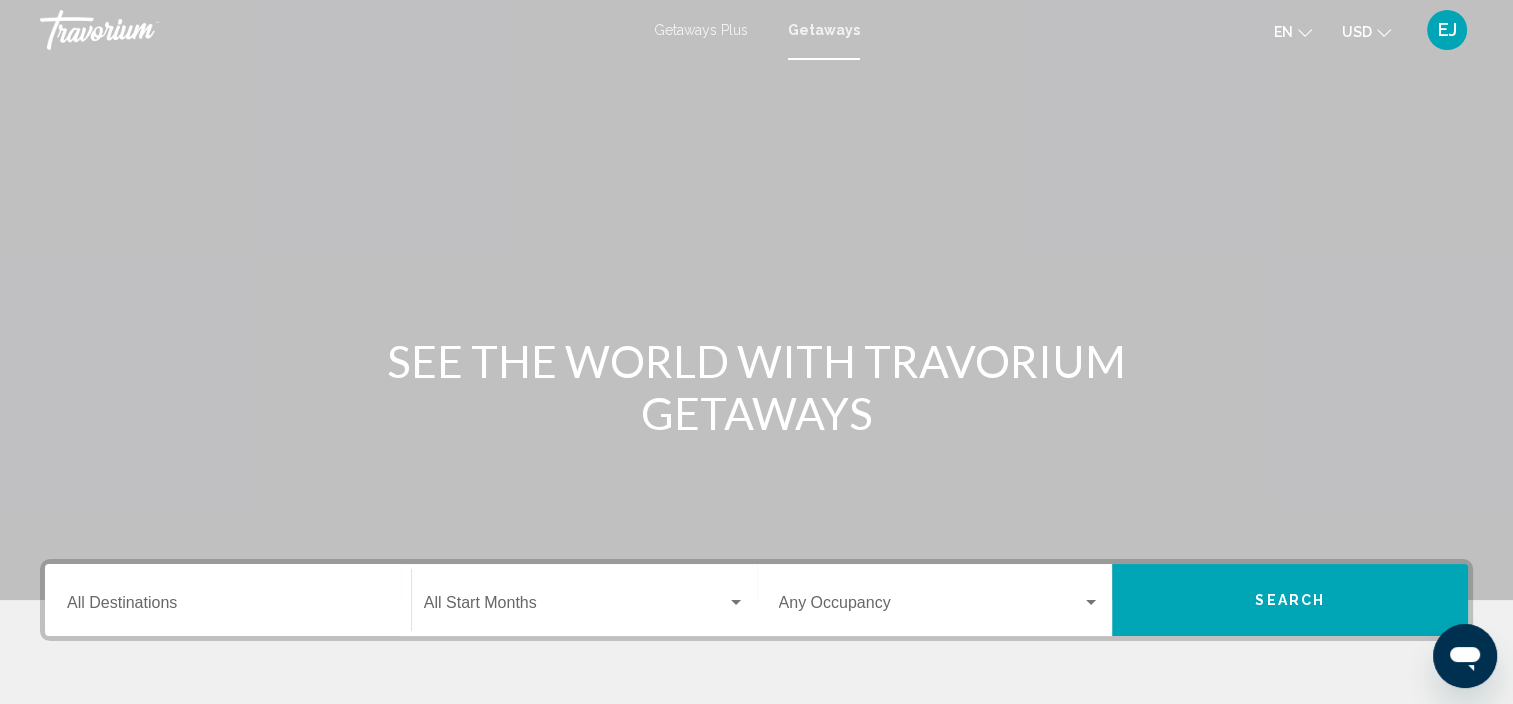 click on "Getaways Plus  Getaways en
English Español Français Italiano Português русский USD
USD ($) MXN (Mex$) CAD (Can$) GBP (£) EUR (€) AUD (A$) NZD (NZ$) CNY (CN¥) [INITIALS] Login" at bounding box center (756, 30) 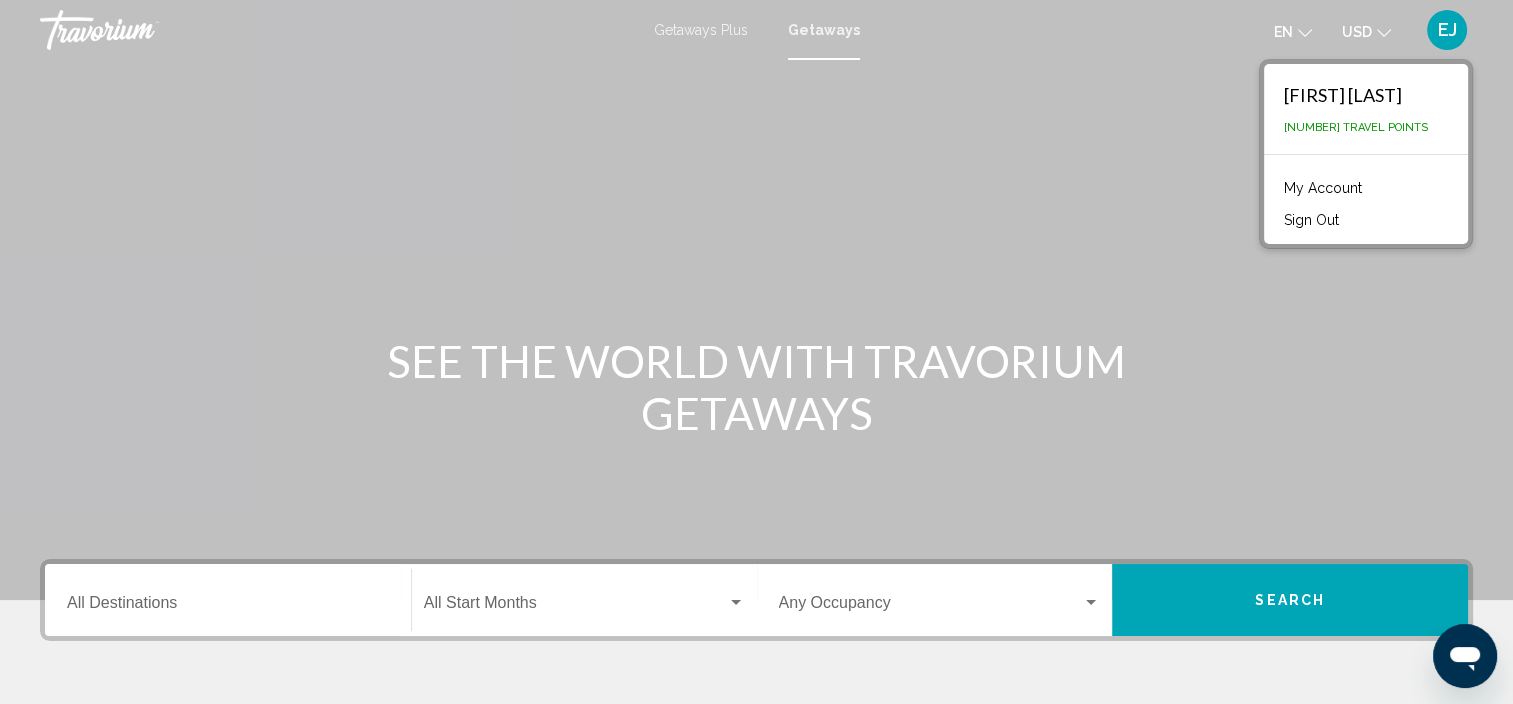 click on "My Account" at bounding box center [1323, 188] 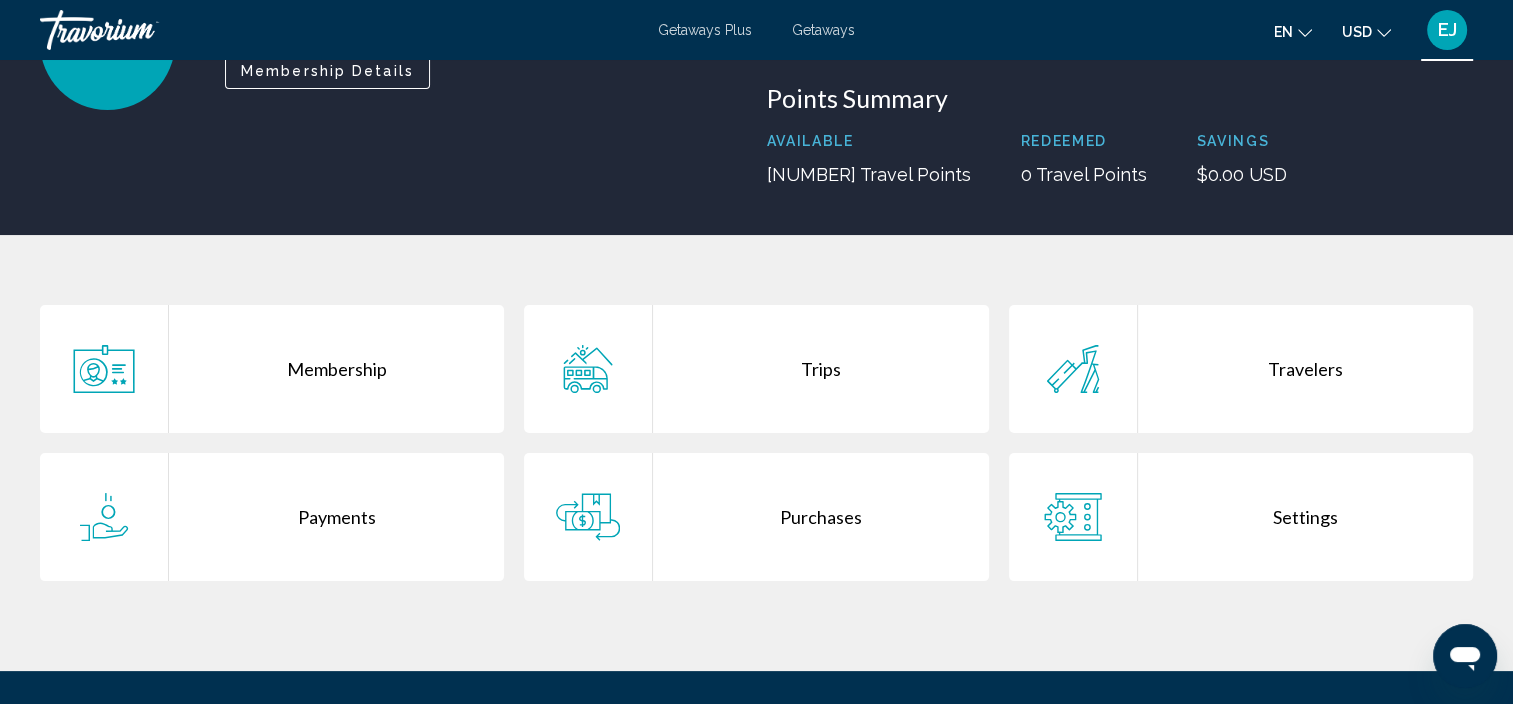 scroll, scrollTop: 243, scrollLeft: 0, axis: vertical 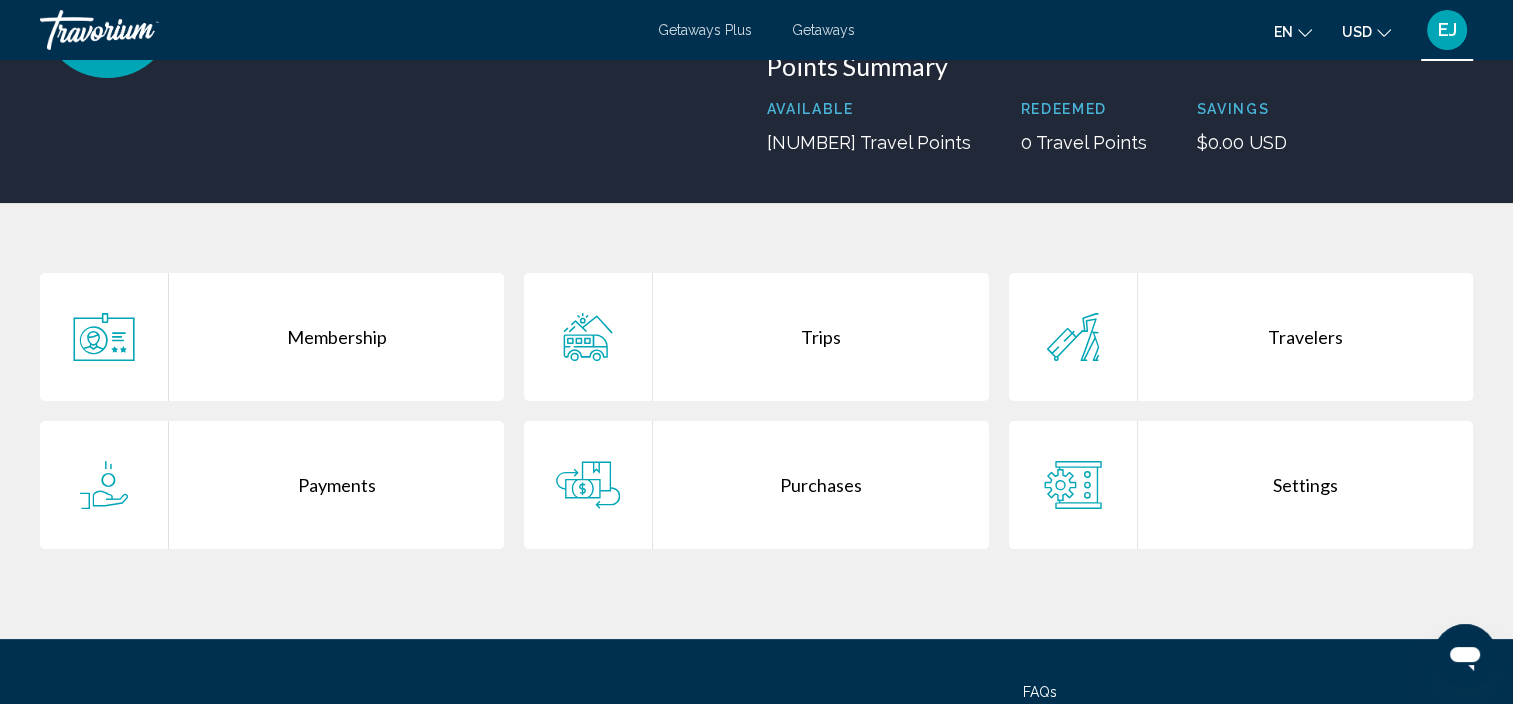 click 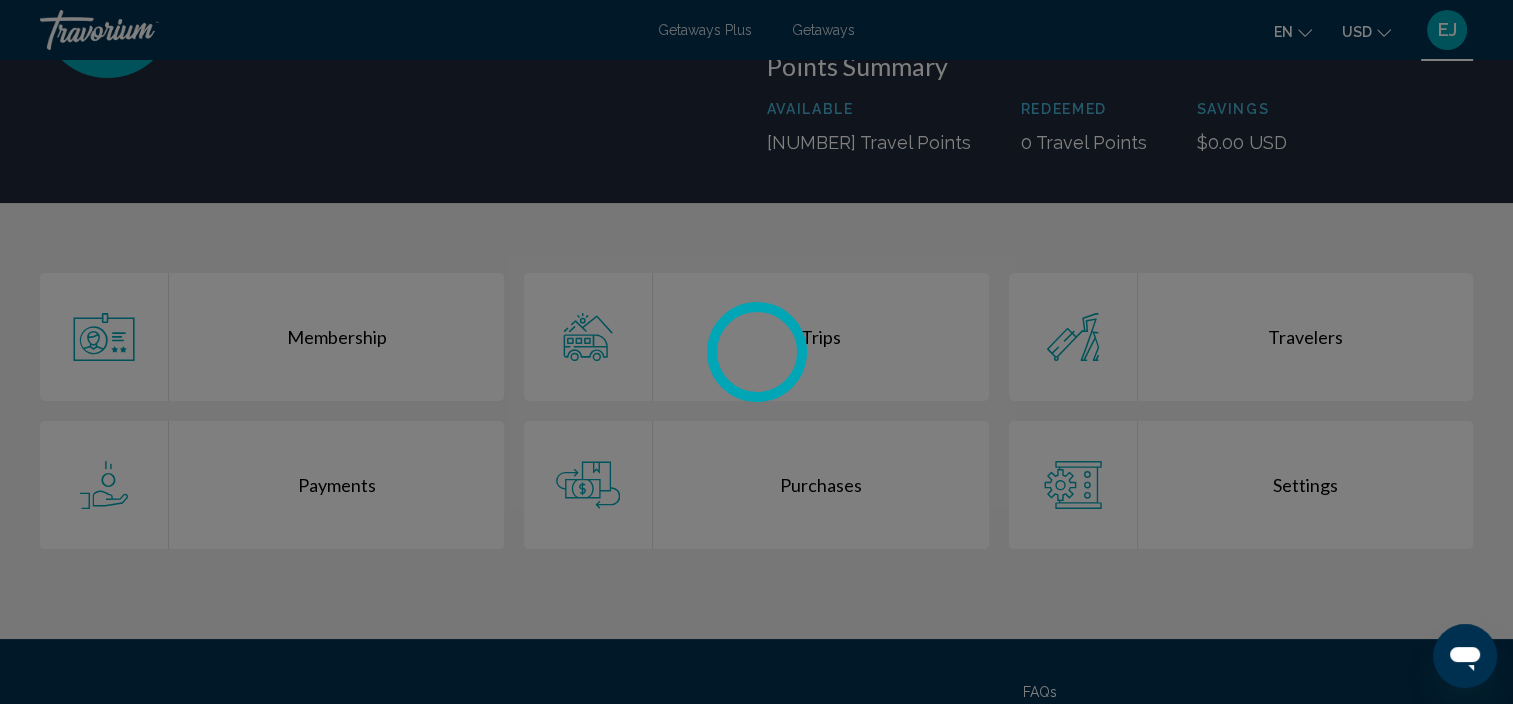 scroll, scrollTop: 0, scrollLeft: 0, axis: both 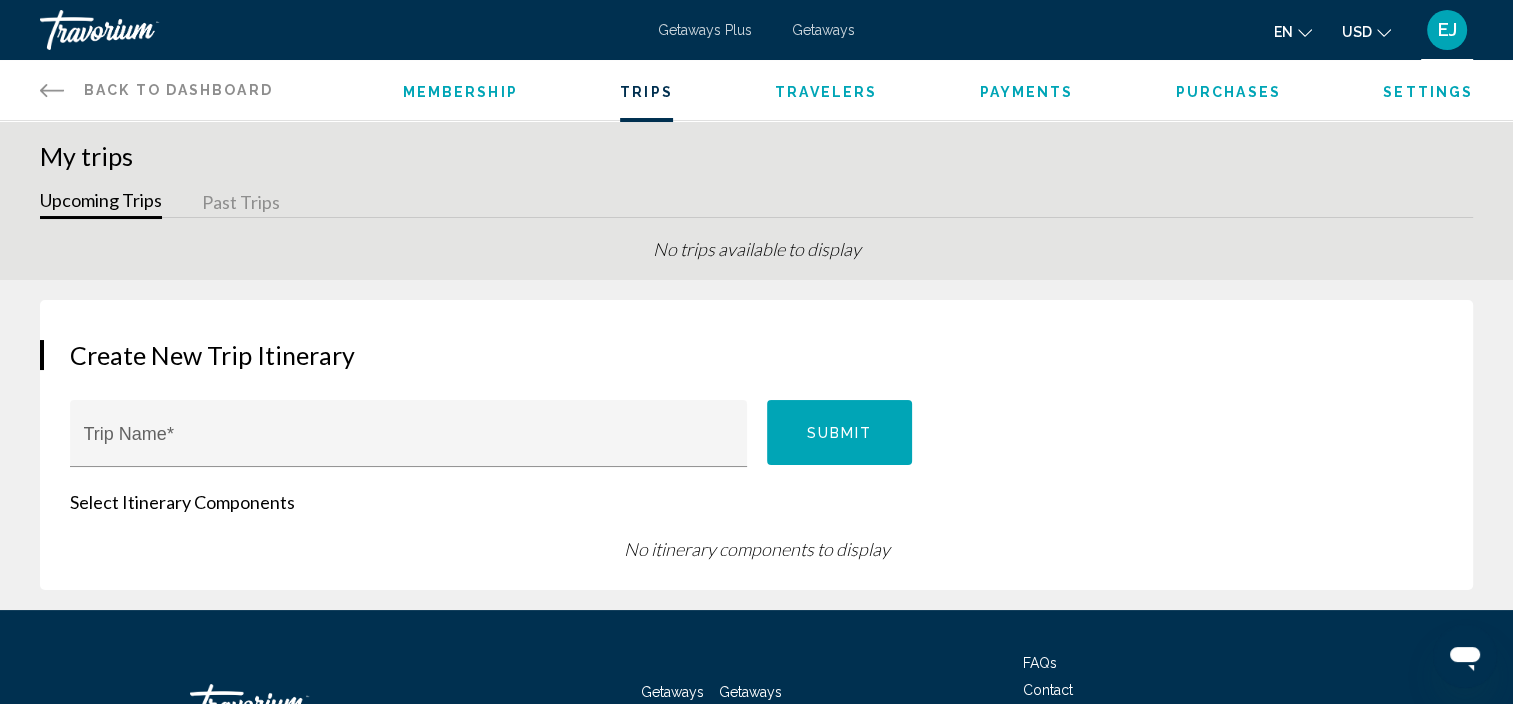 click on "Membership" at bounding box center [460, 92] 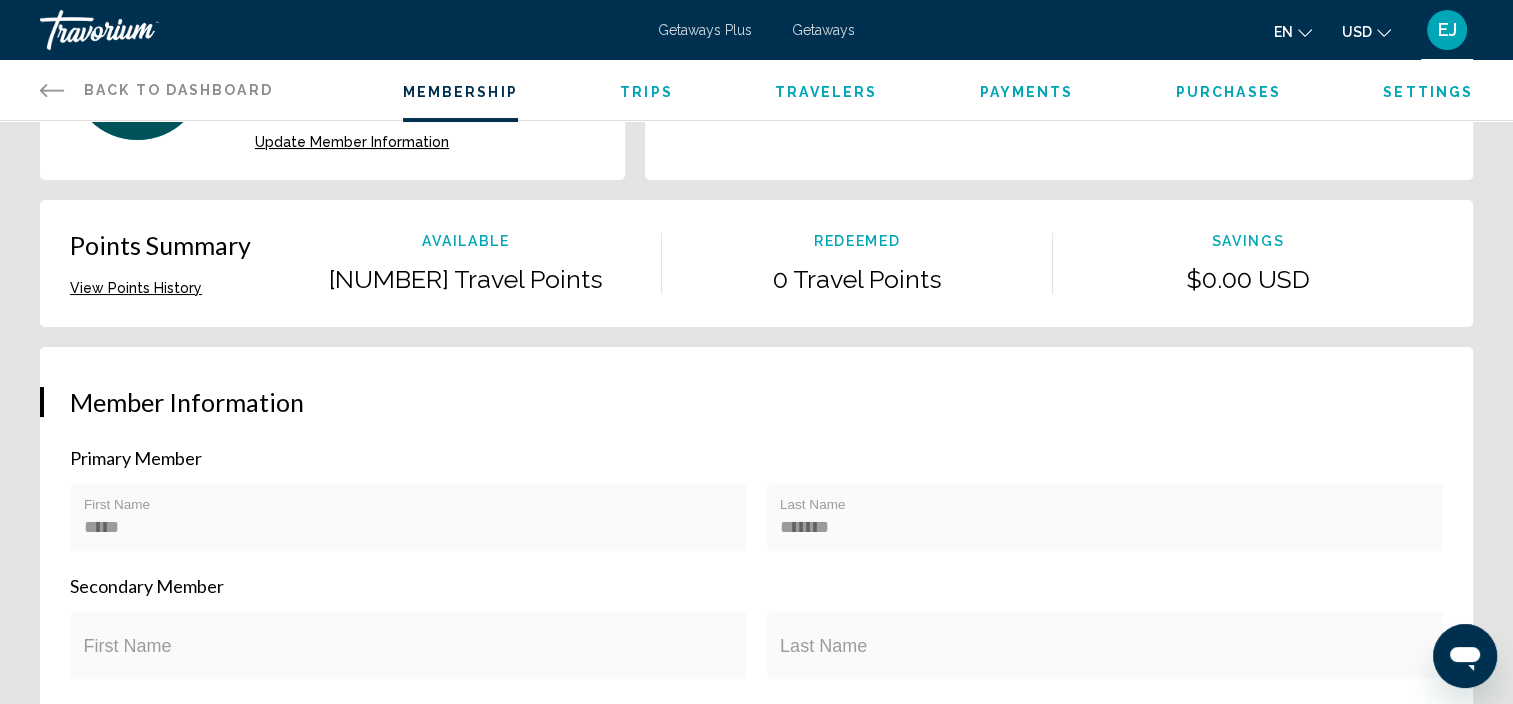 scroll, scrollTop: 0, scrollLeft: 0, axis: both 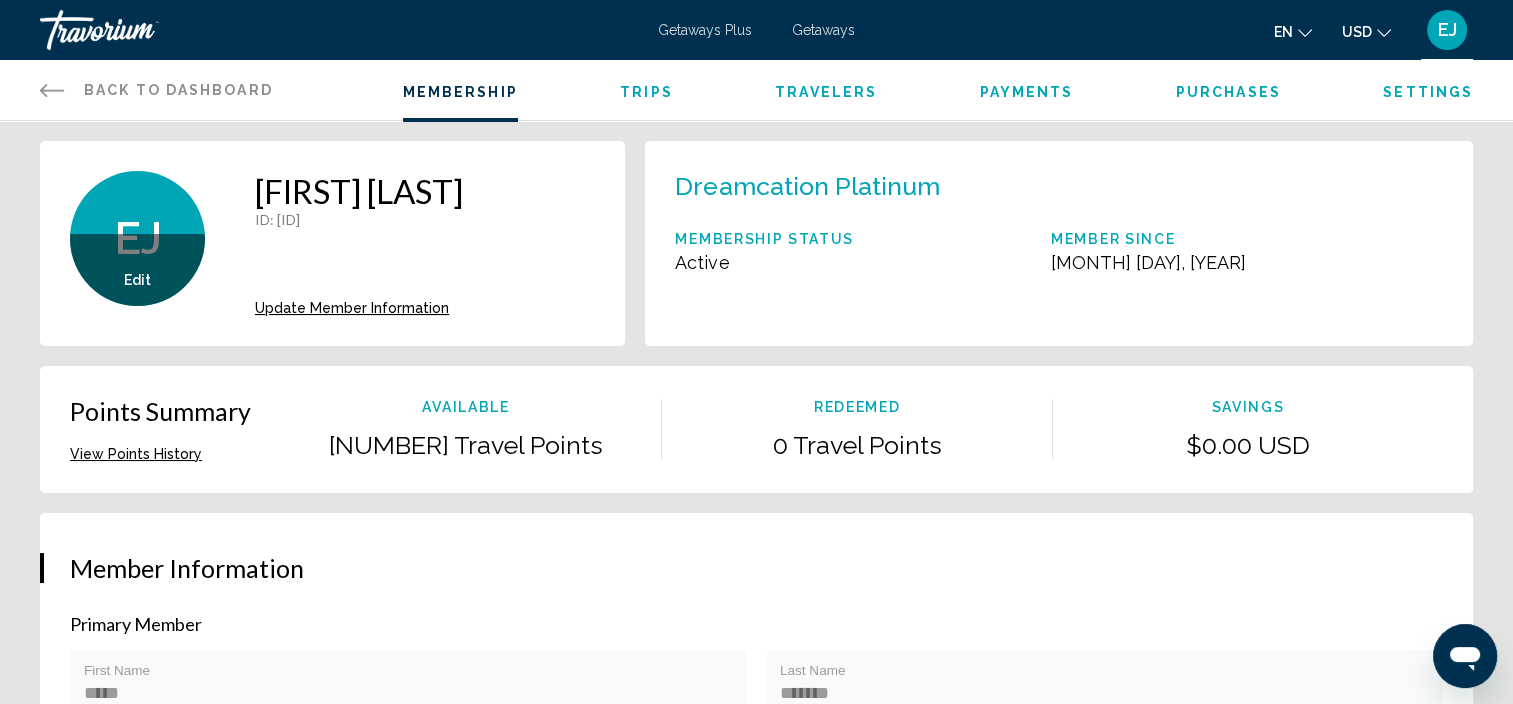 click 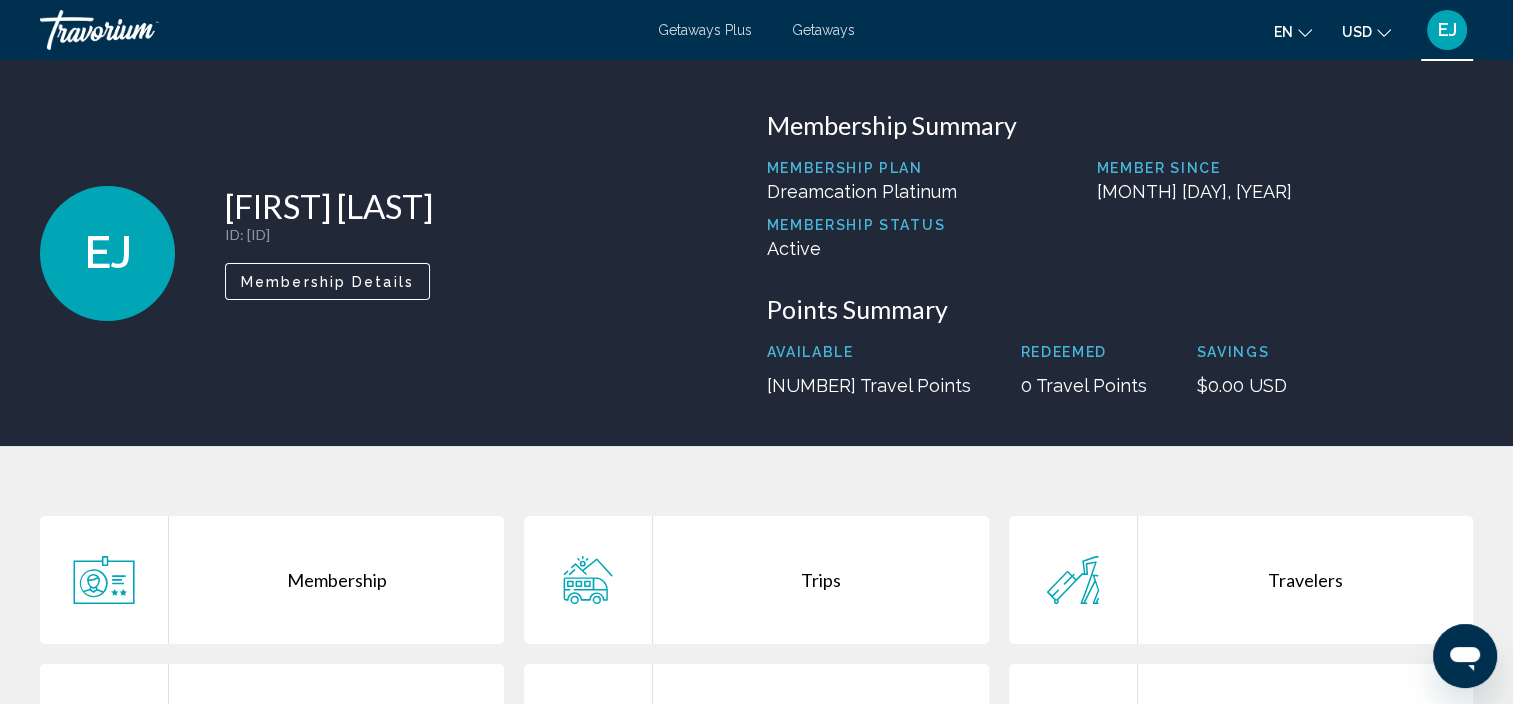 click on "Getaways Plus" at bounding box center [705, 30] 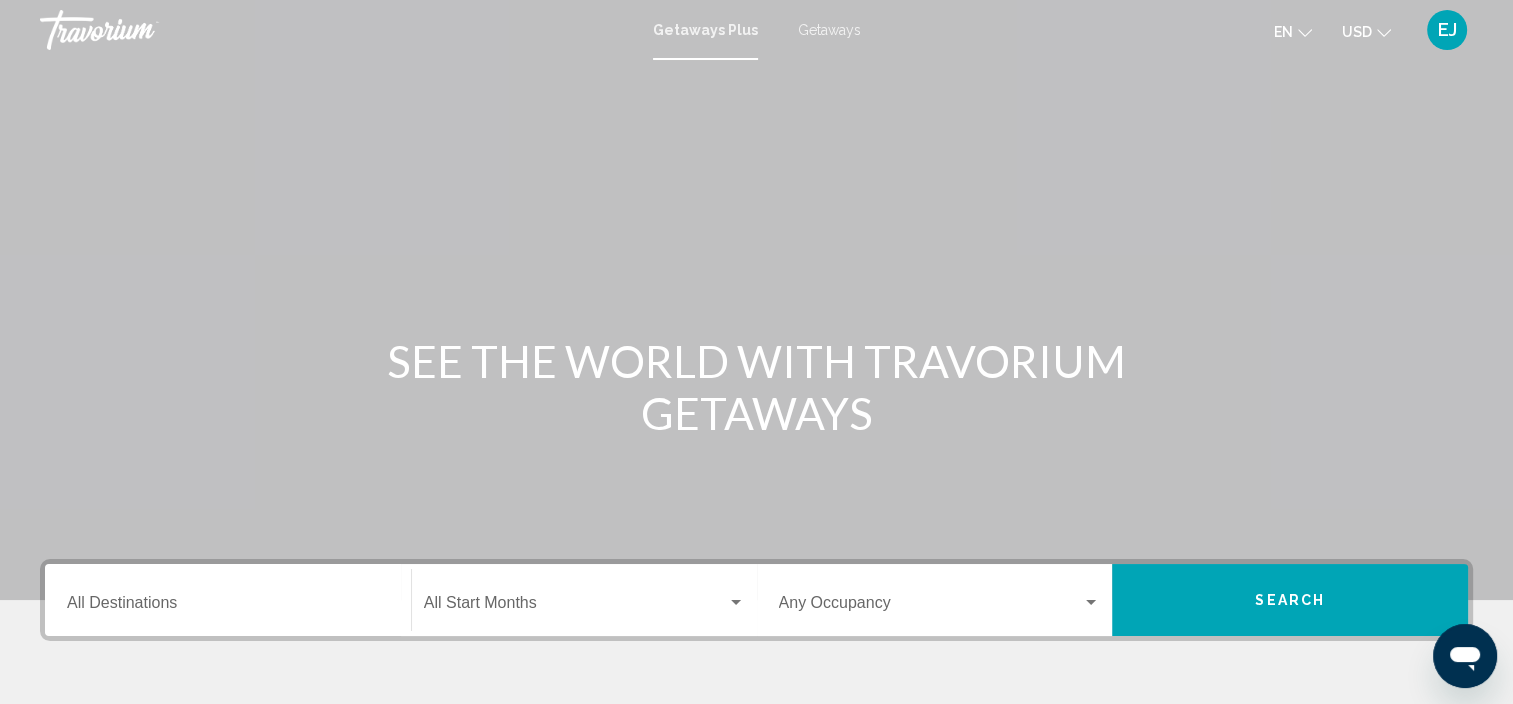 click at bounding box center (140, 30) 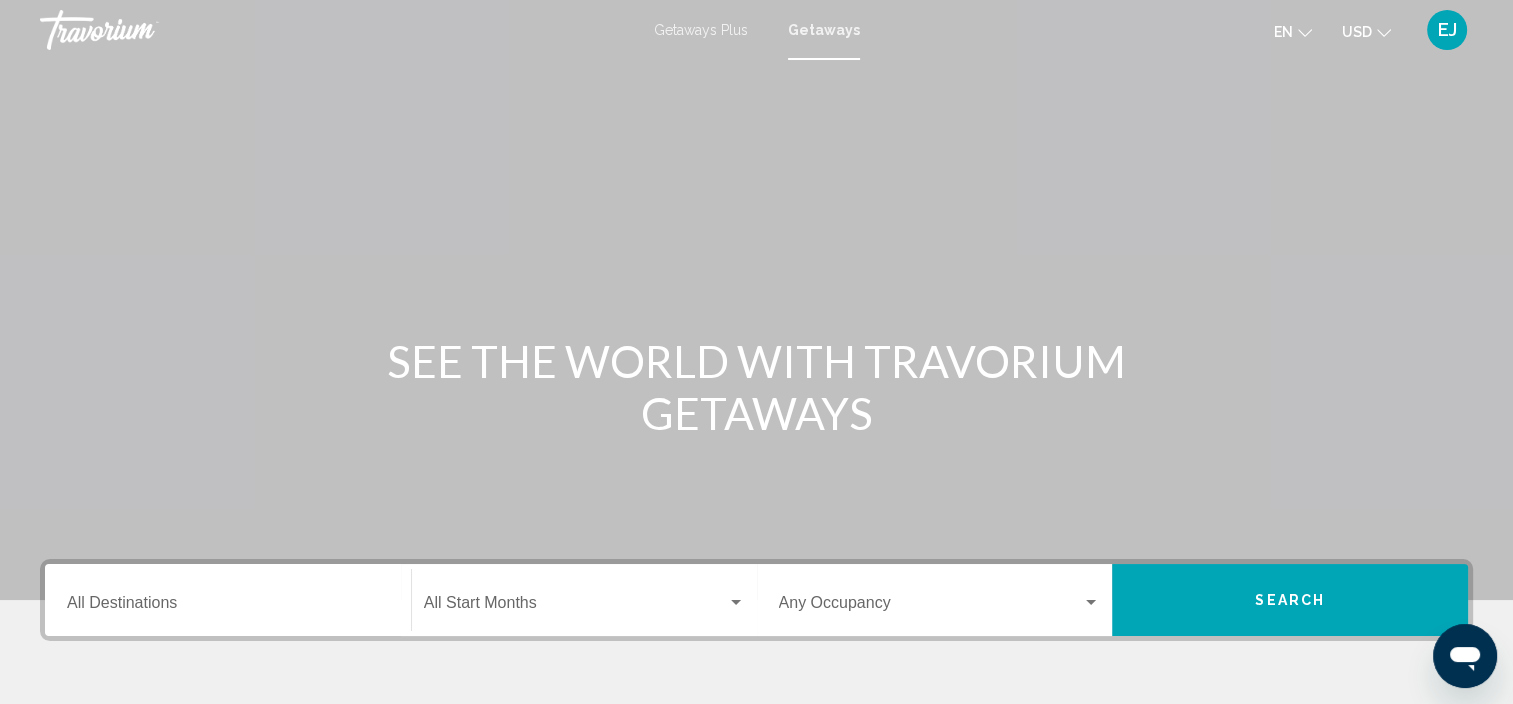 click on "EJ" at bounding box center [1447, 30] 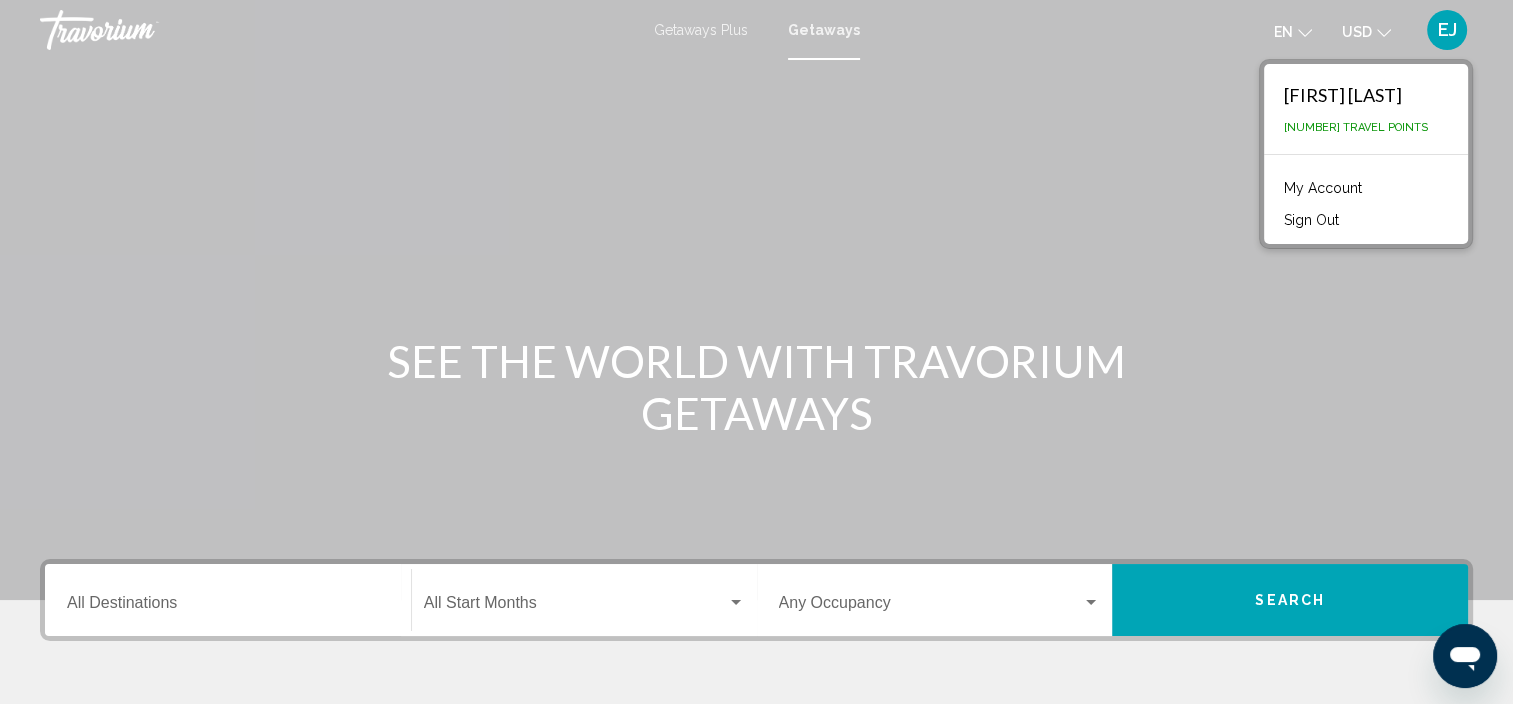 click on "My Account" at bounding box center (1323, 188) 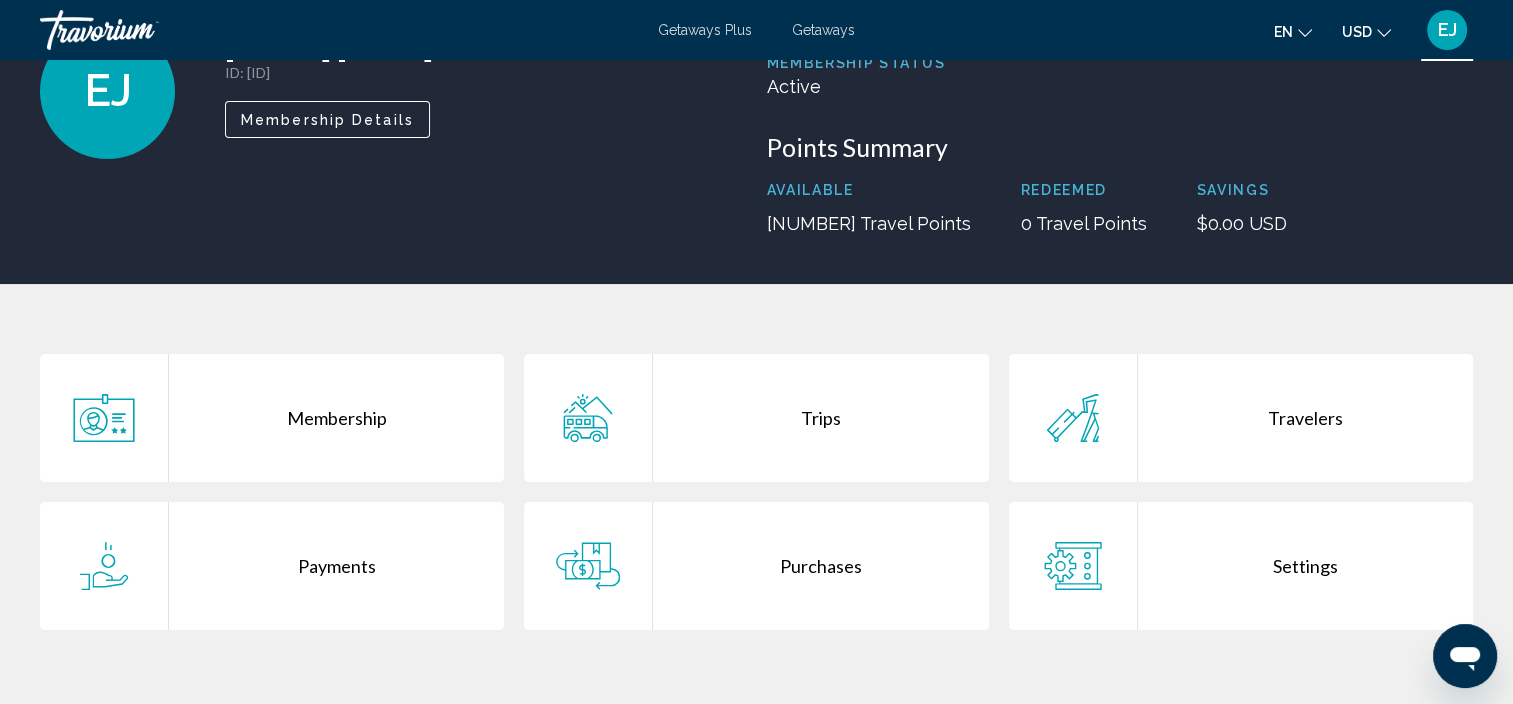 scroll, scrollTop: 163, scrollLeft: 0, axis: vertical 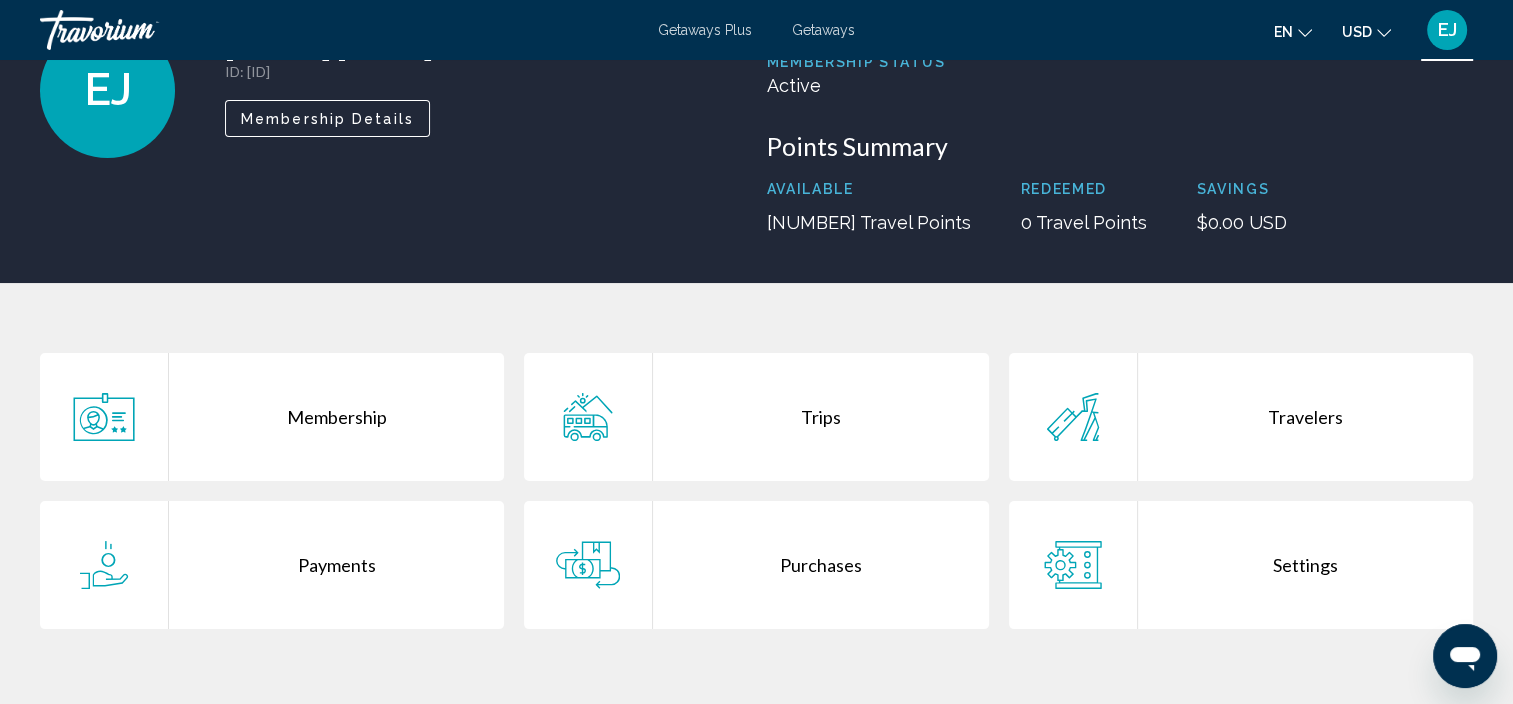 click on "Travelers" at bounding box center [1305, 417] 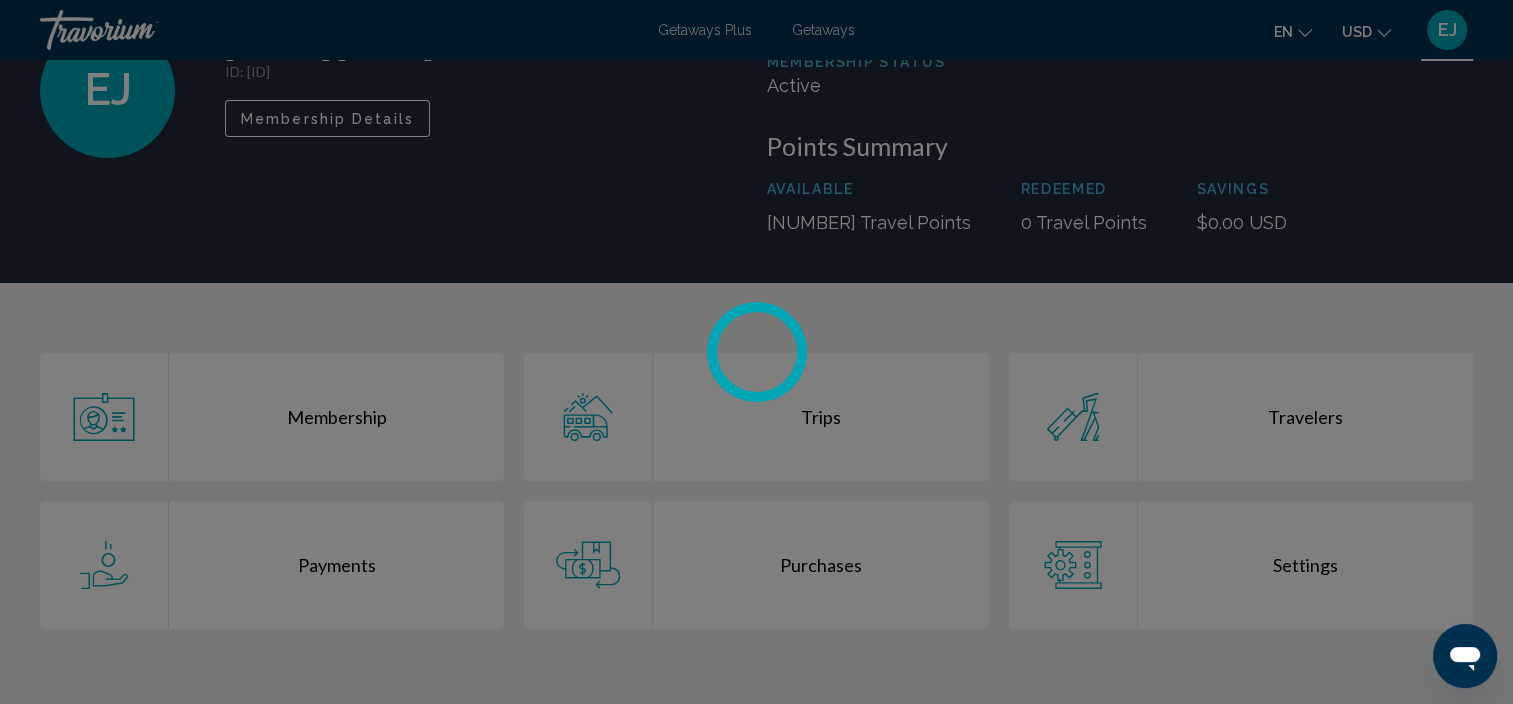 scroll, scrollTop: 0, scrollLeft: 0, axis: both 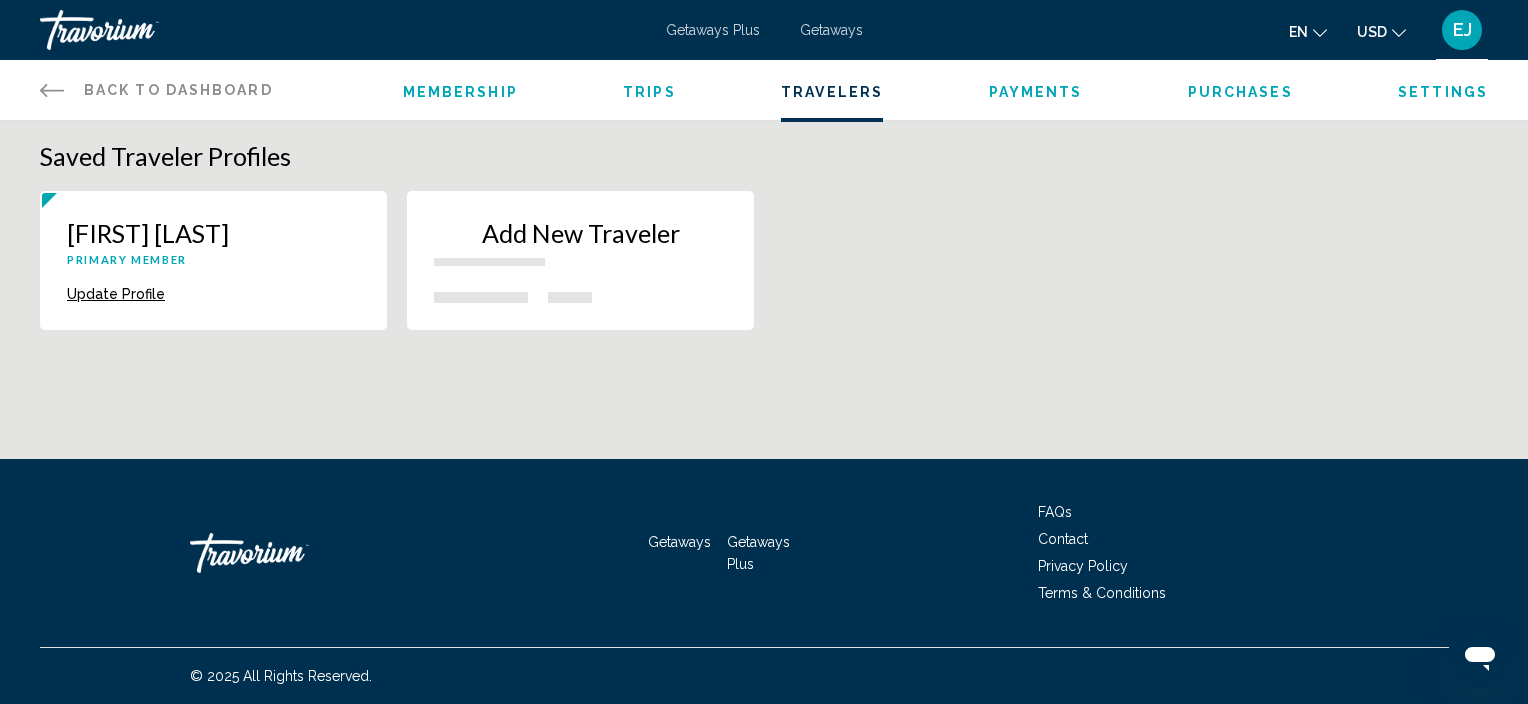 click 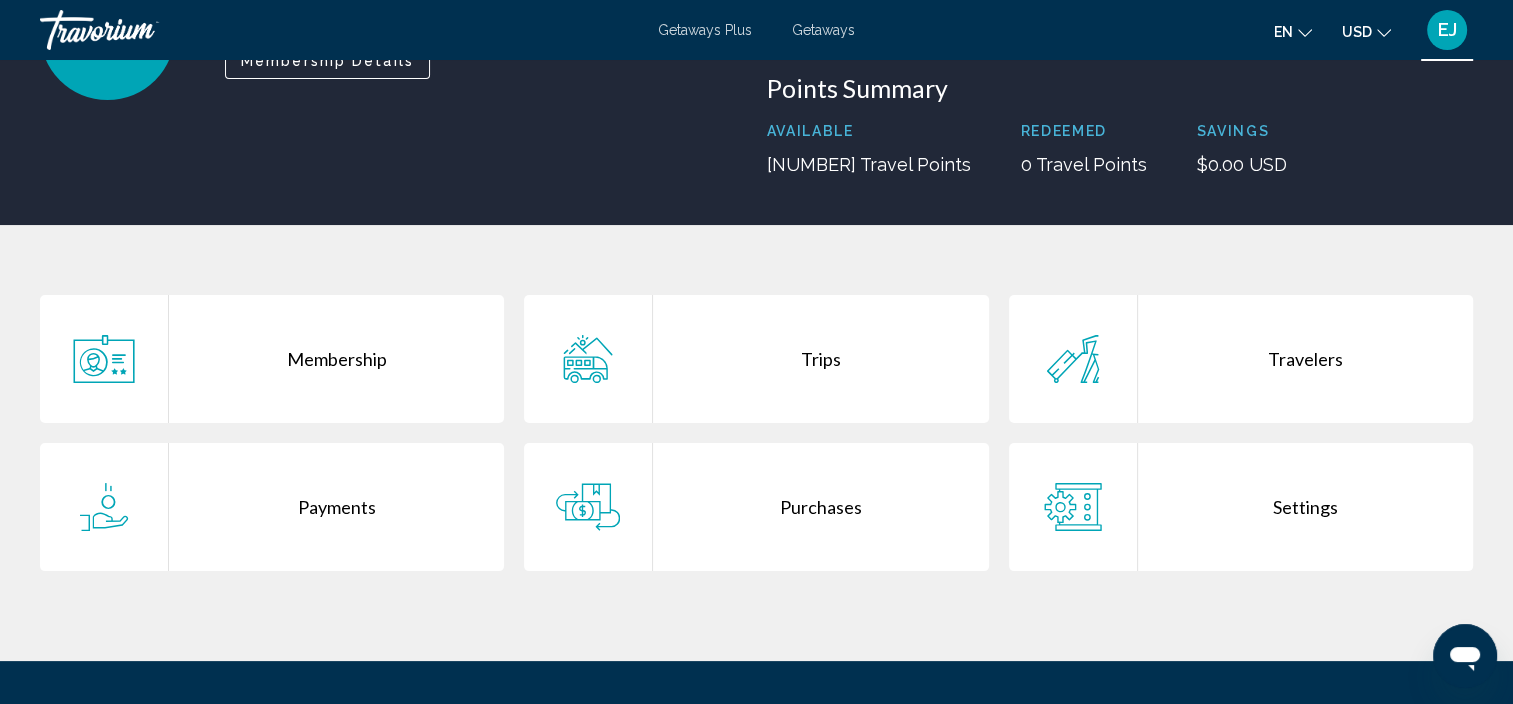 scroll, scrollTop: 223, scrollLeft: 0, axis: vertical 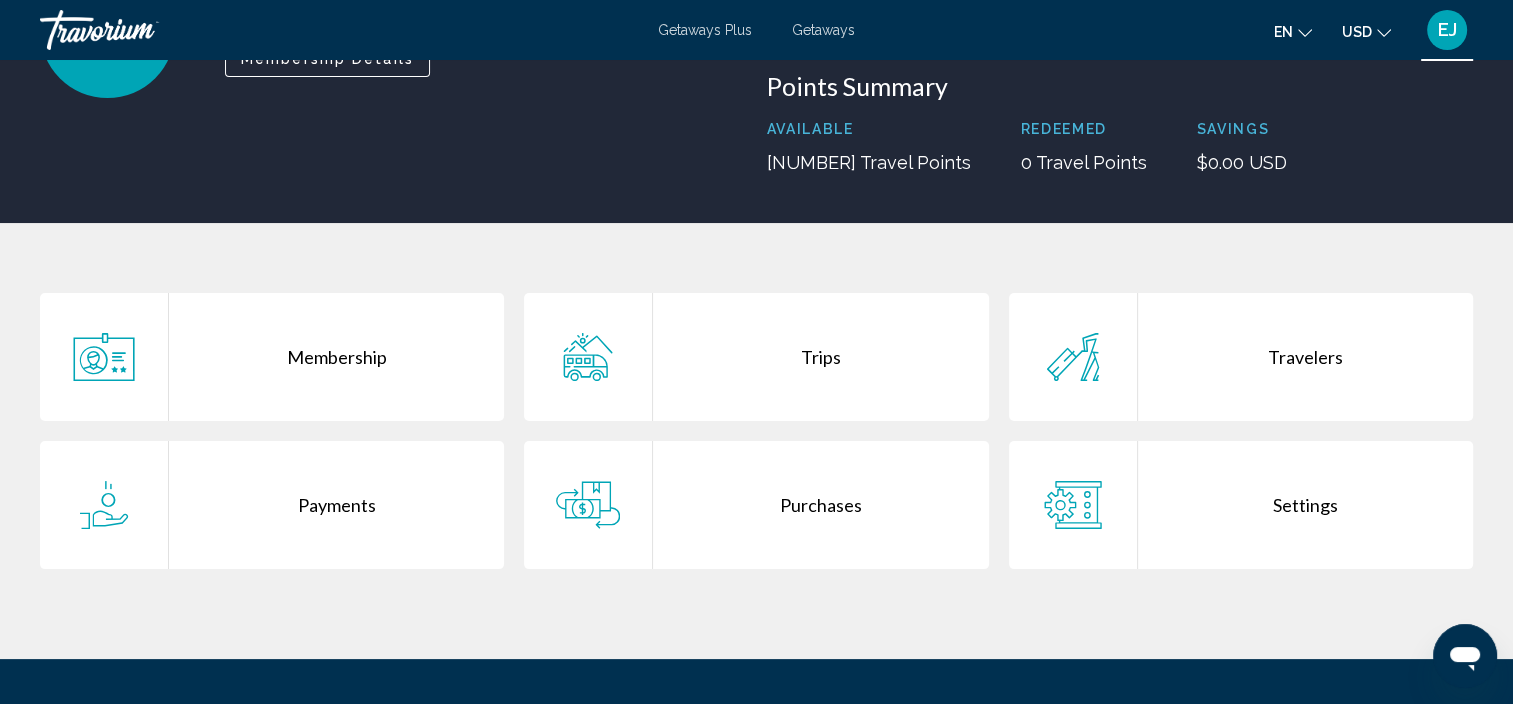 click 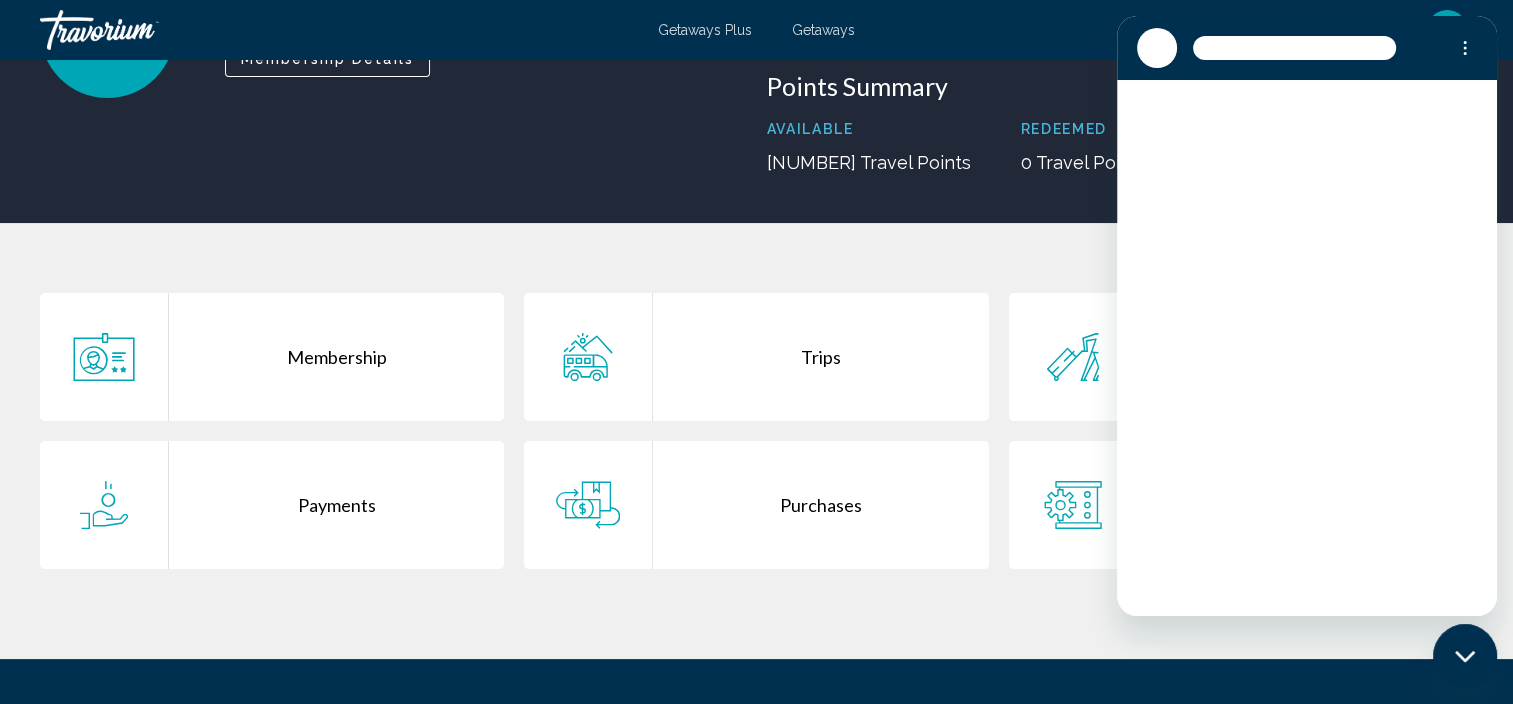 scroll, scrollTop: 0, scrollLeft: 0, axis: both 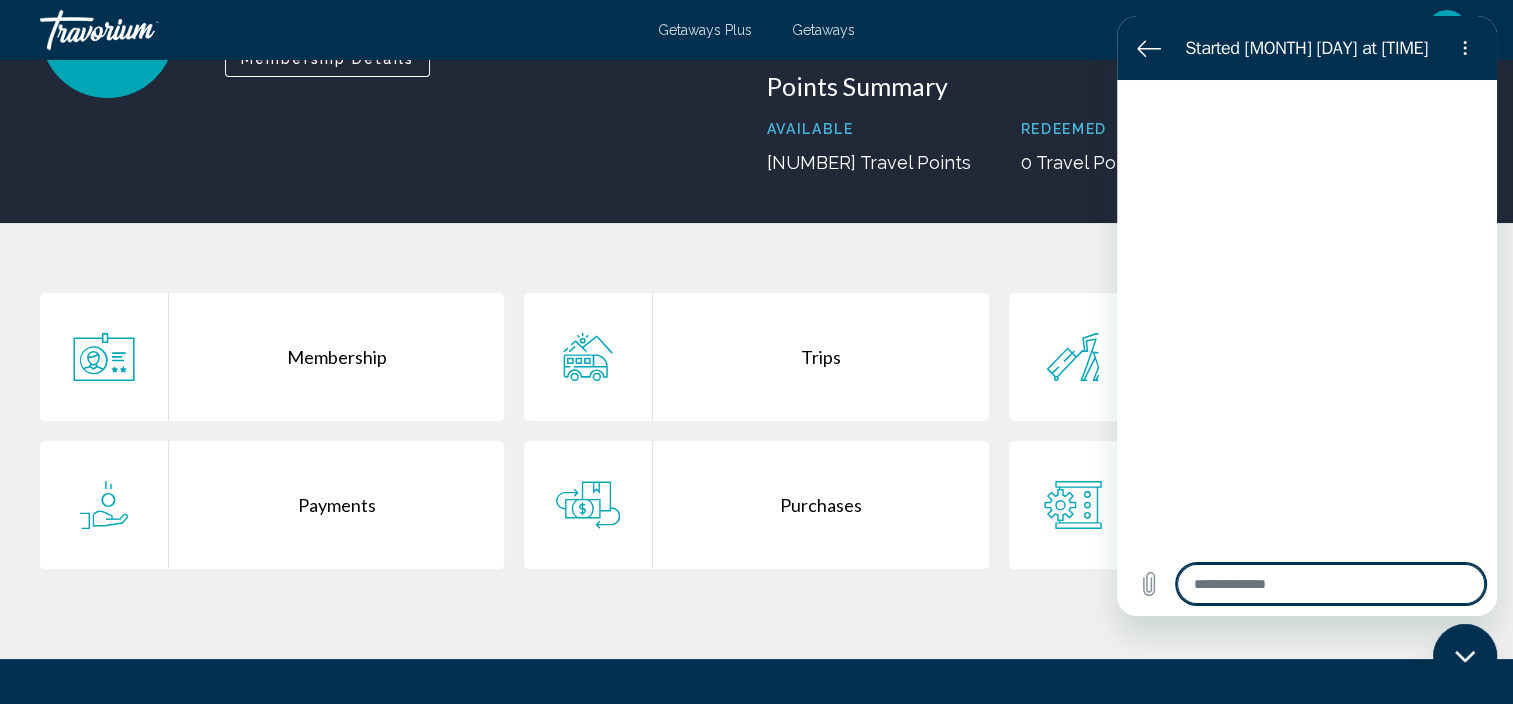 type on "*" 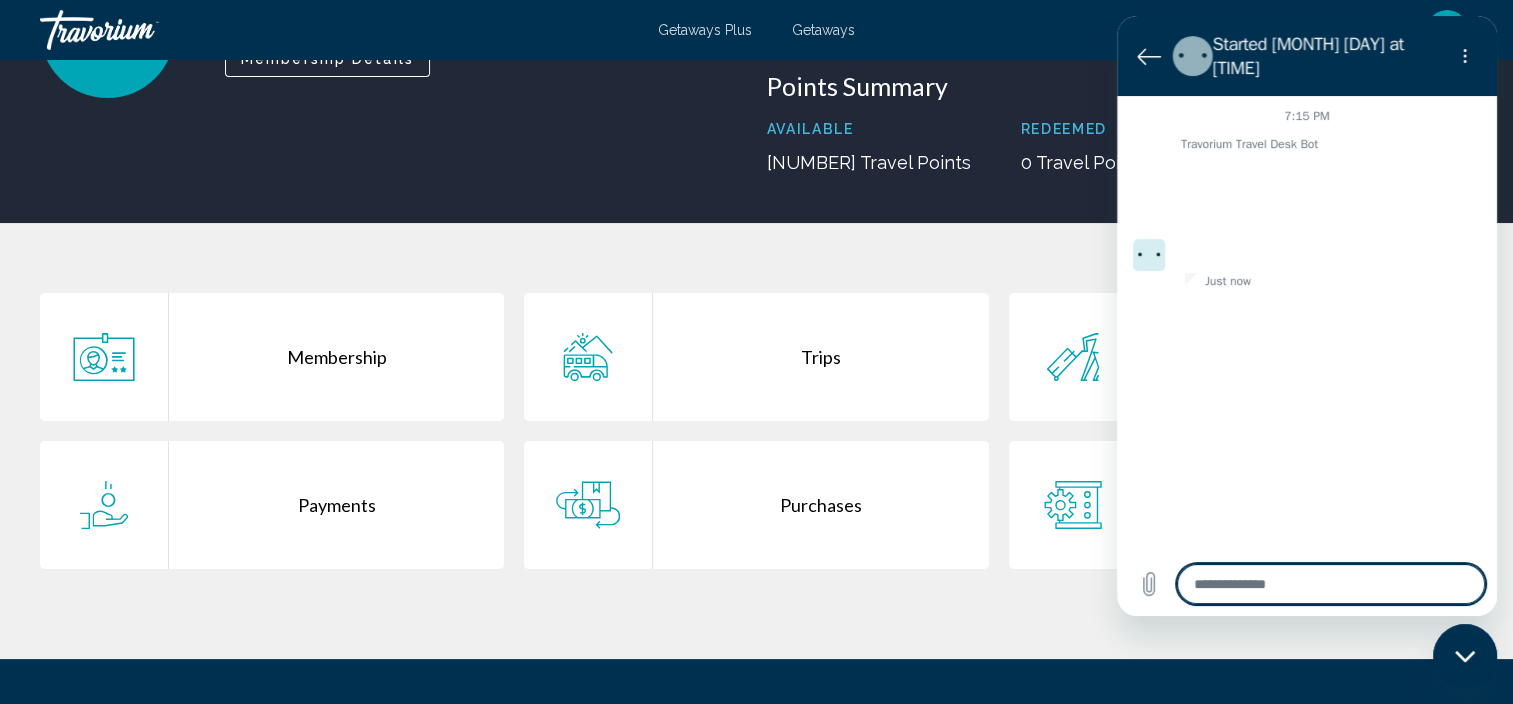 type on "*" 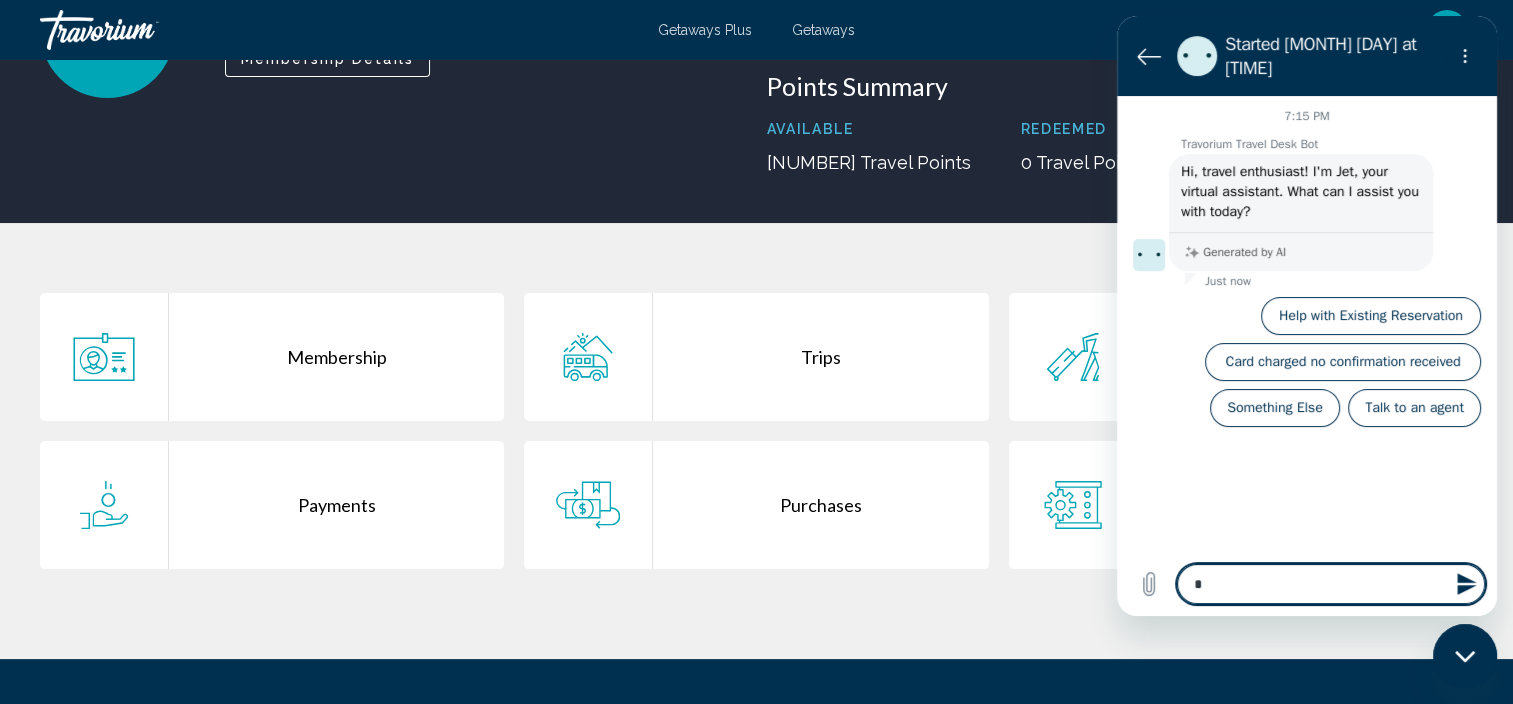type on "**" 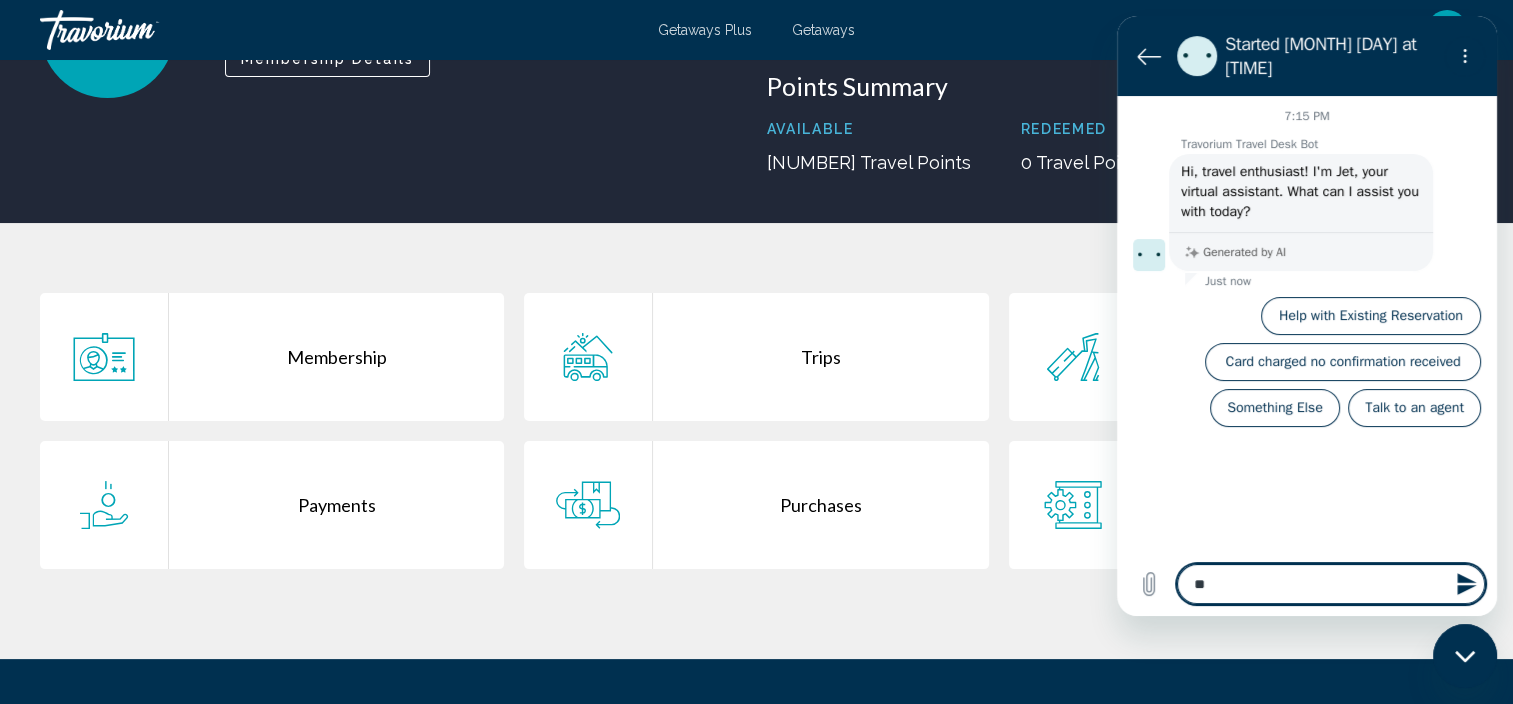 type on "***" 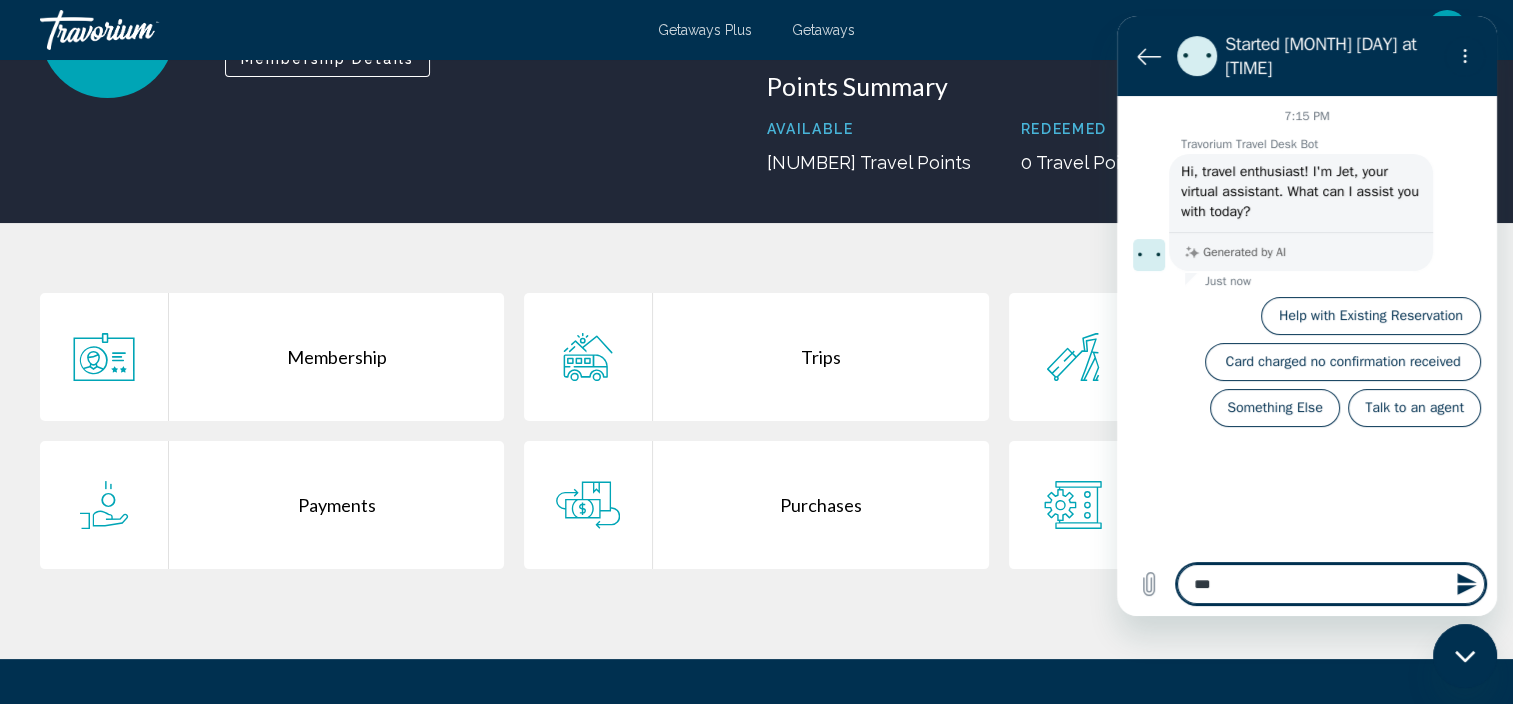 type on "*" 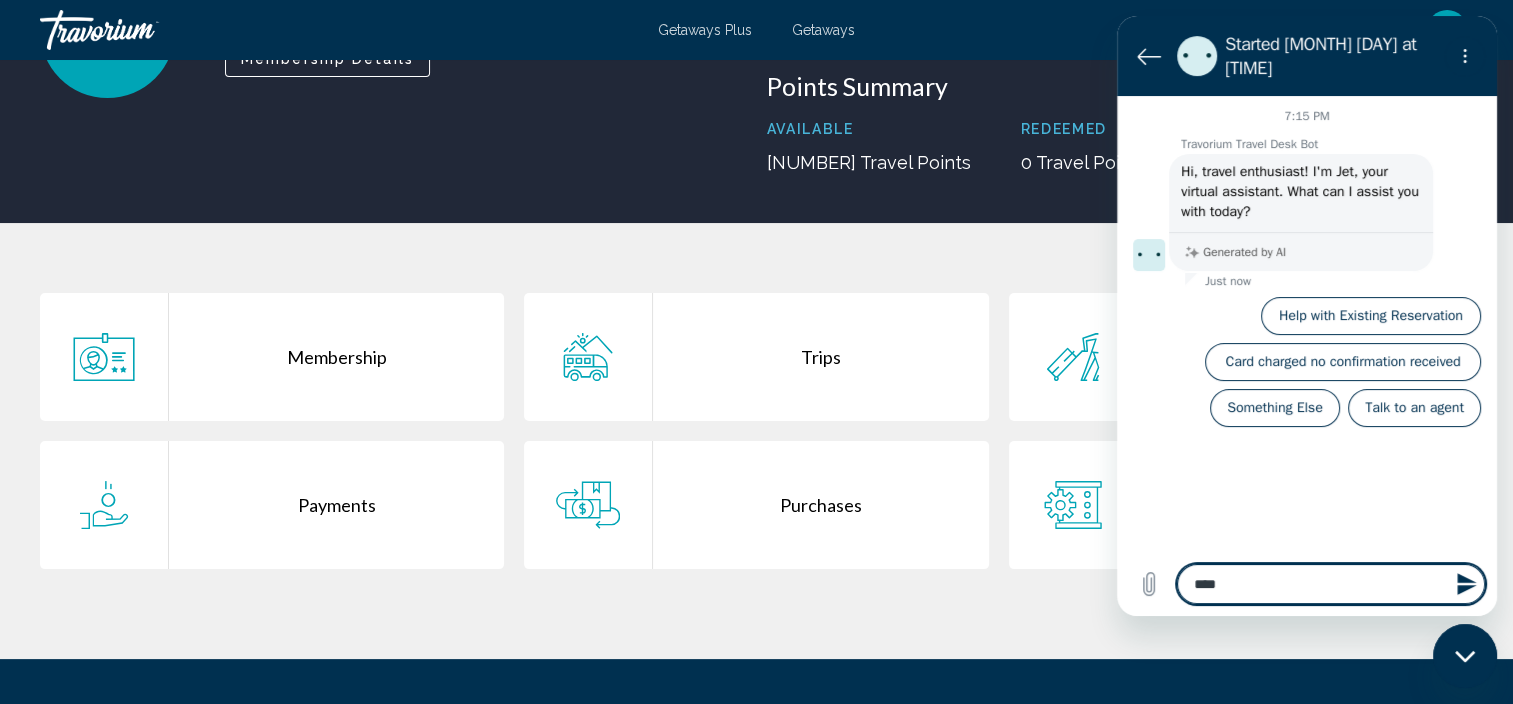type on "*****" 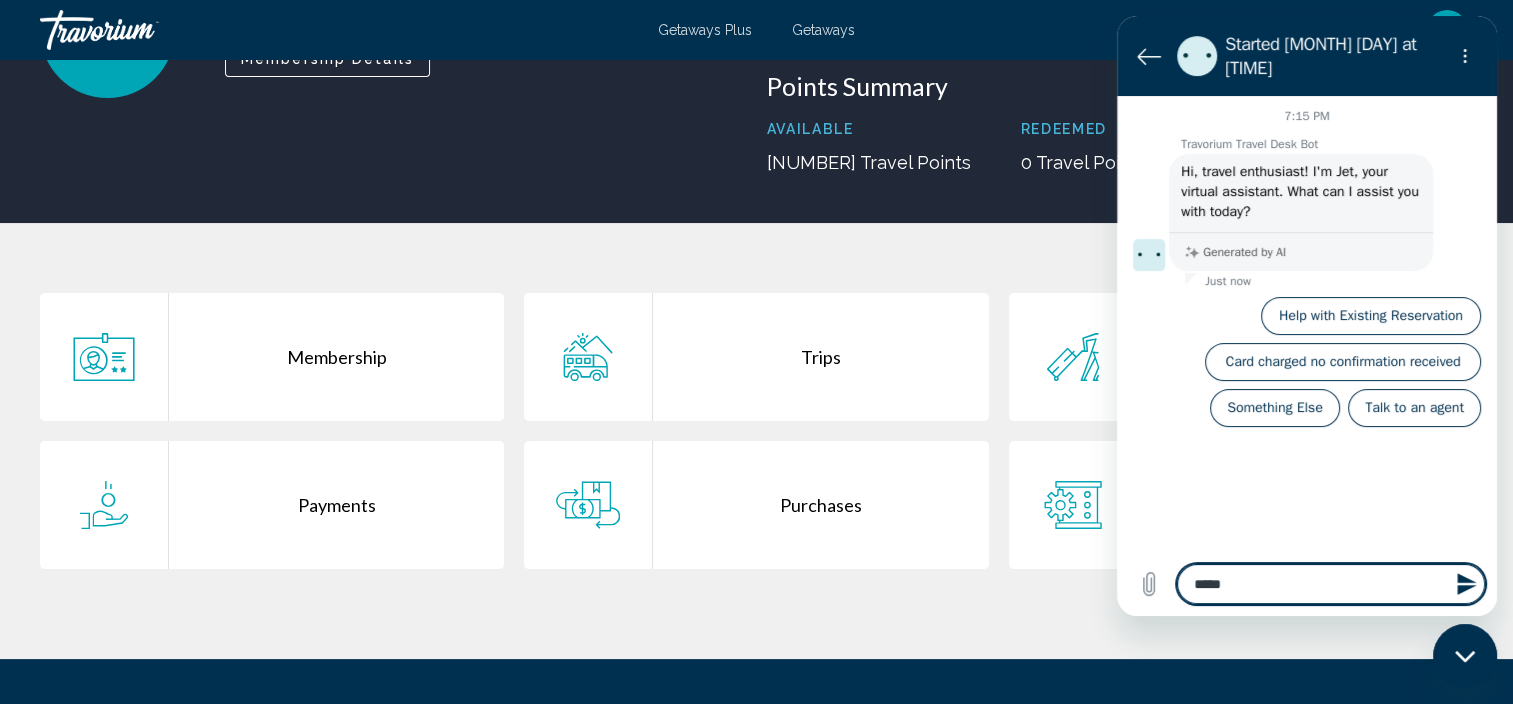 type on "******" 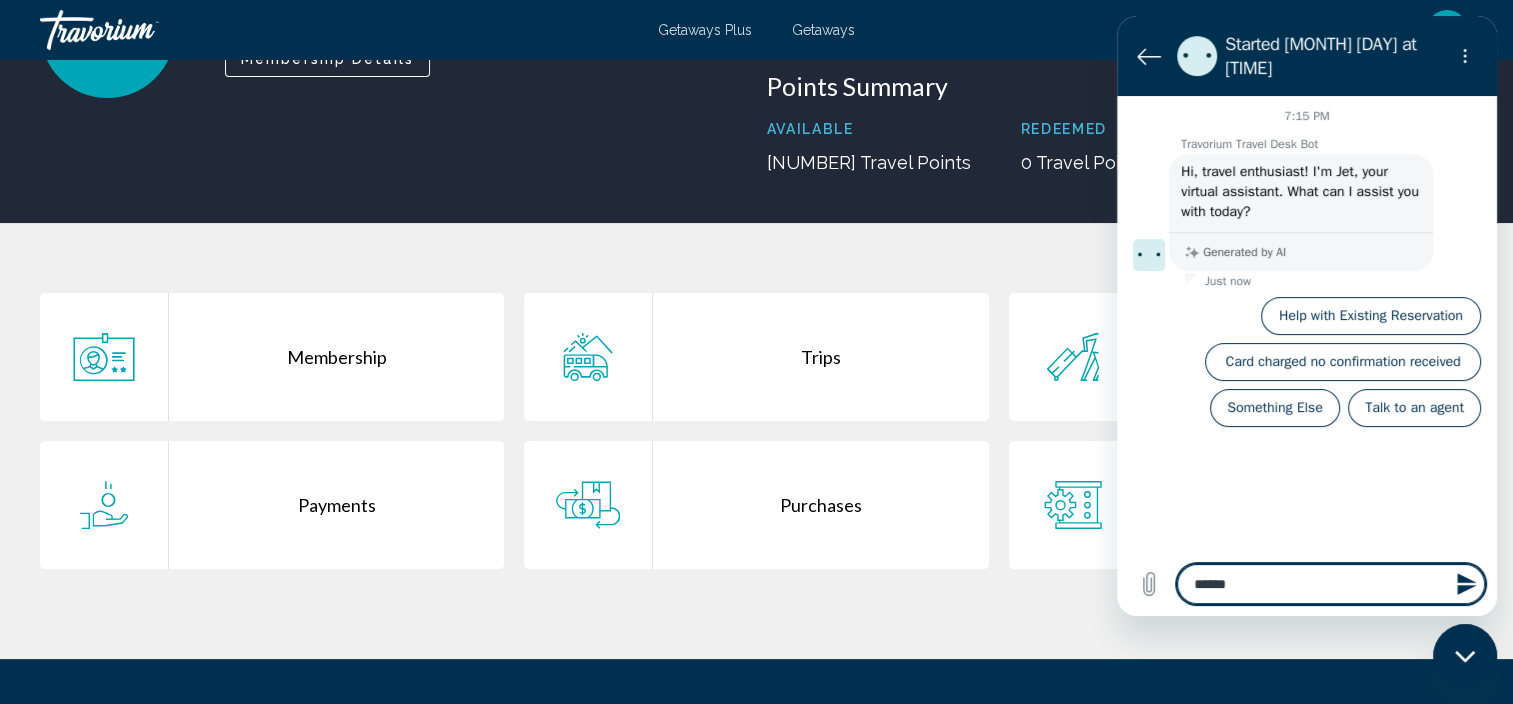 type on "******" 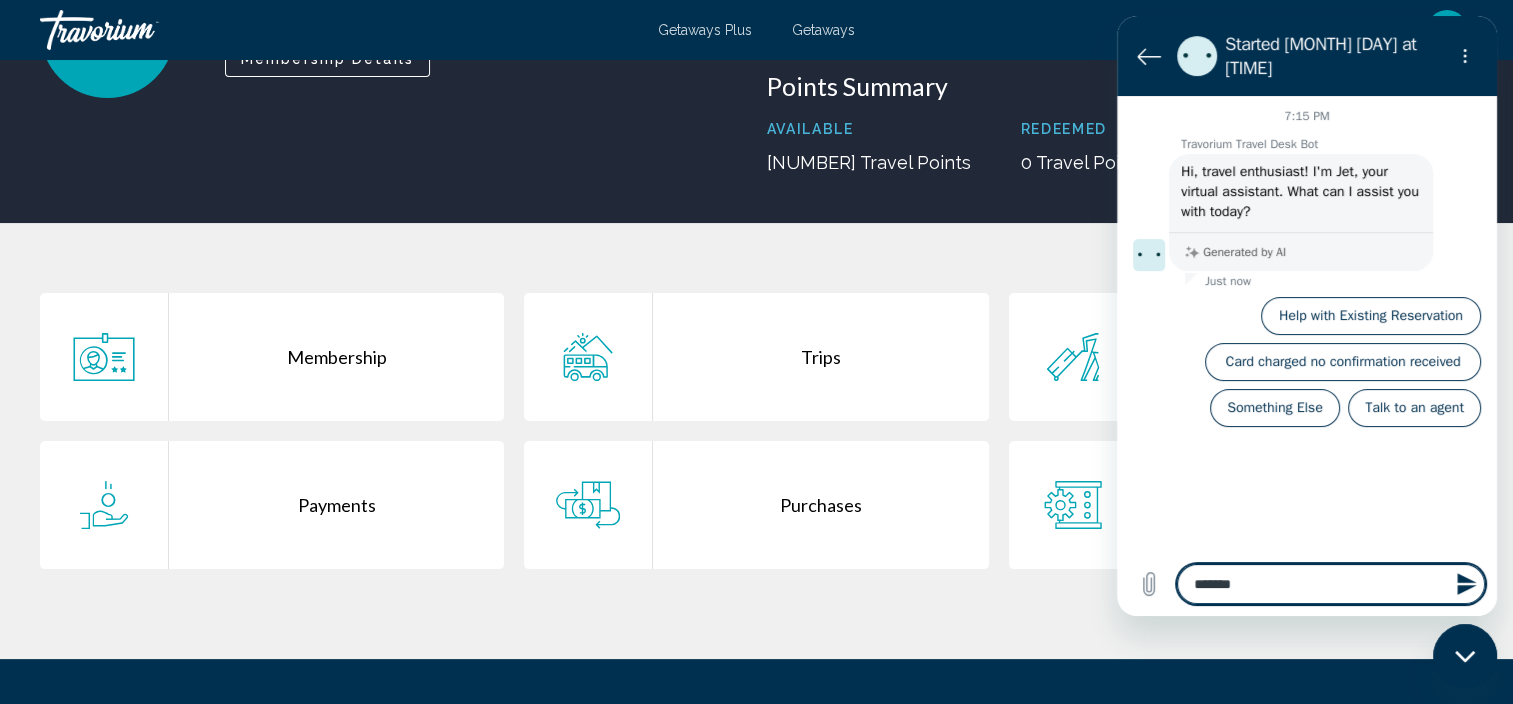 type on "********" 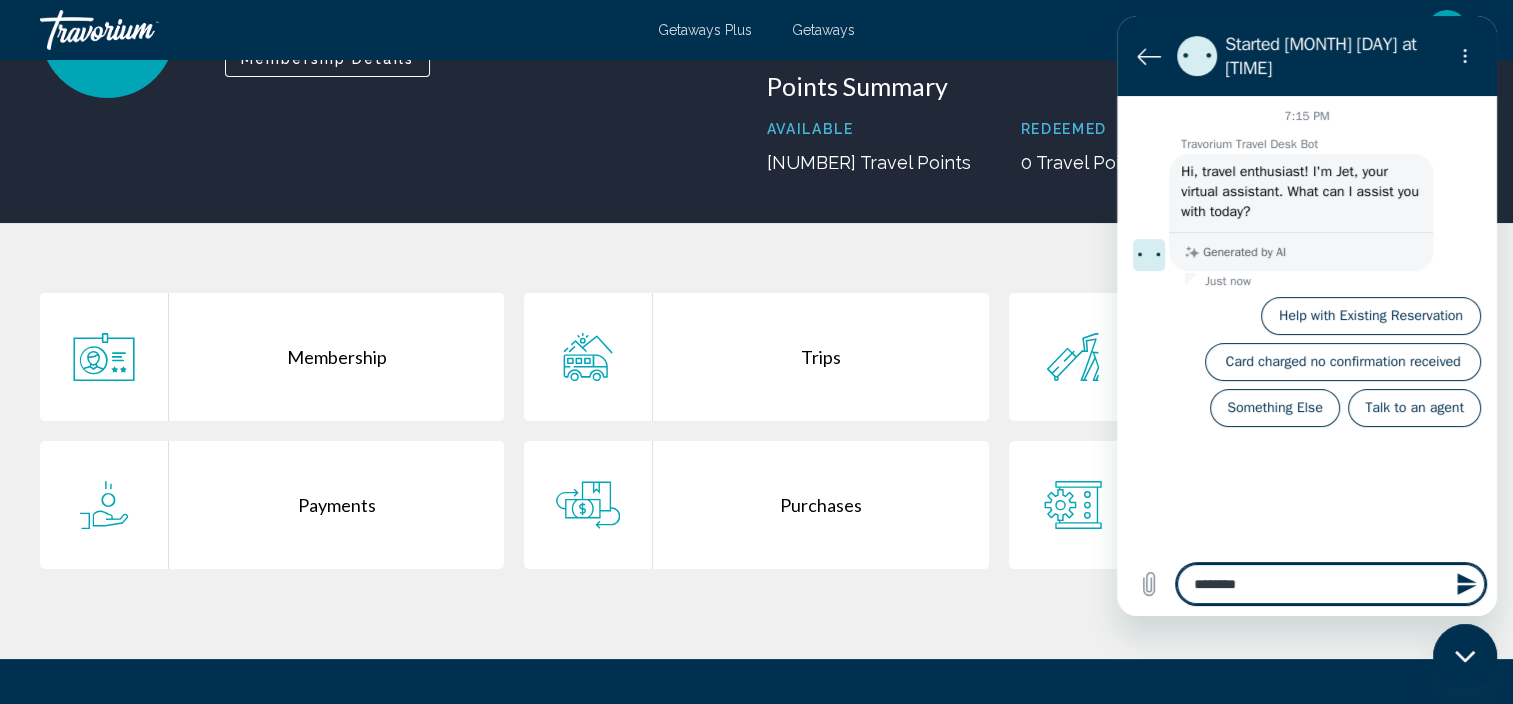 type on "*********" 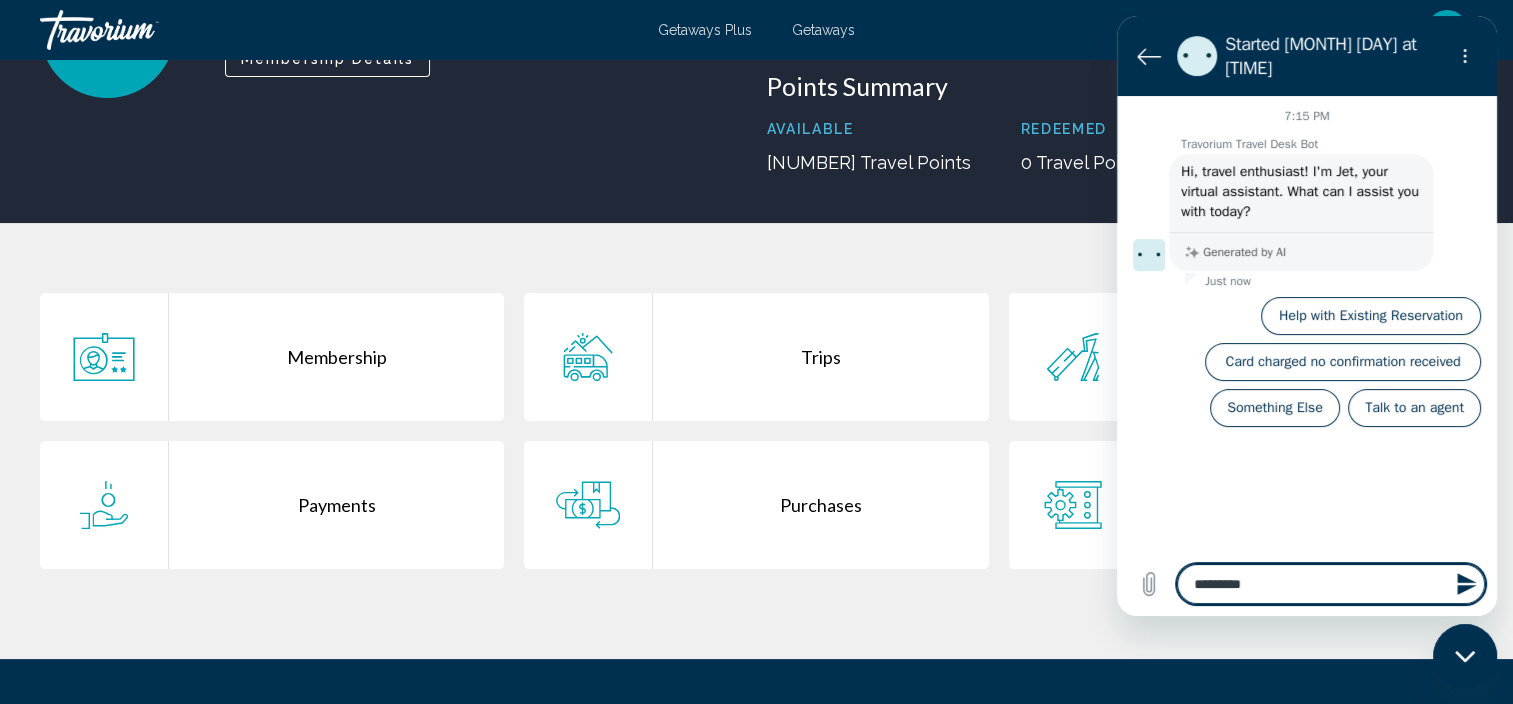 type on "**********" 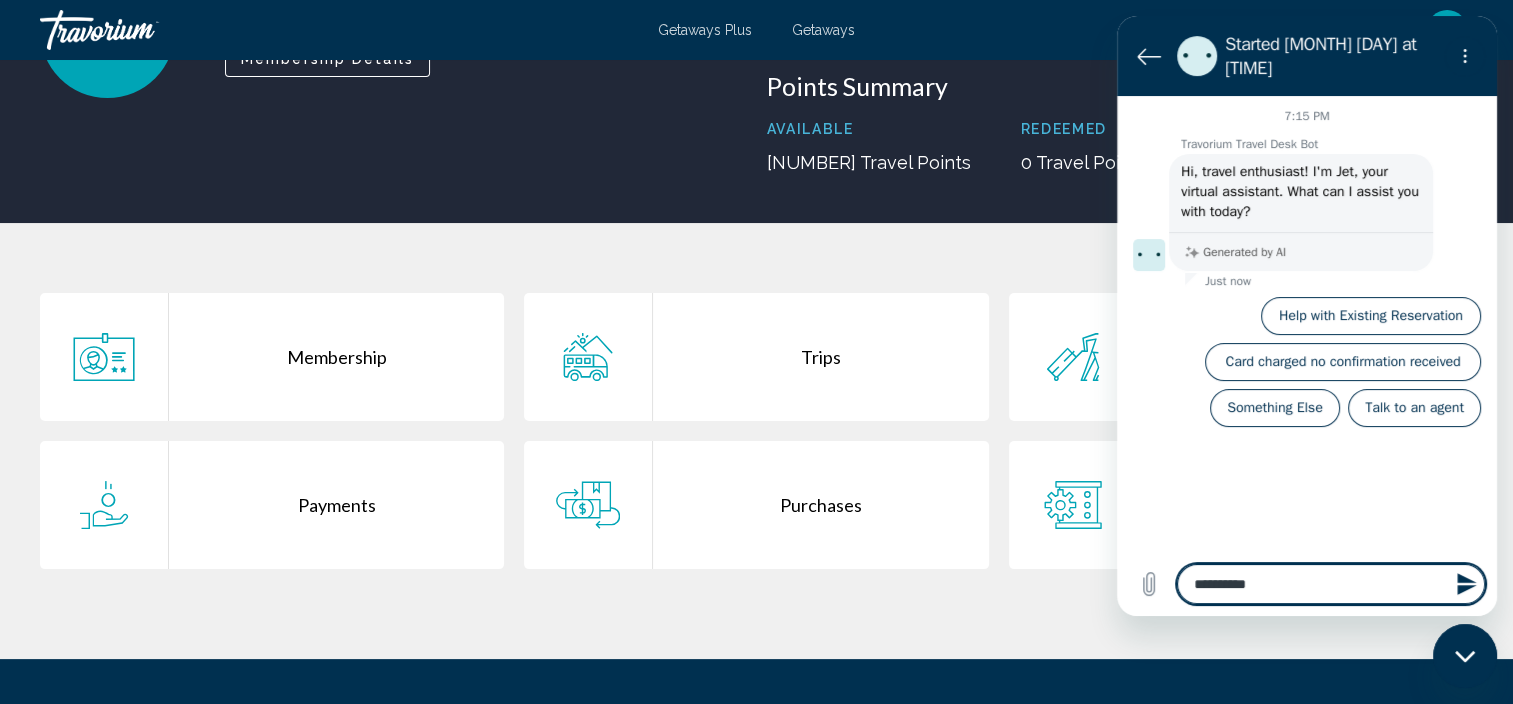 type on "**********" 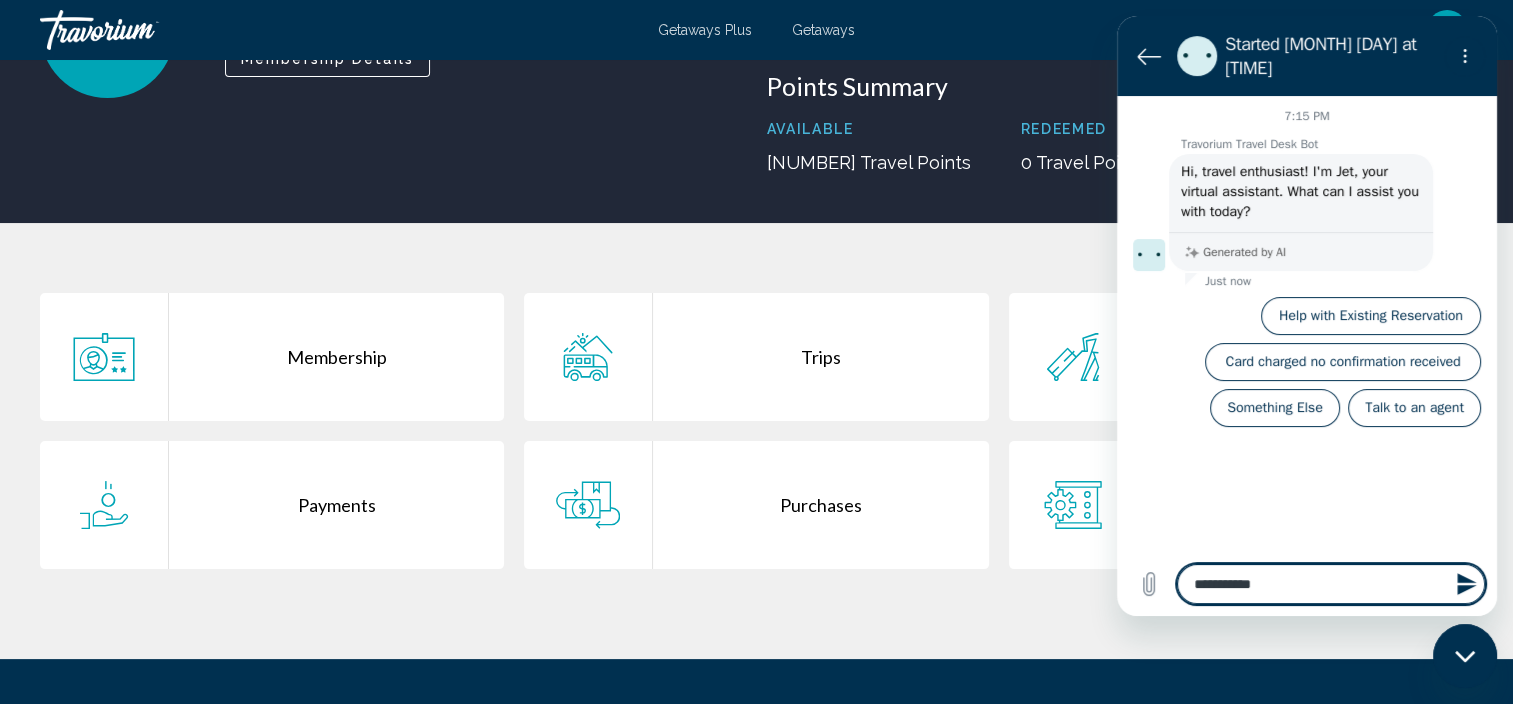 type on "**********" 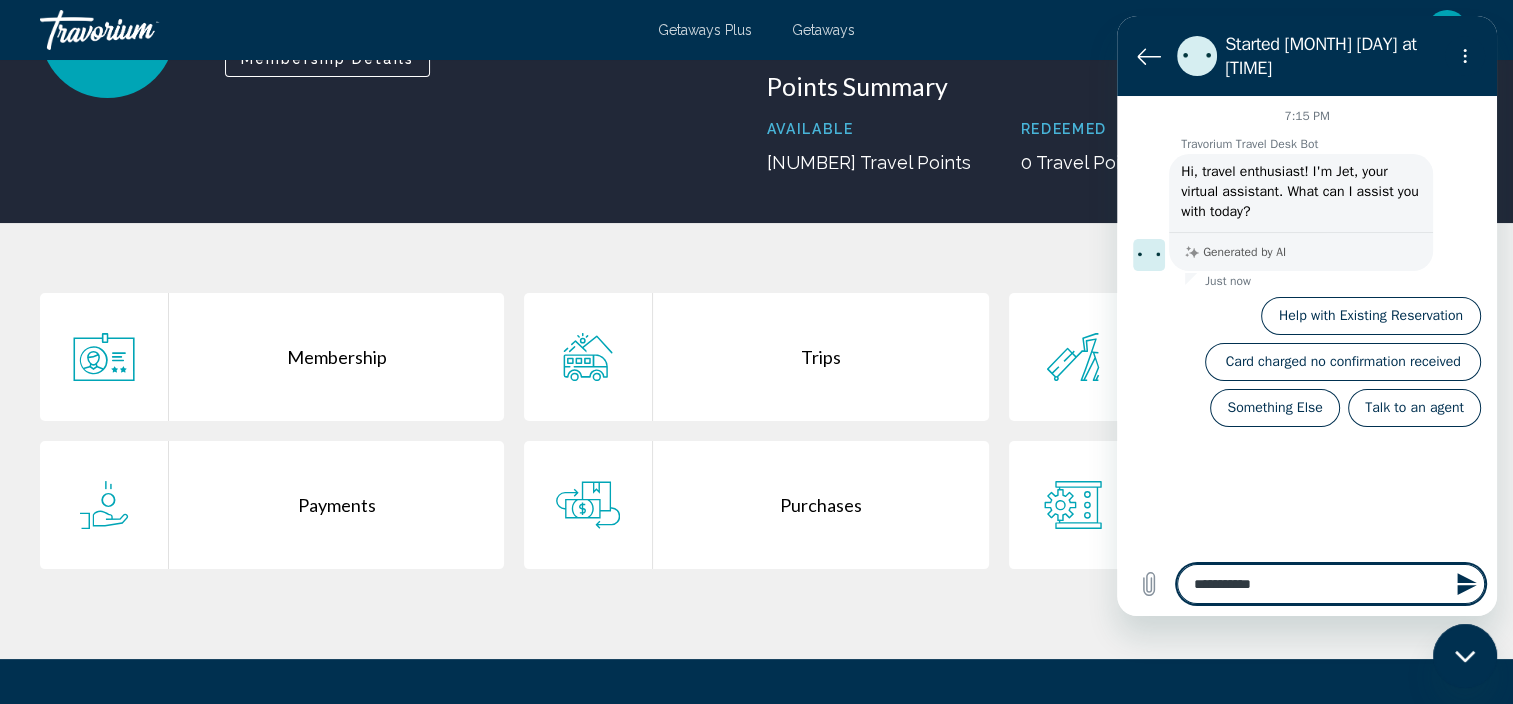 type 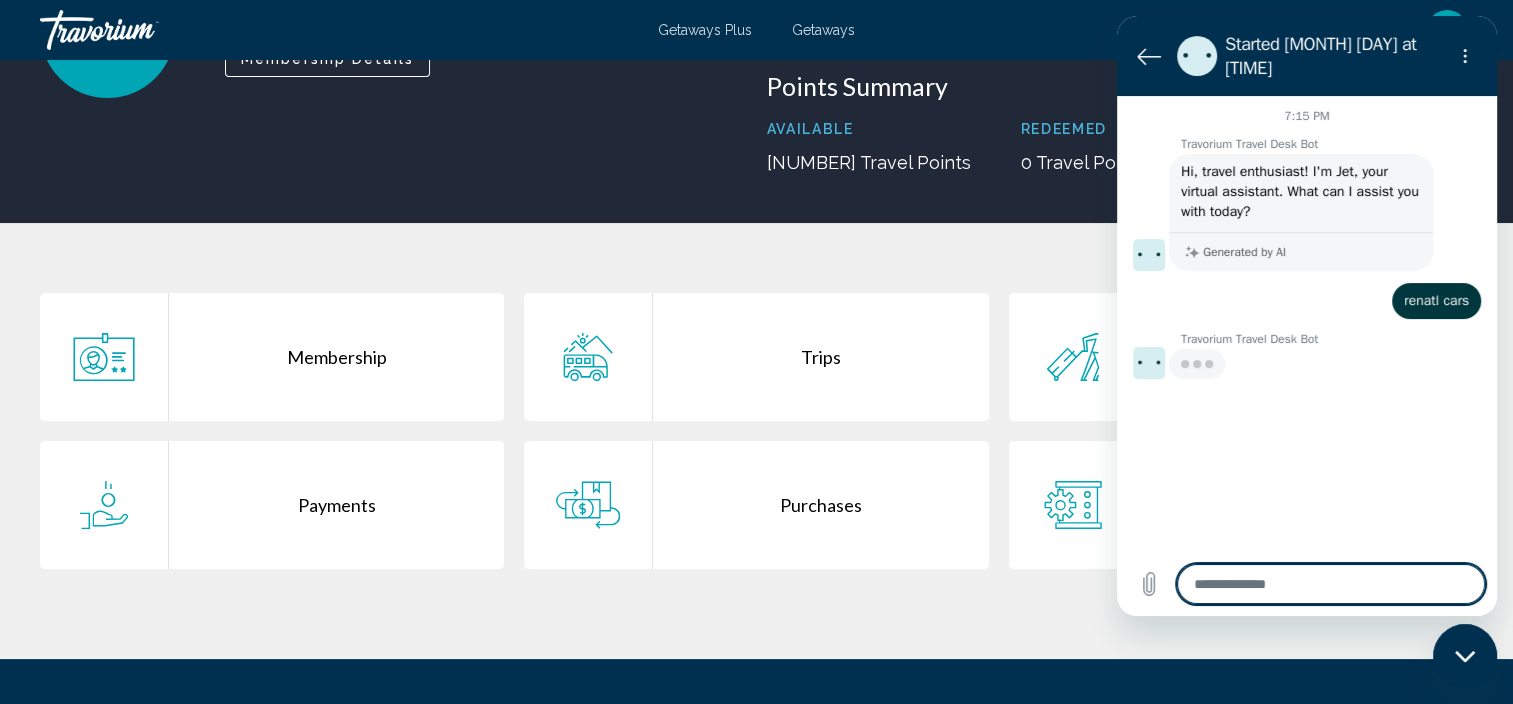 type on "*" 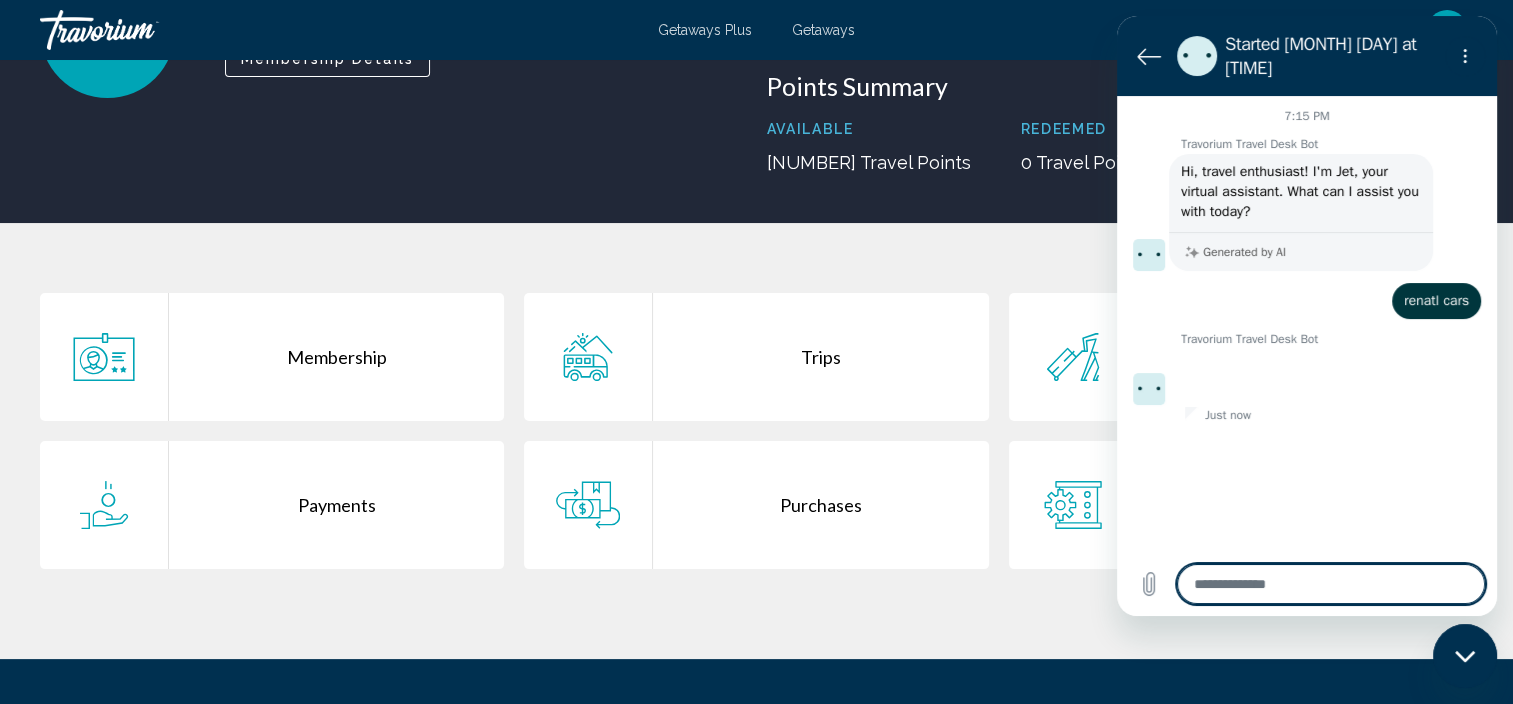 click at bounding box center (1331, 584) 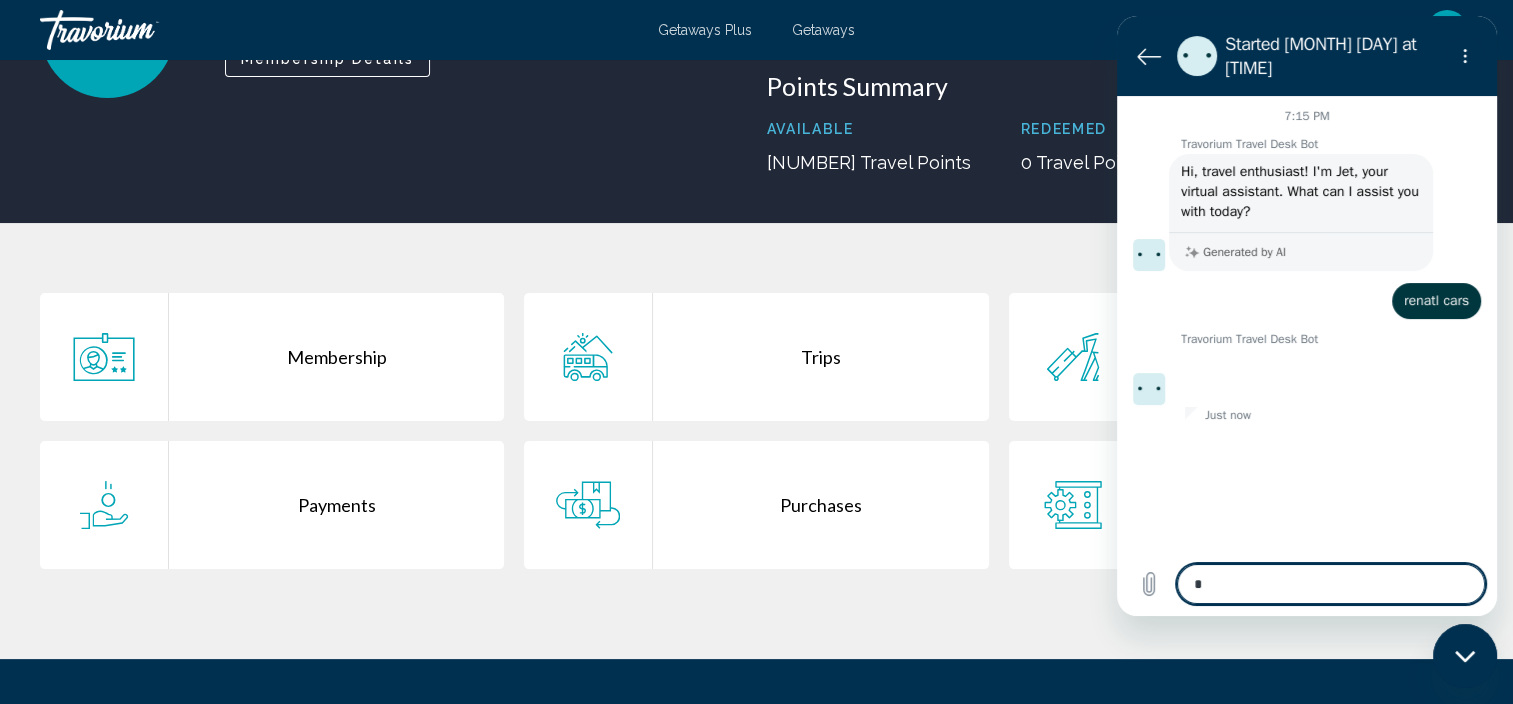 type on "*" 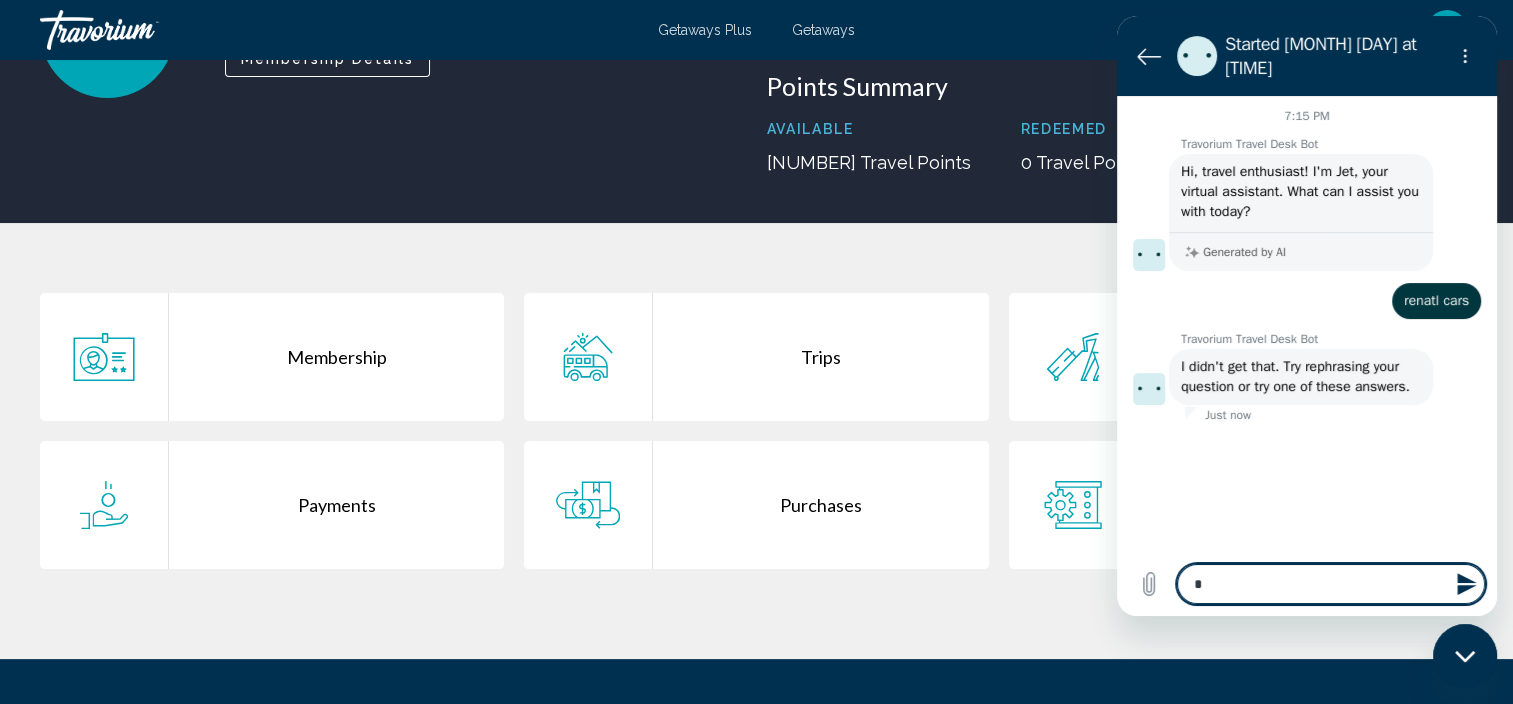 type on "**" 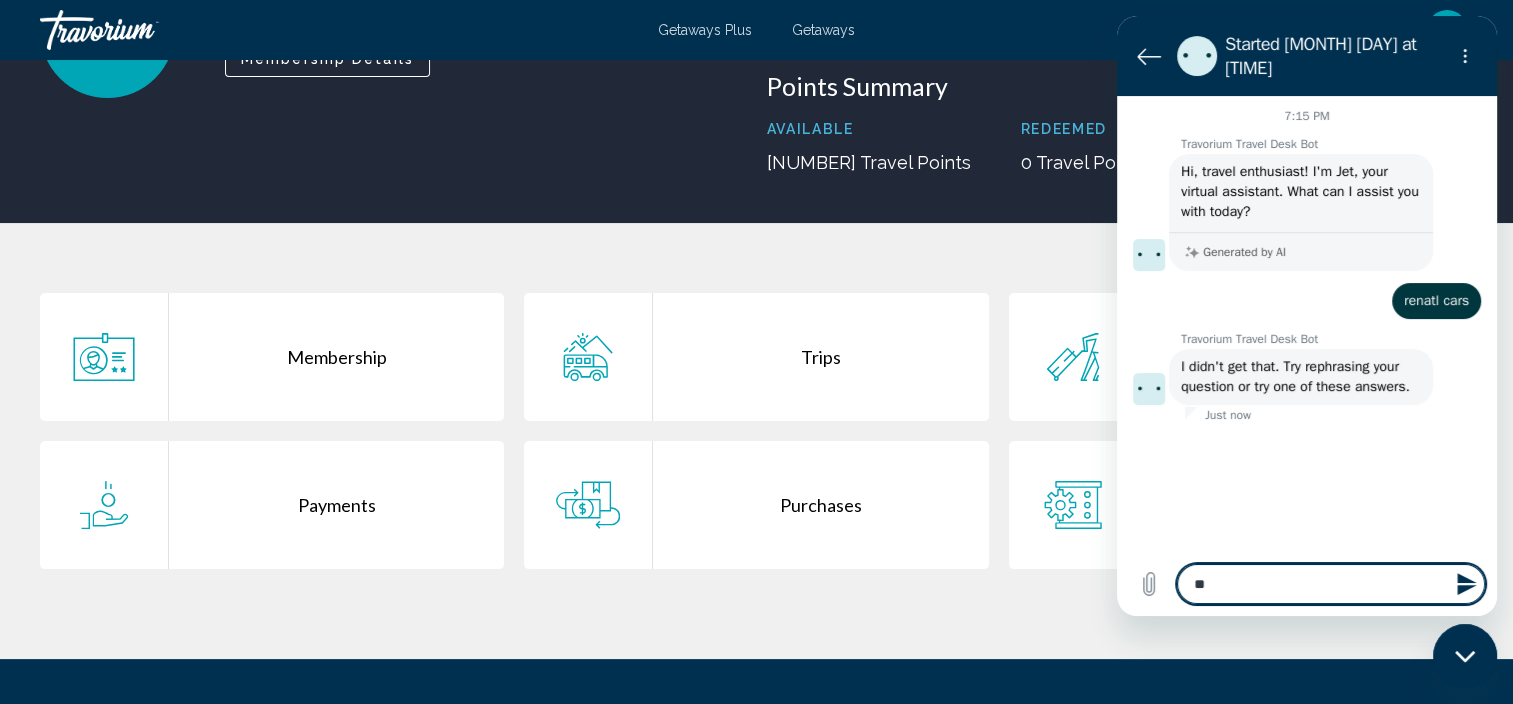 type on "***" 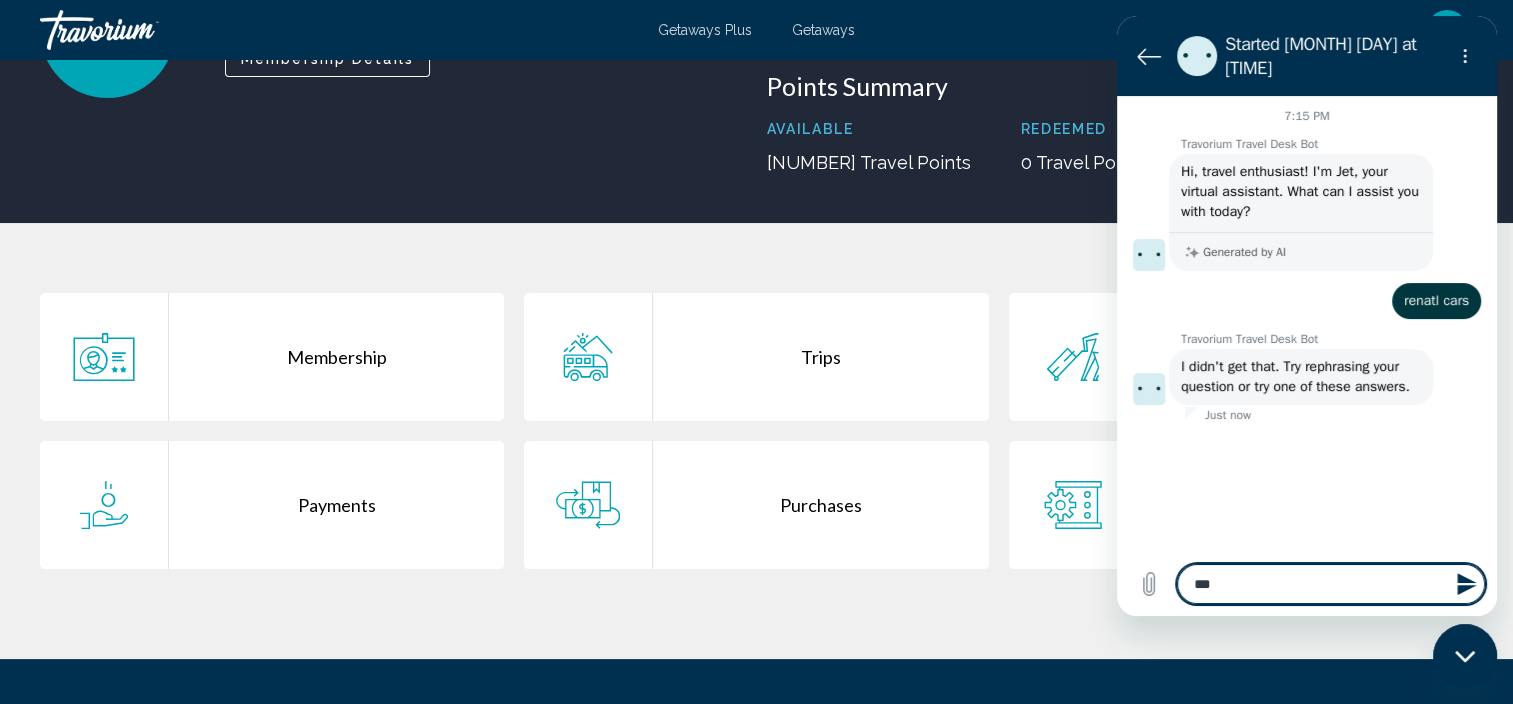 type on "****" 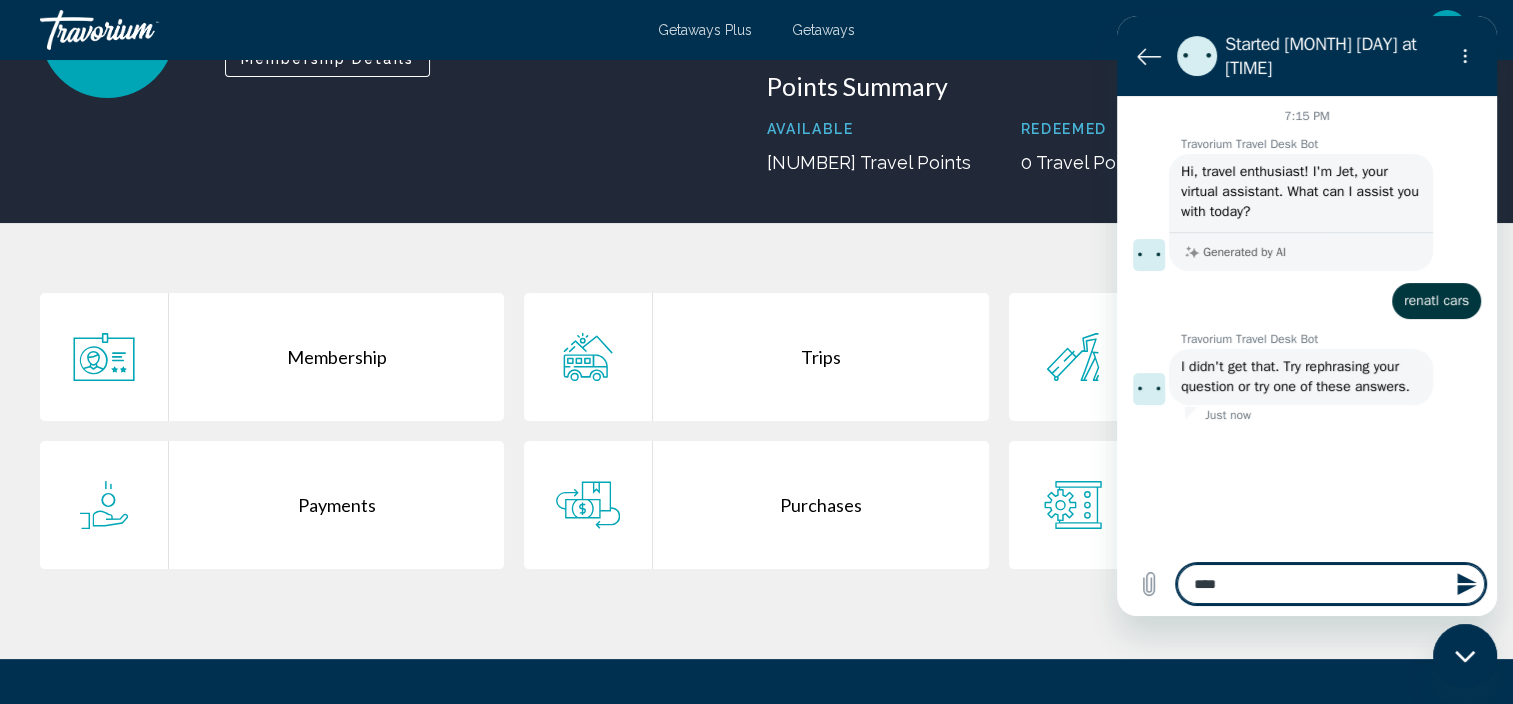 type on "*****" 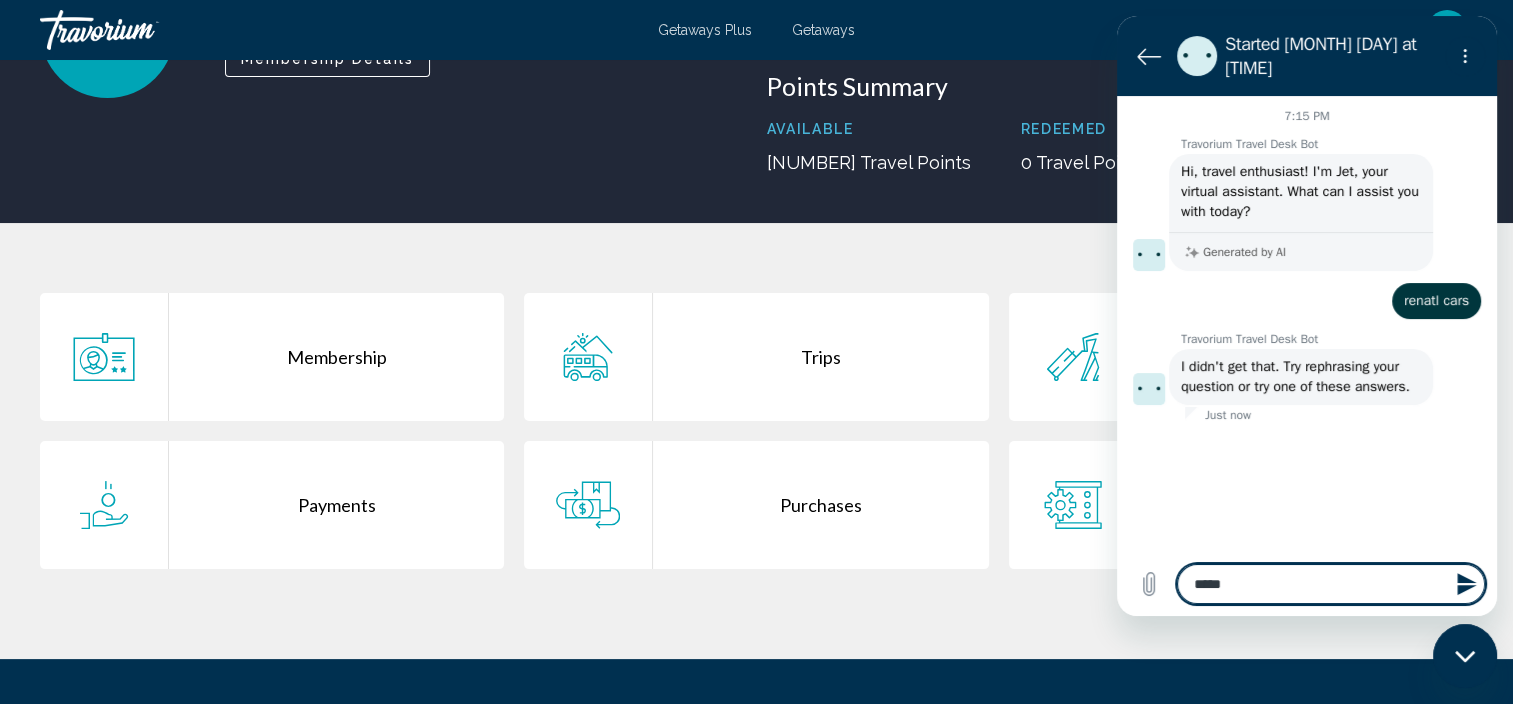 type on "******" 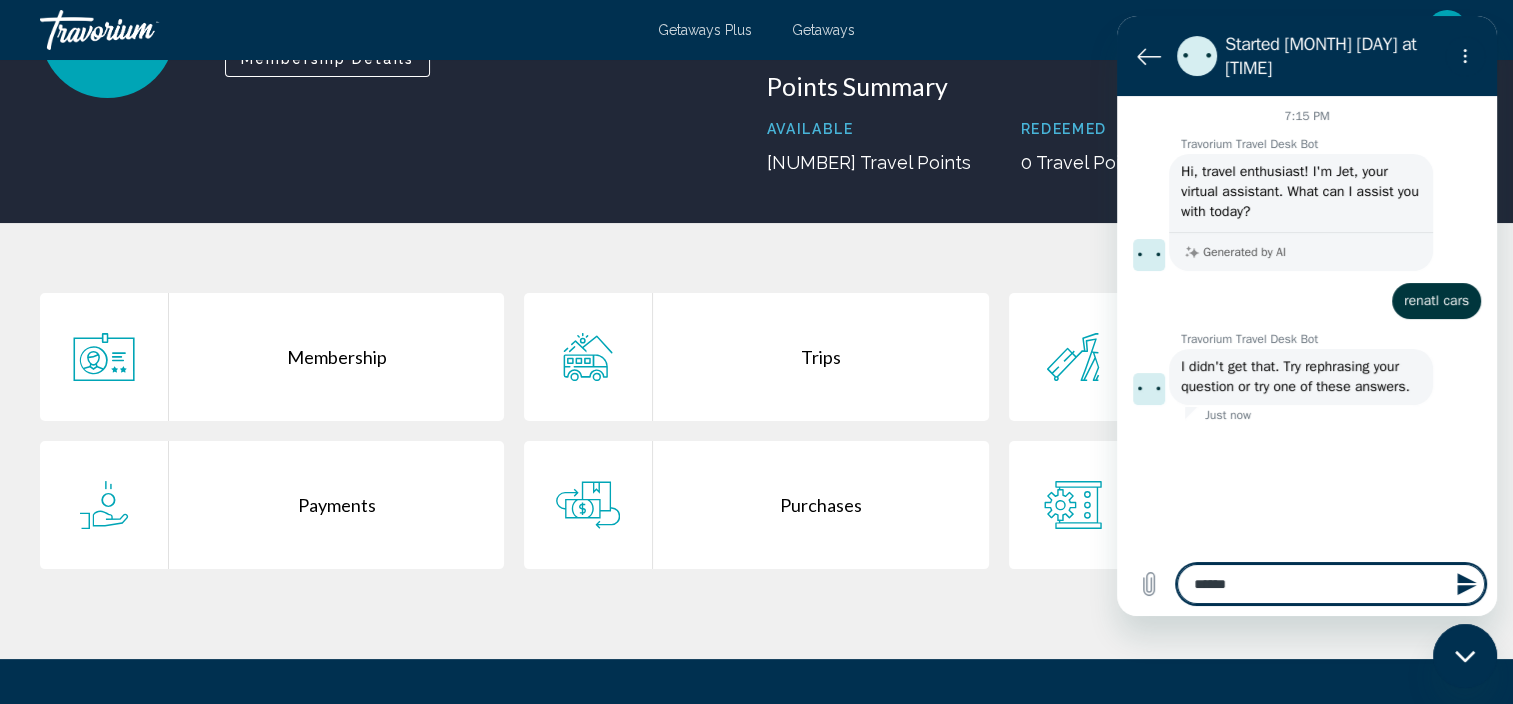 type on "******" 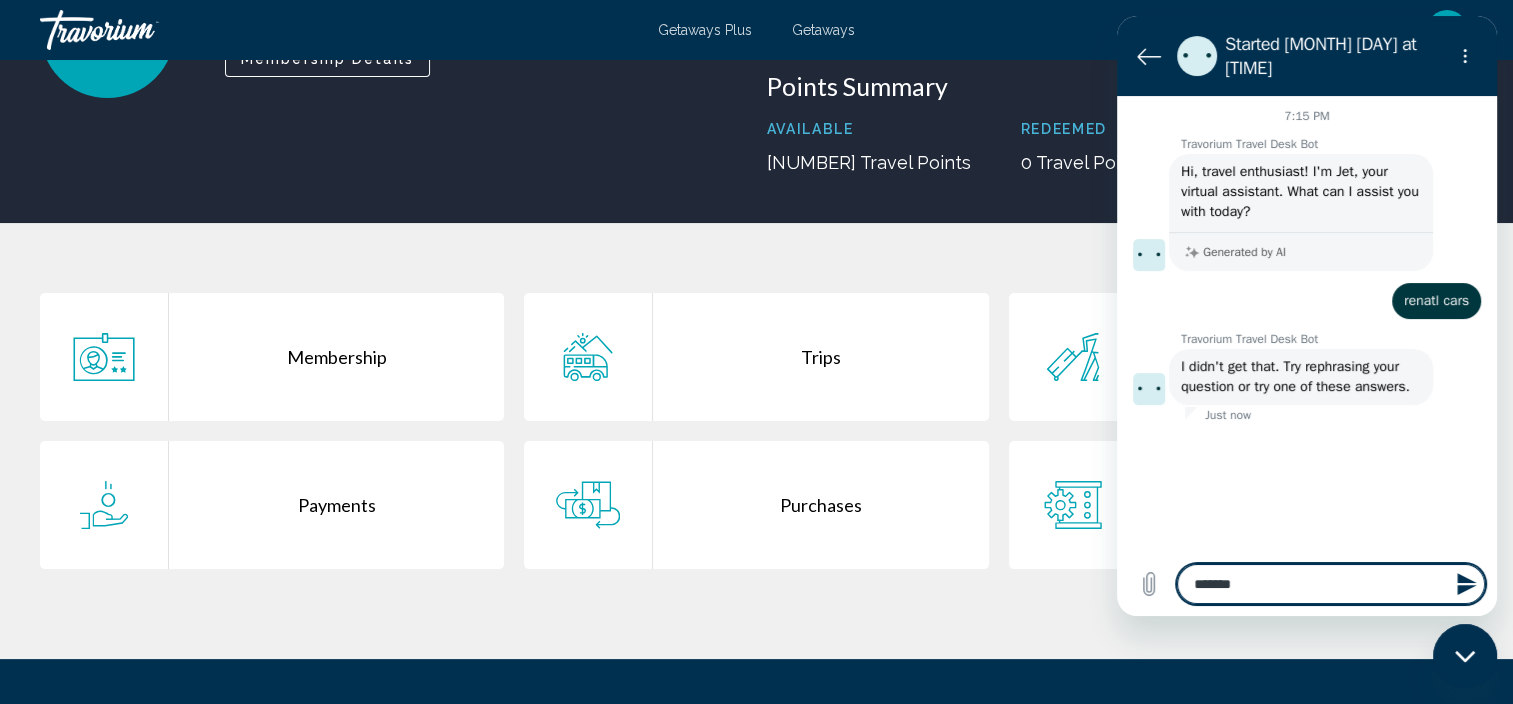 type on "********" 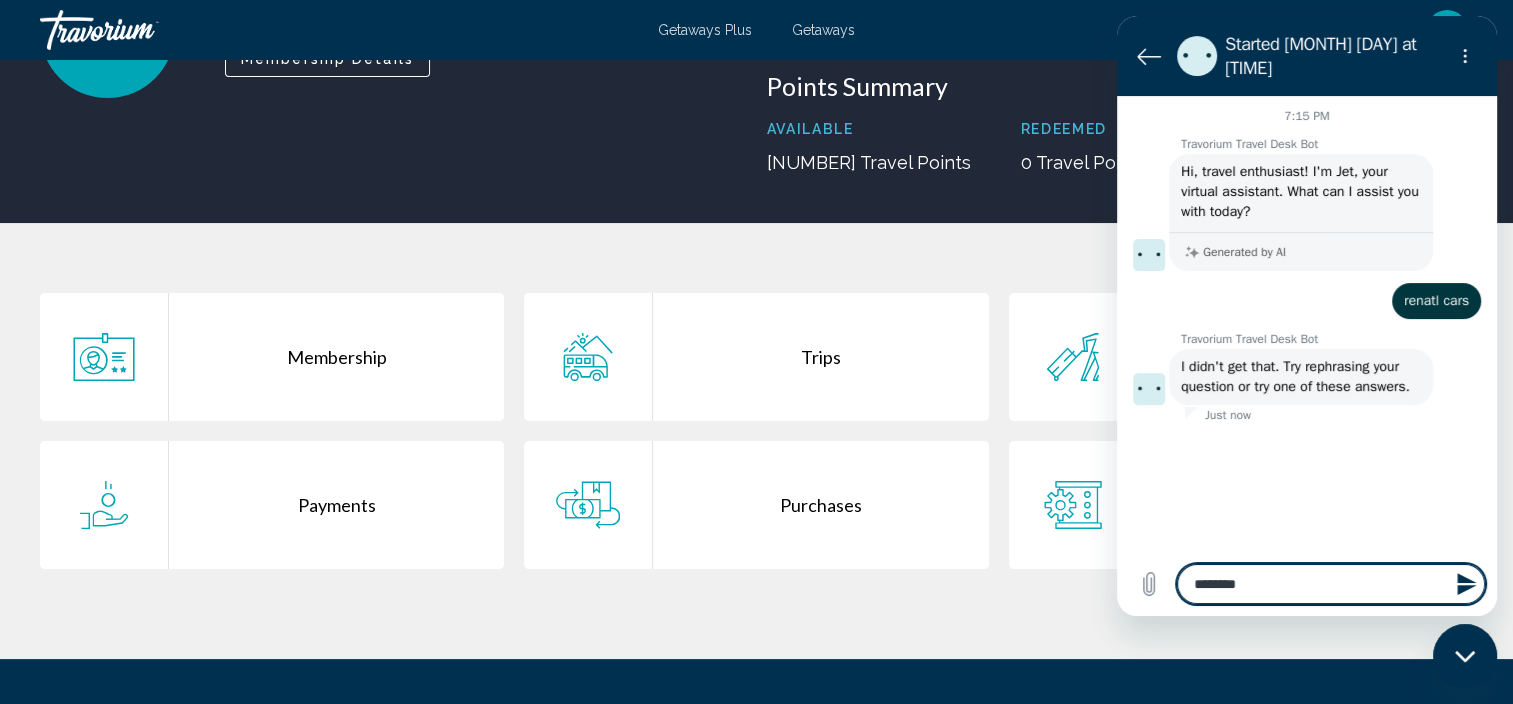 type on "*********" 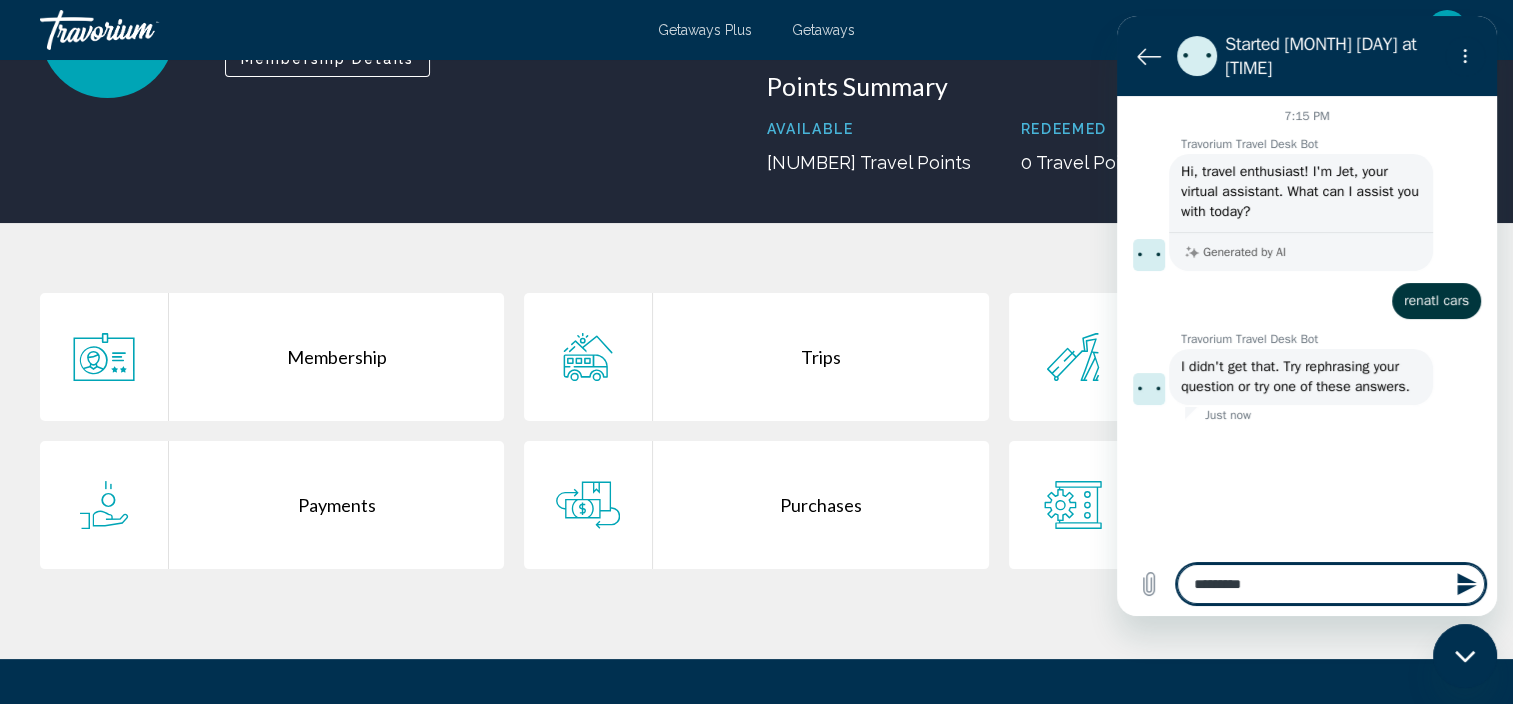 type on "**********" 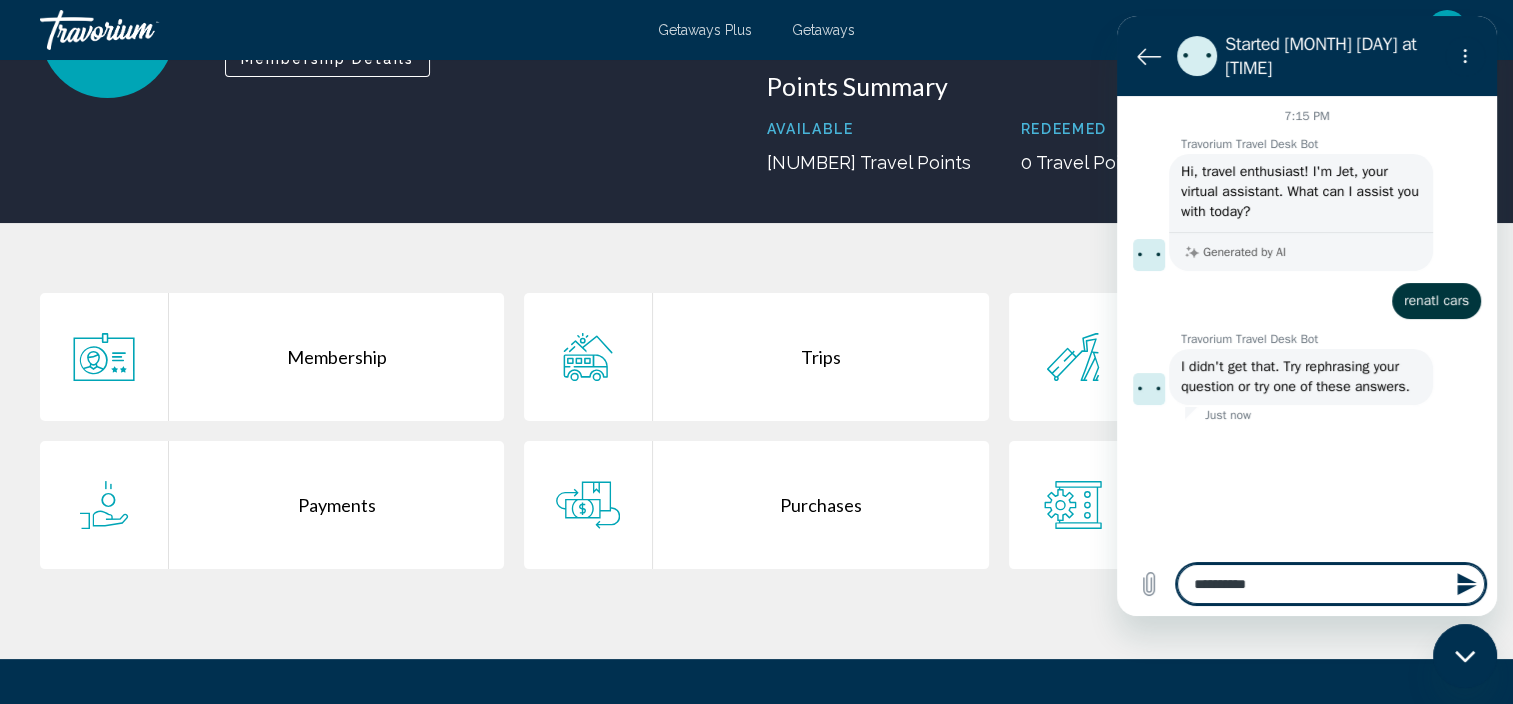 type on "**********" 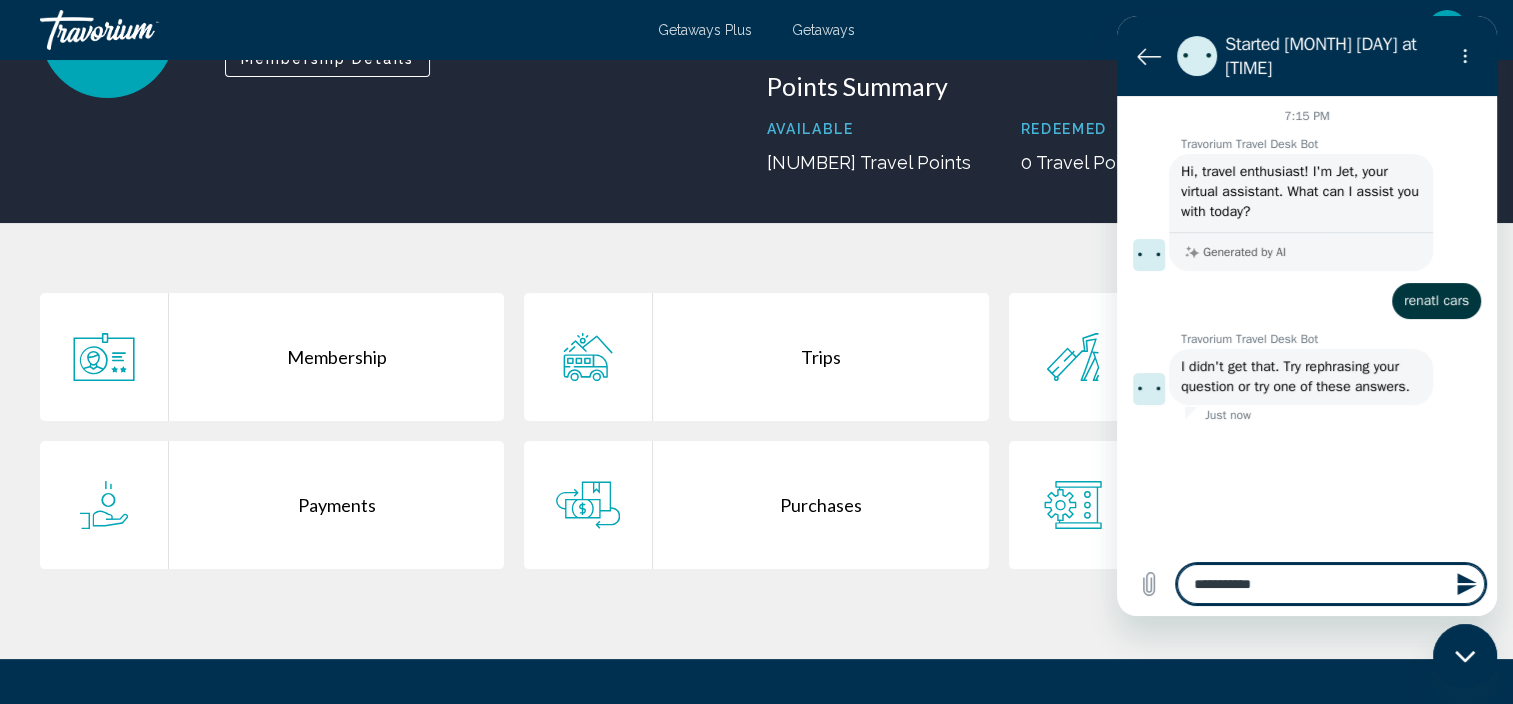type on "**********" 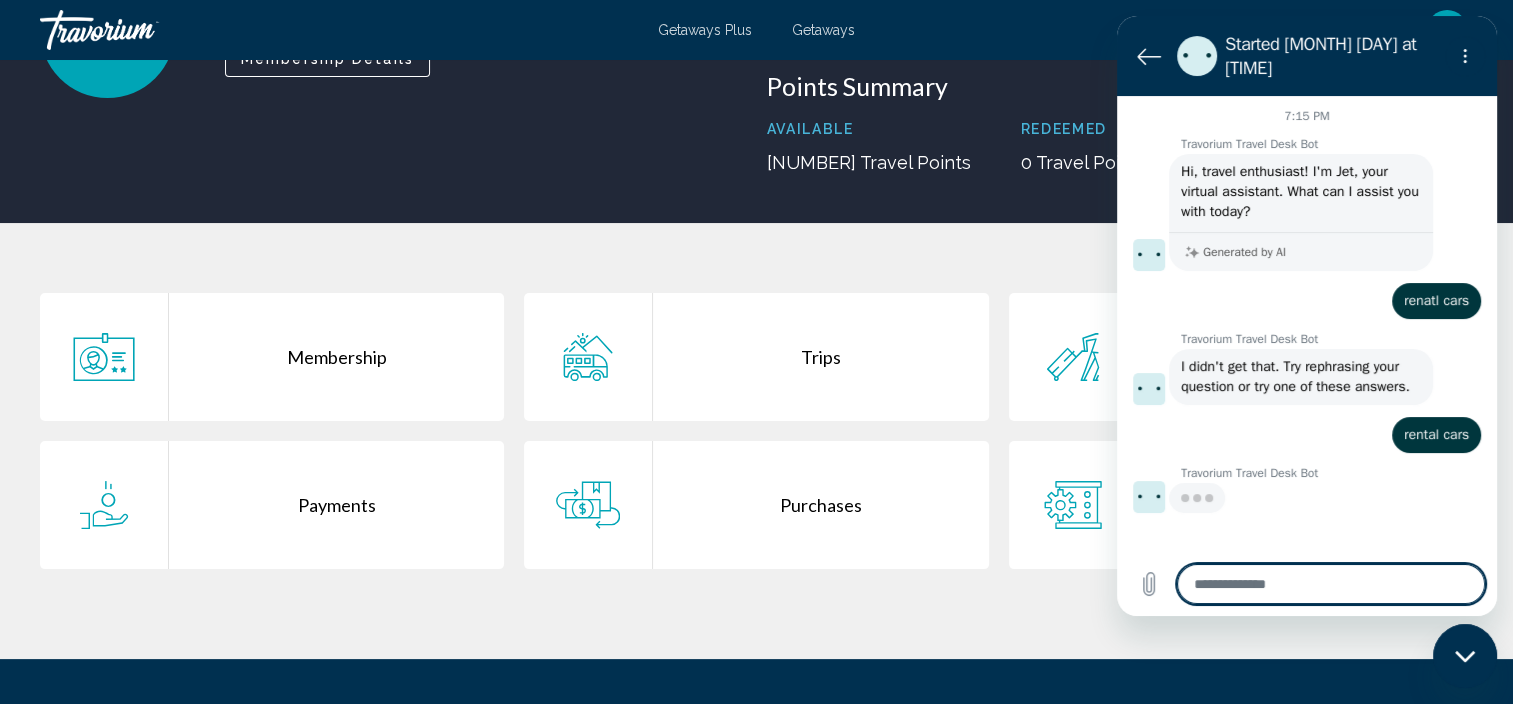 type on "*" 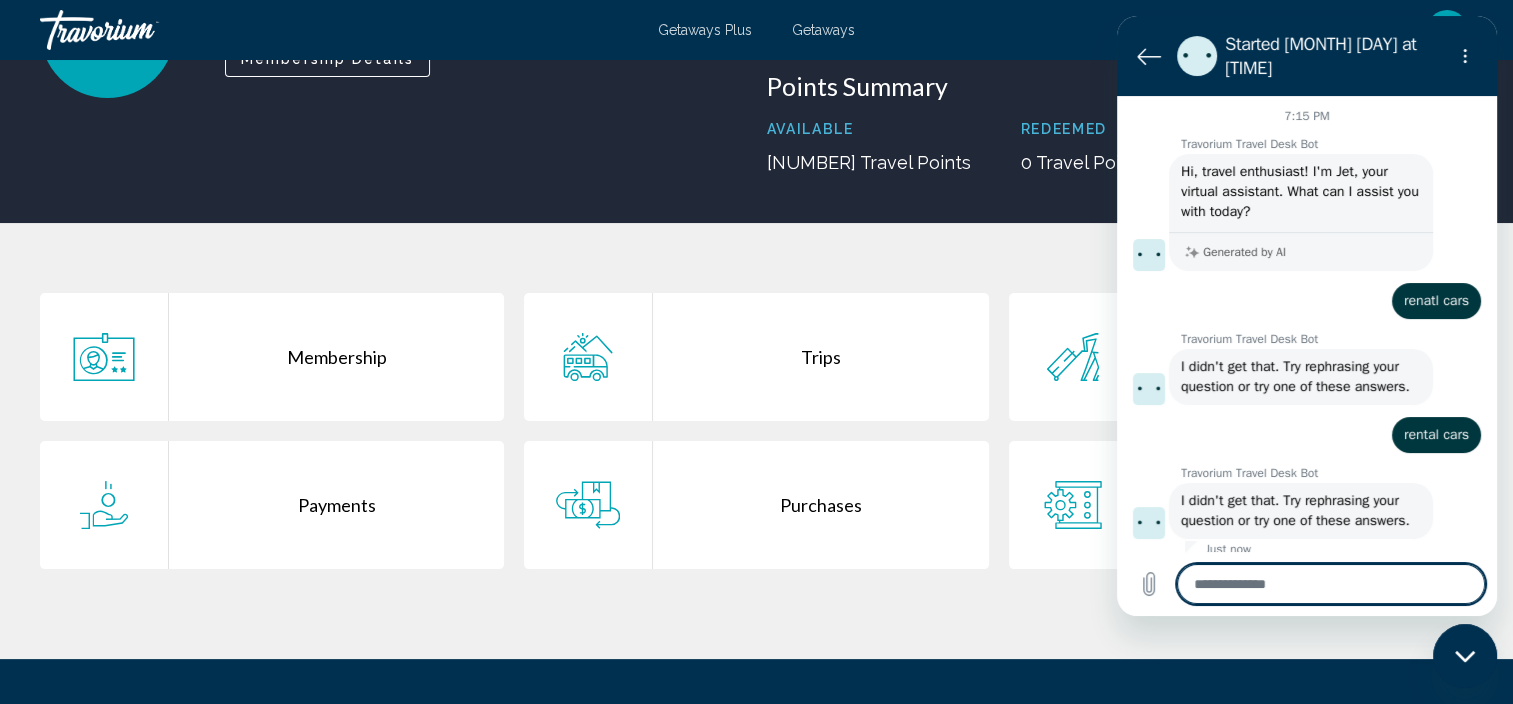 type on "*" 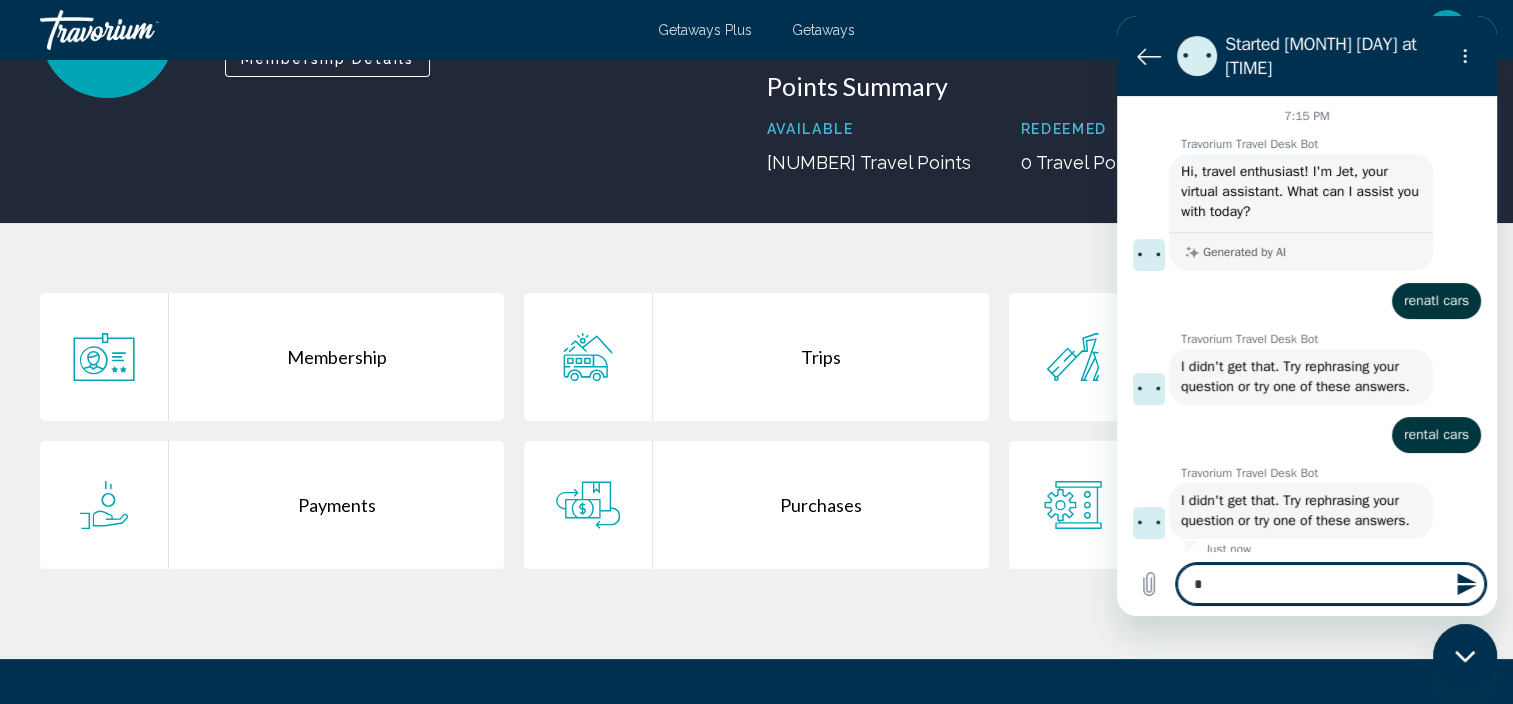 type on "**" 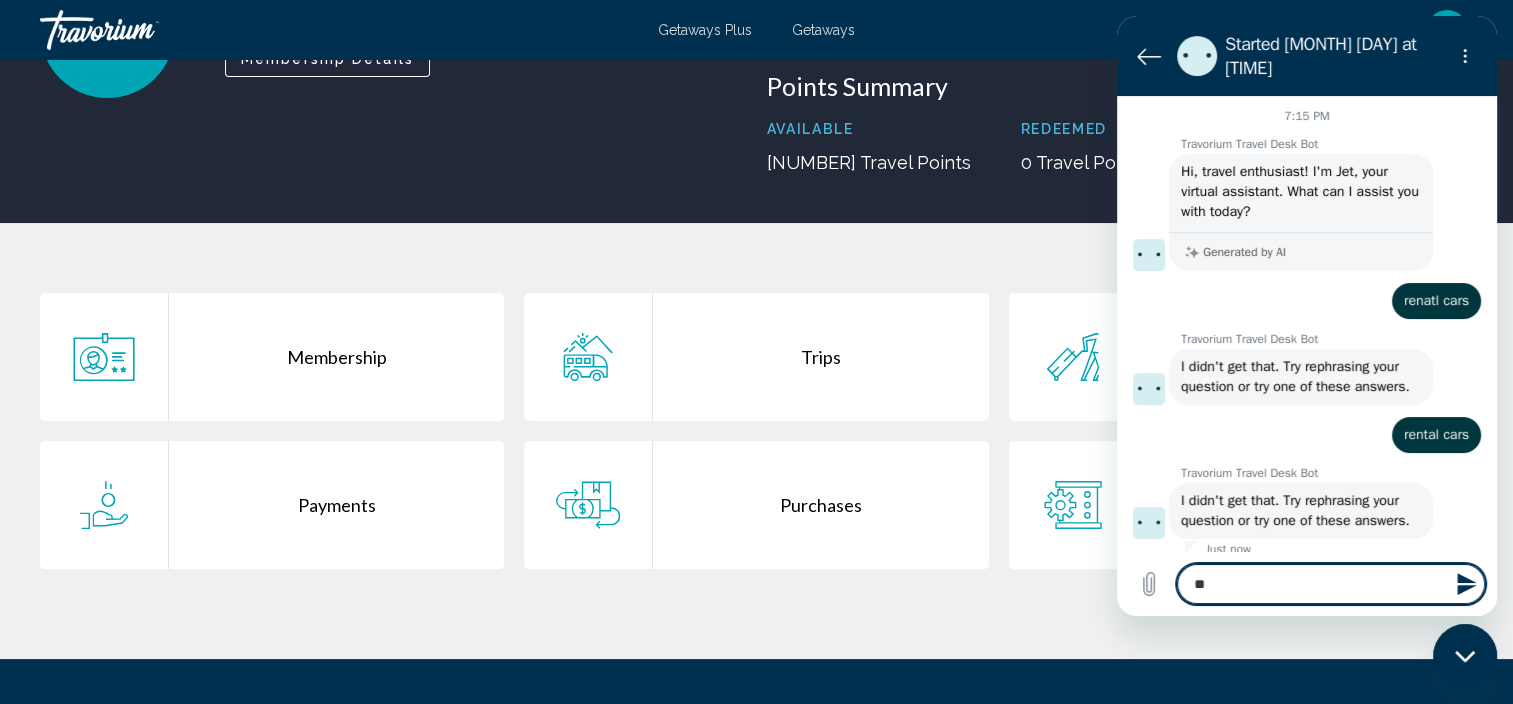 type on "***" 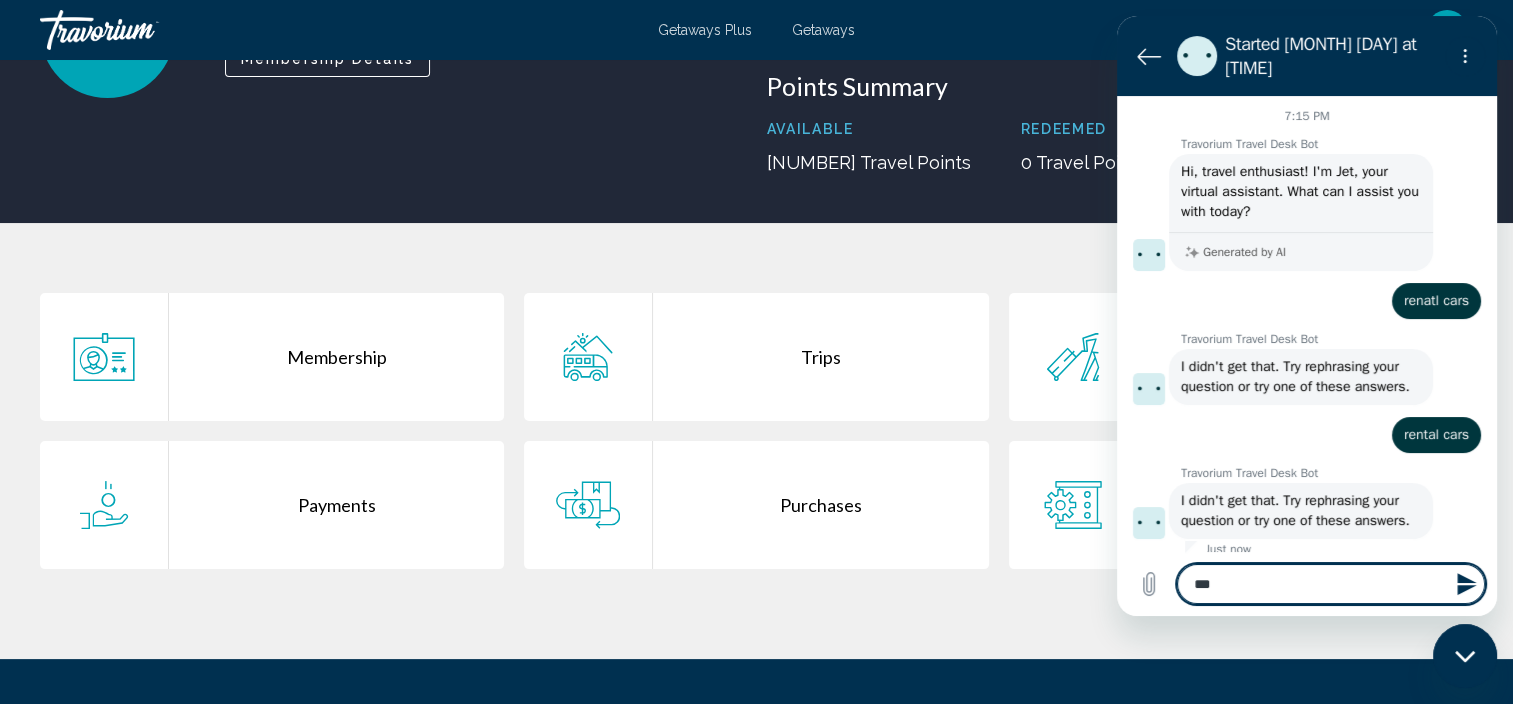 type on "***" 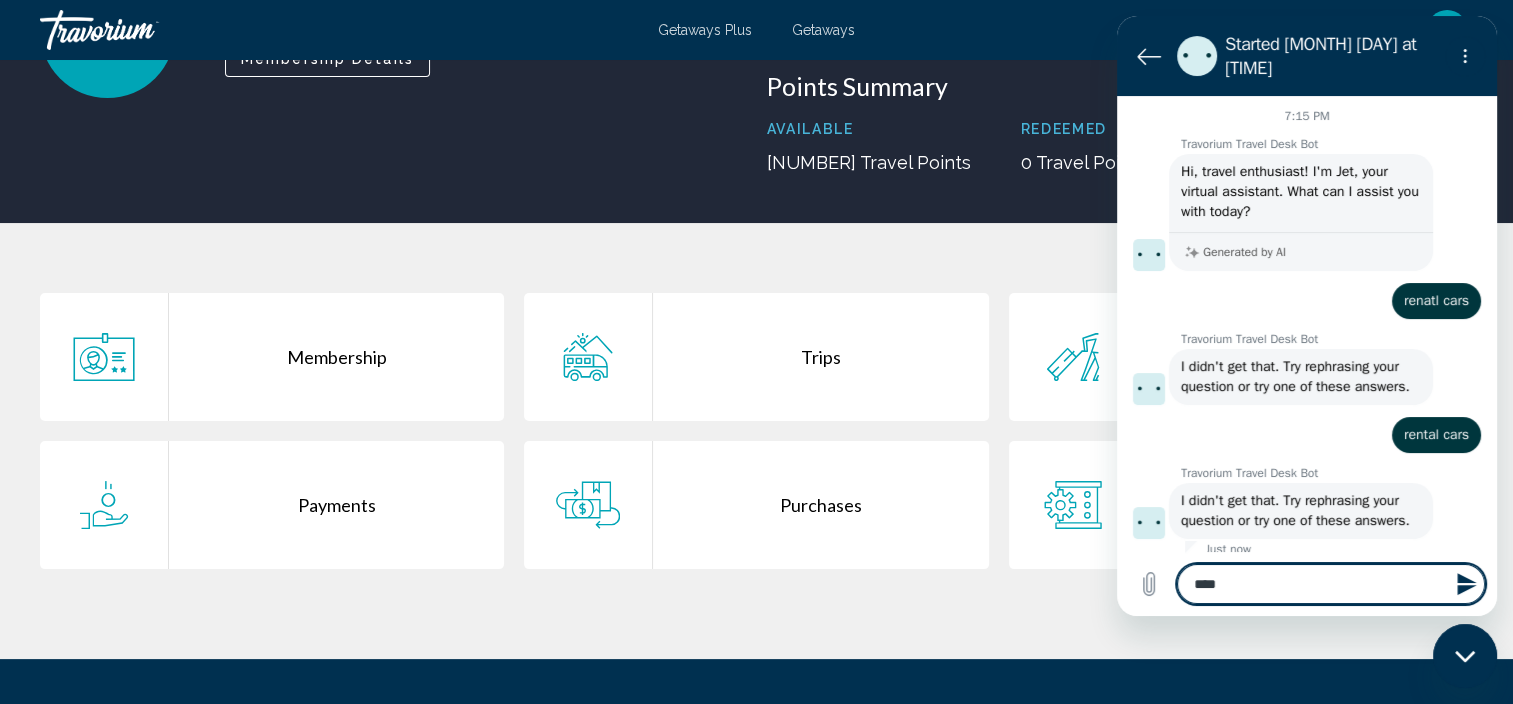 type on "*****" 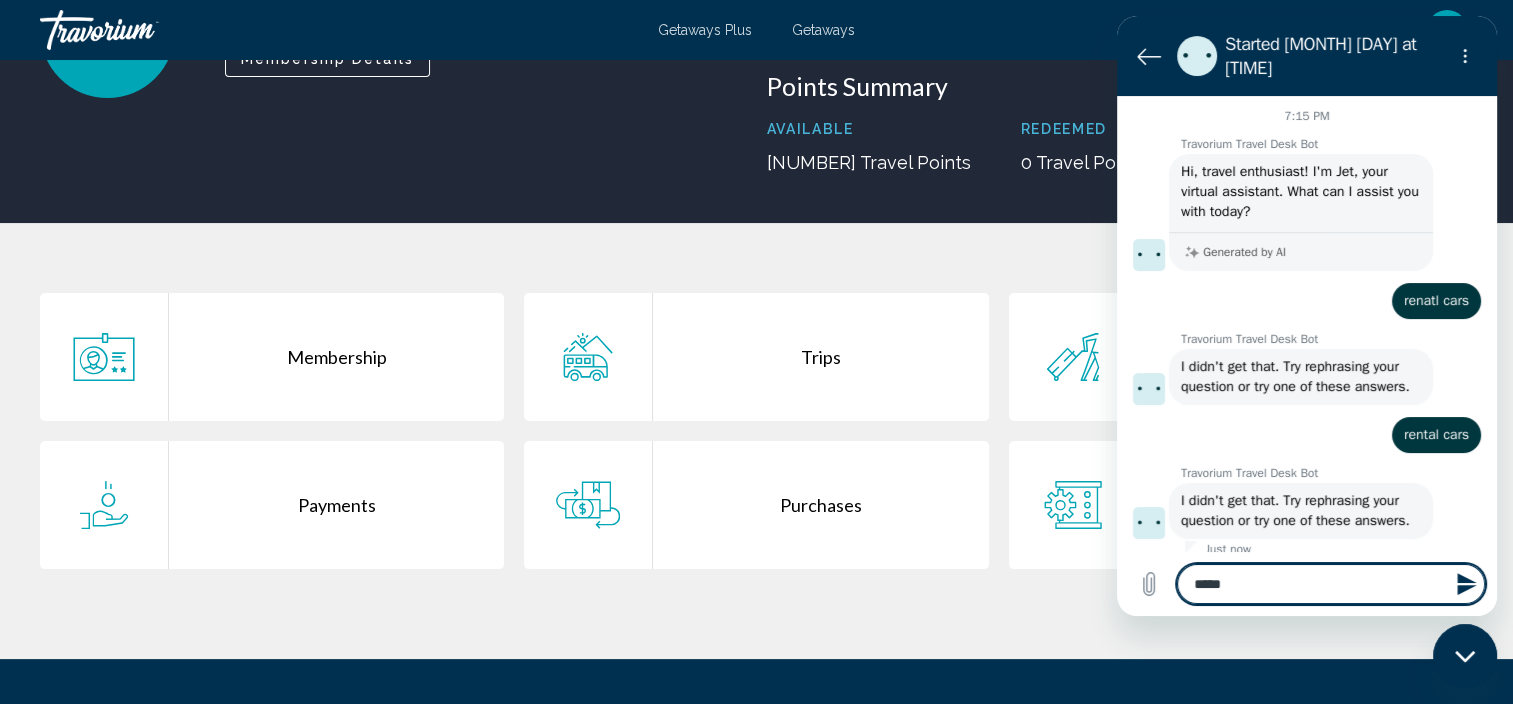 type on "******" 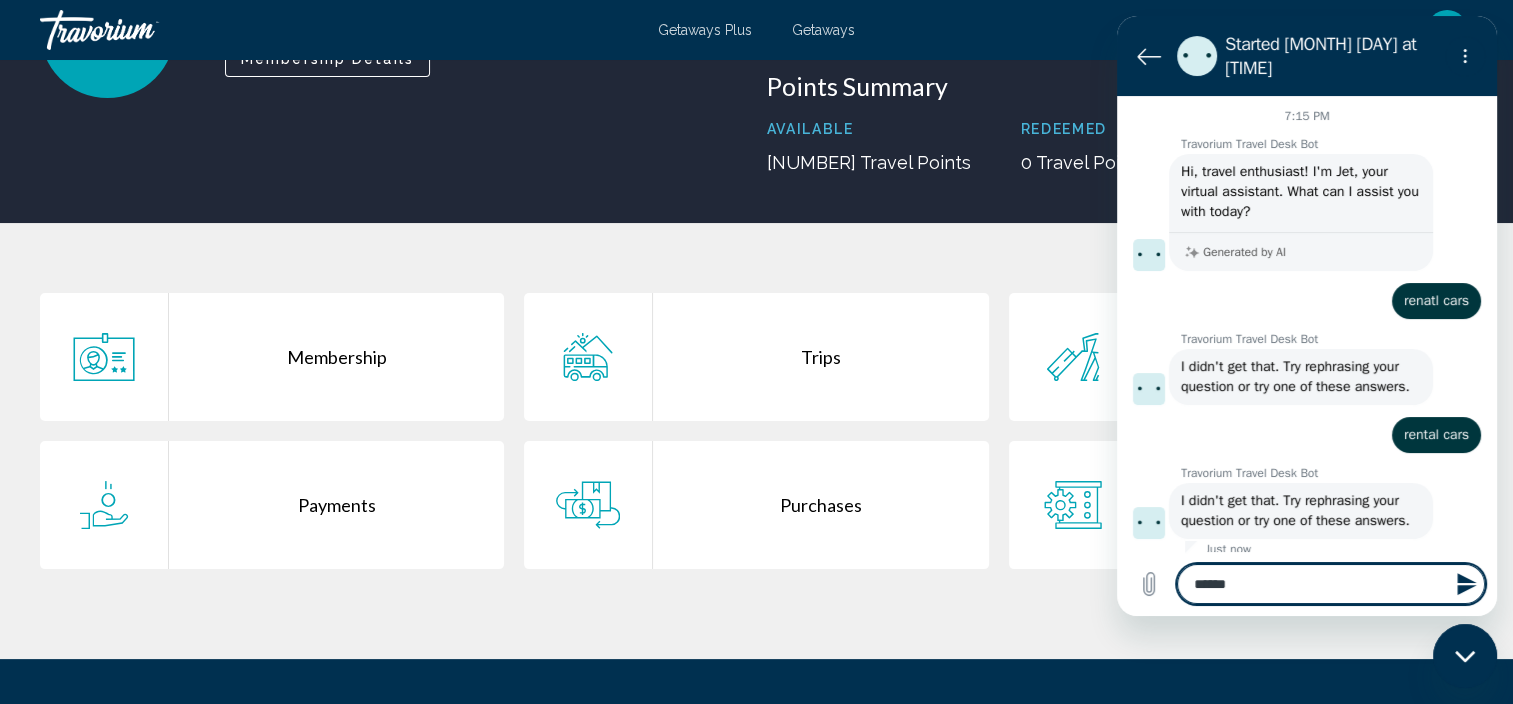 type on "*******" 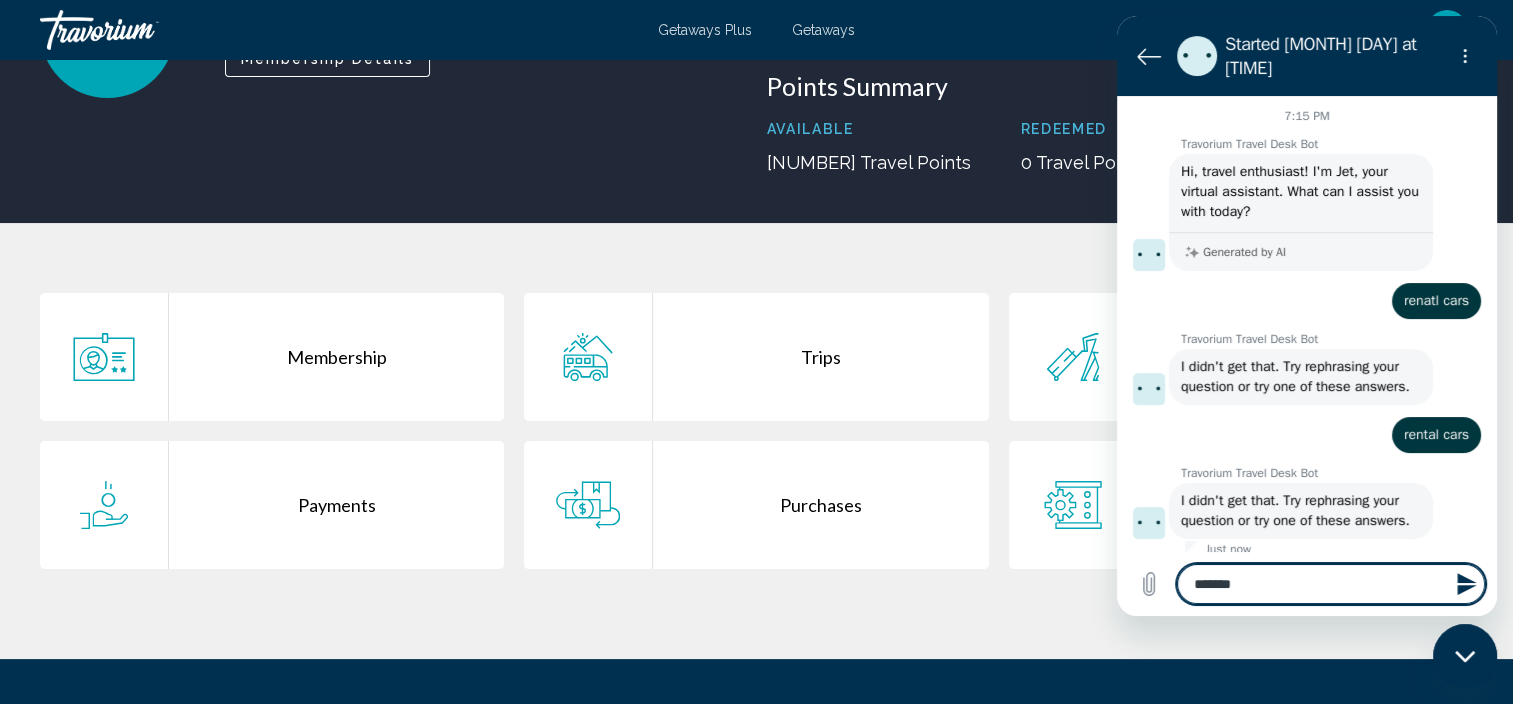 type on "********" 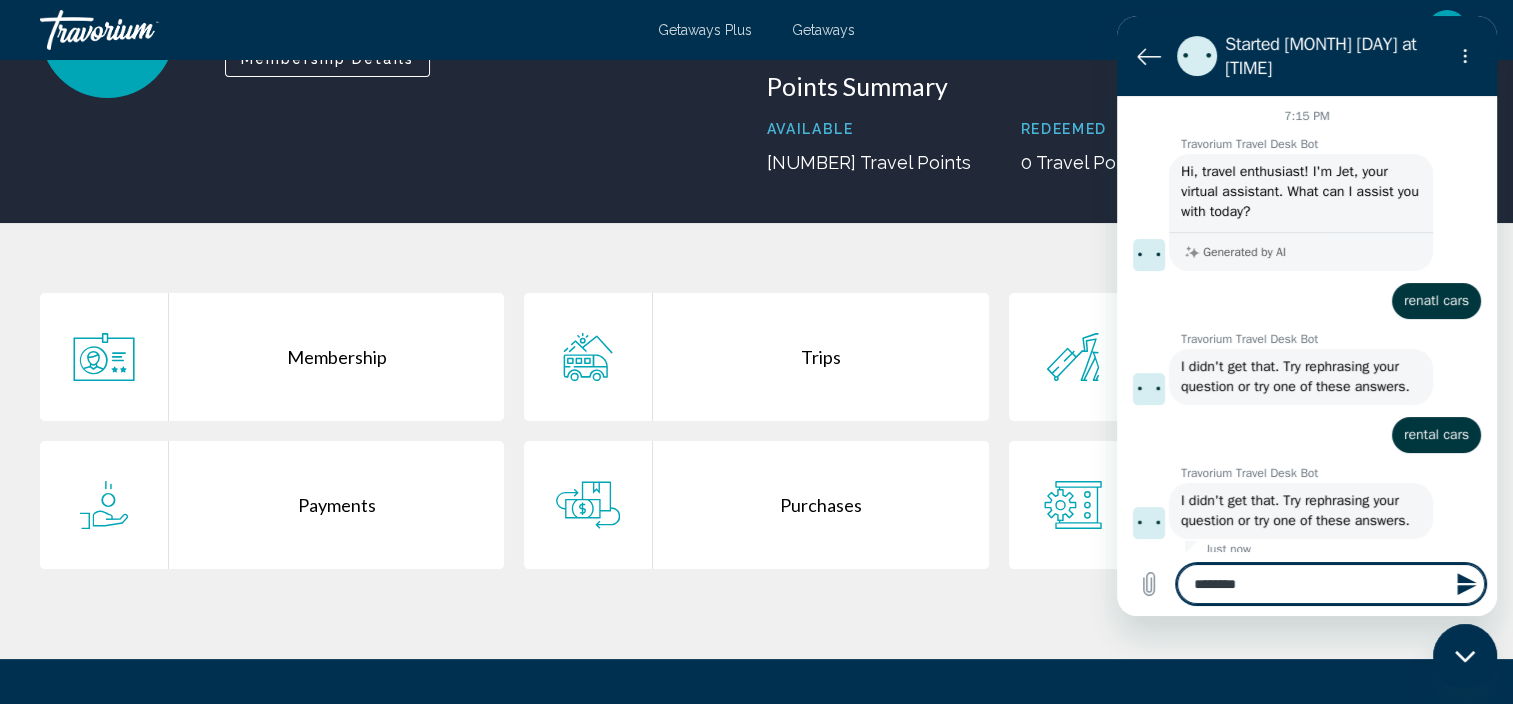 type on "*********" 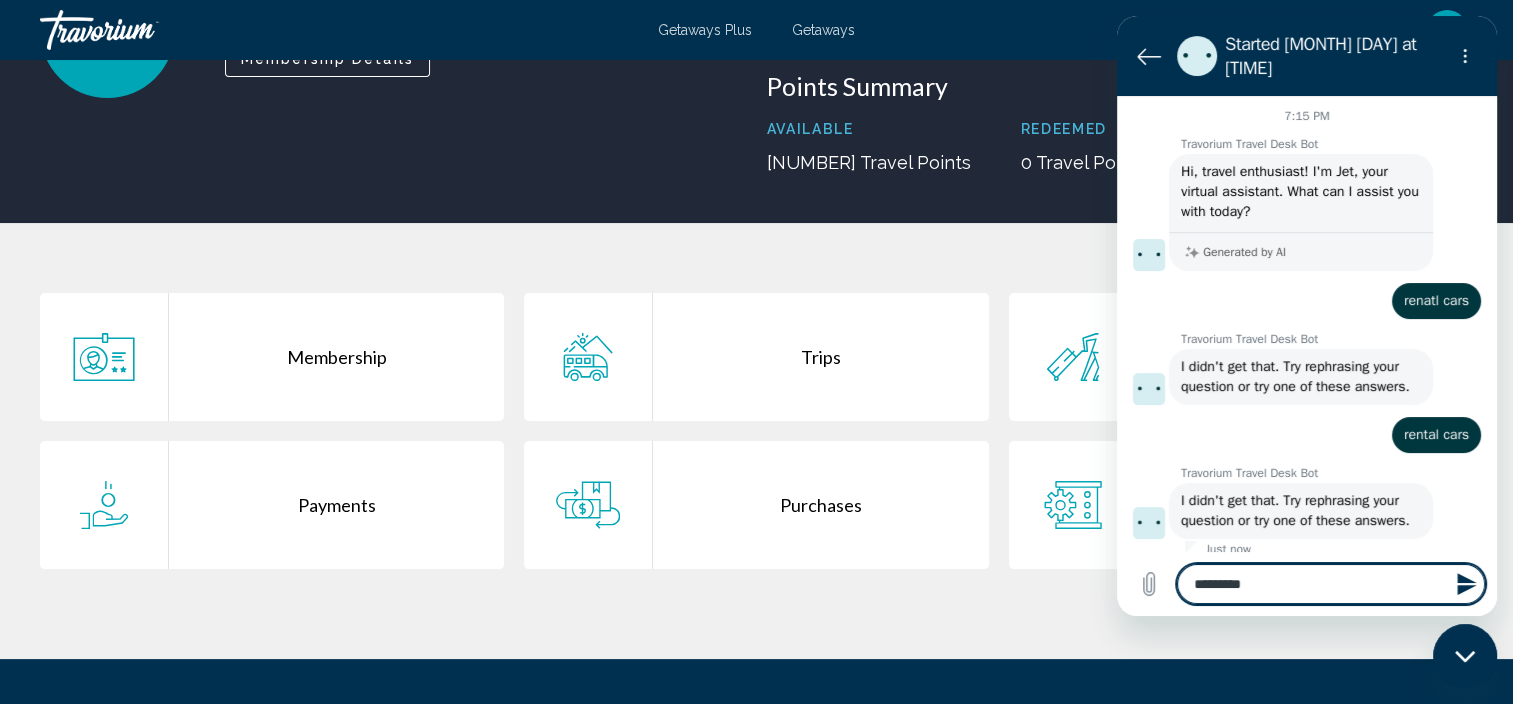 type on "**********" 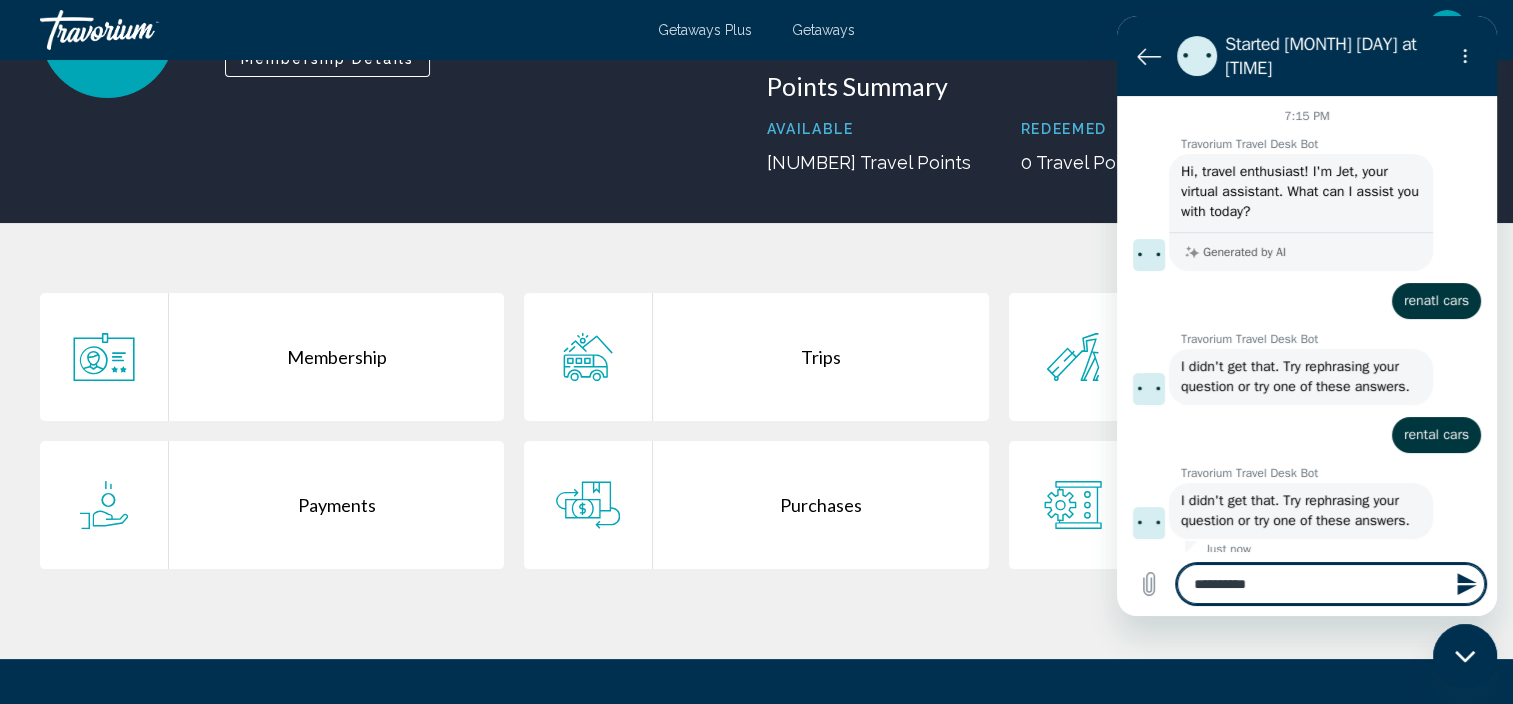 type on "**********" 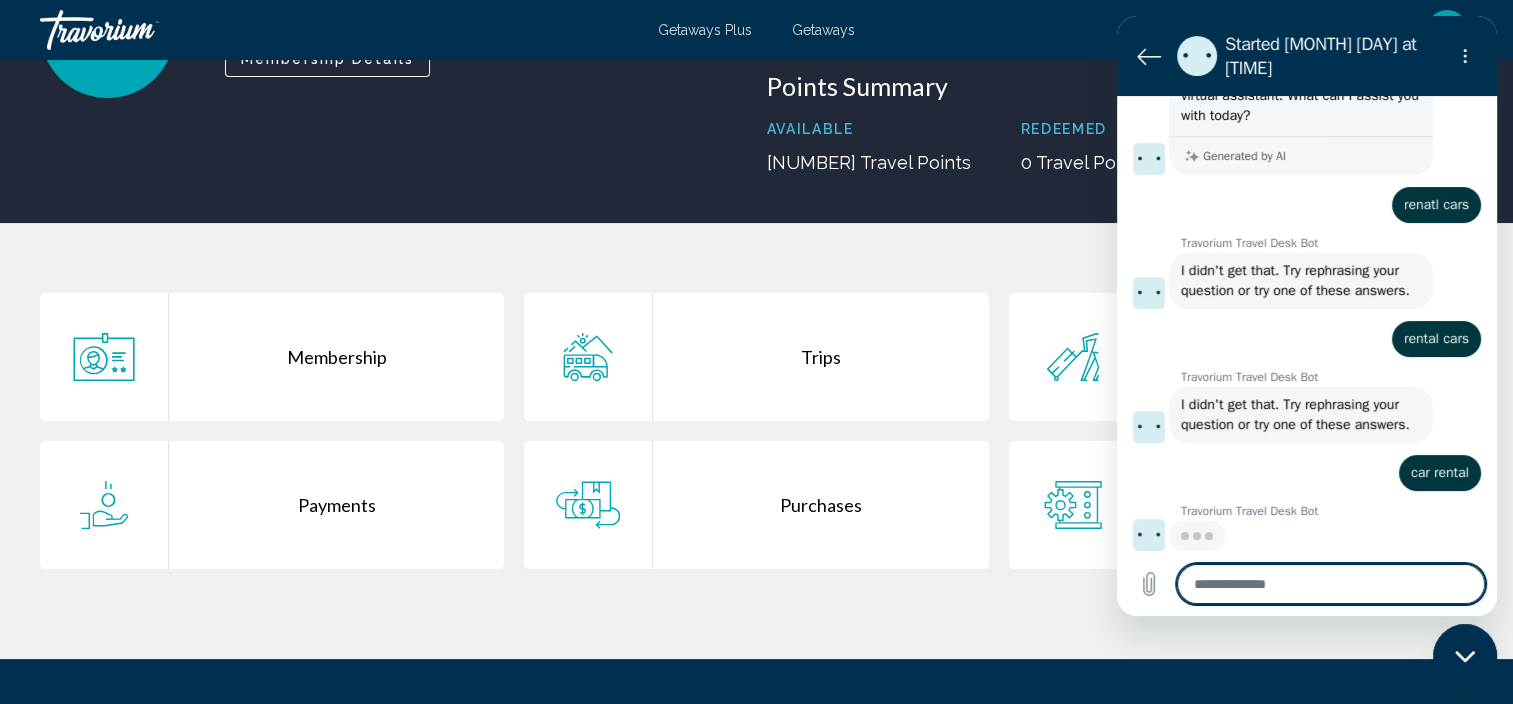 scroll, scrollTop: 120, scrollLeft: 0, axis: vertical 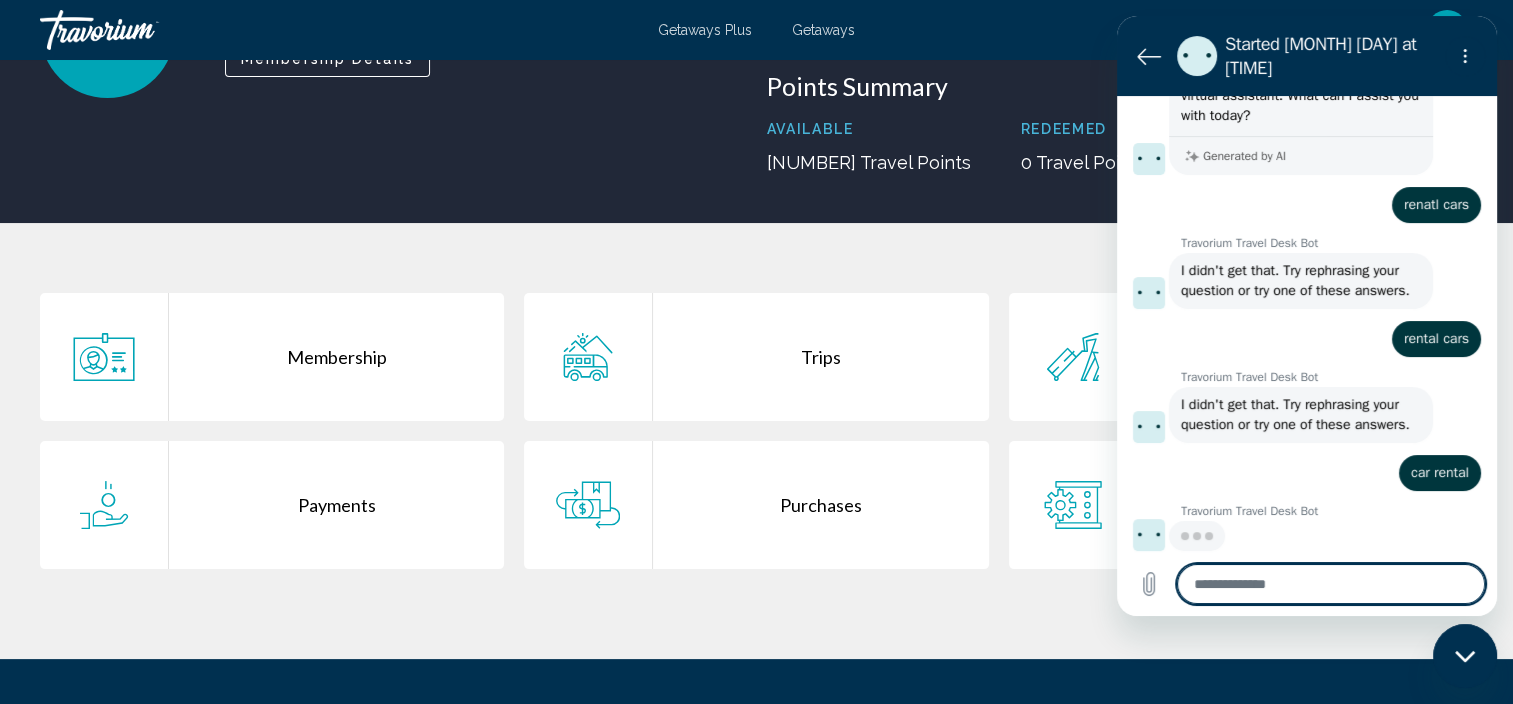 type on "*" 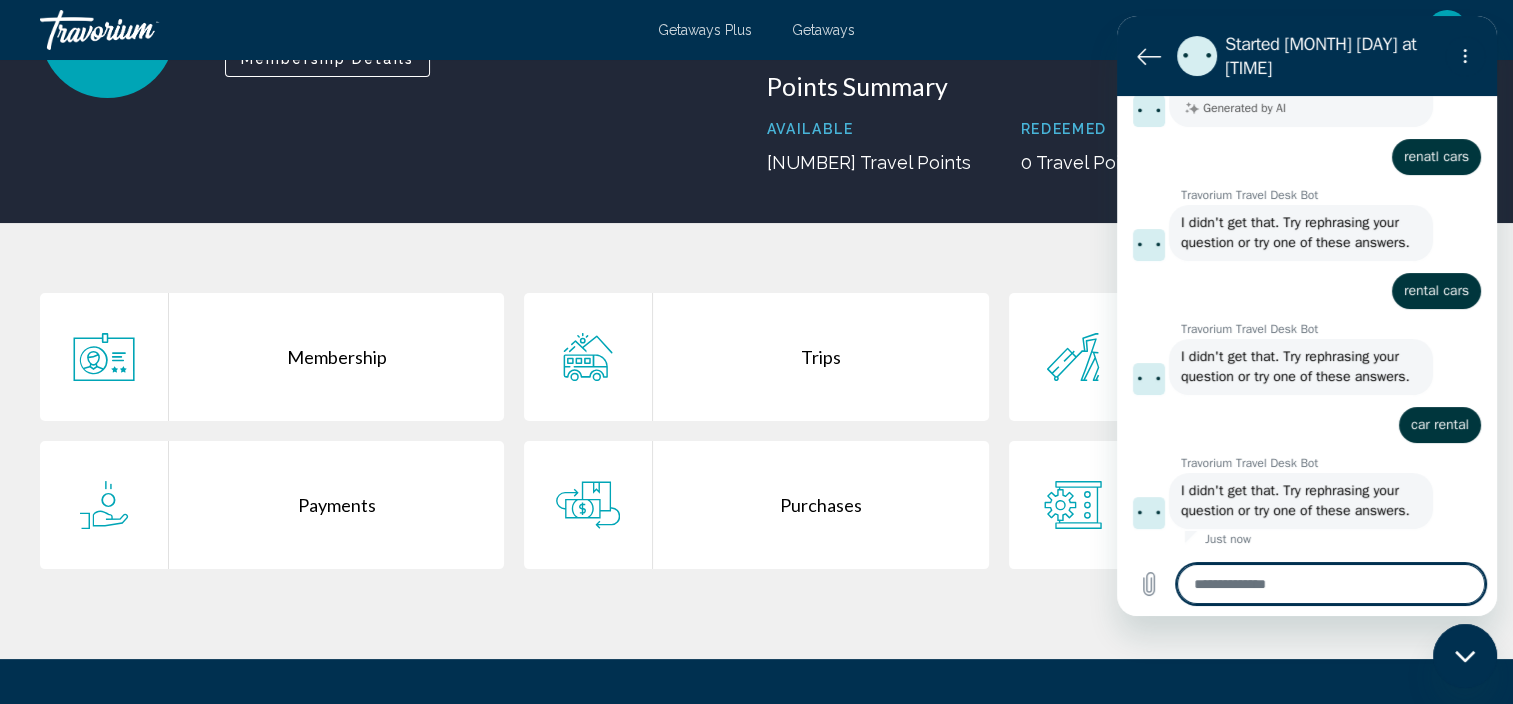 scroll, scrollTop: 188, scrollLeft: 0, axis: vertical 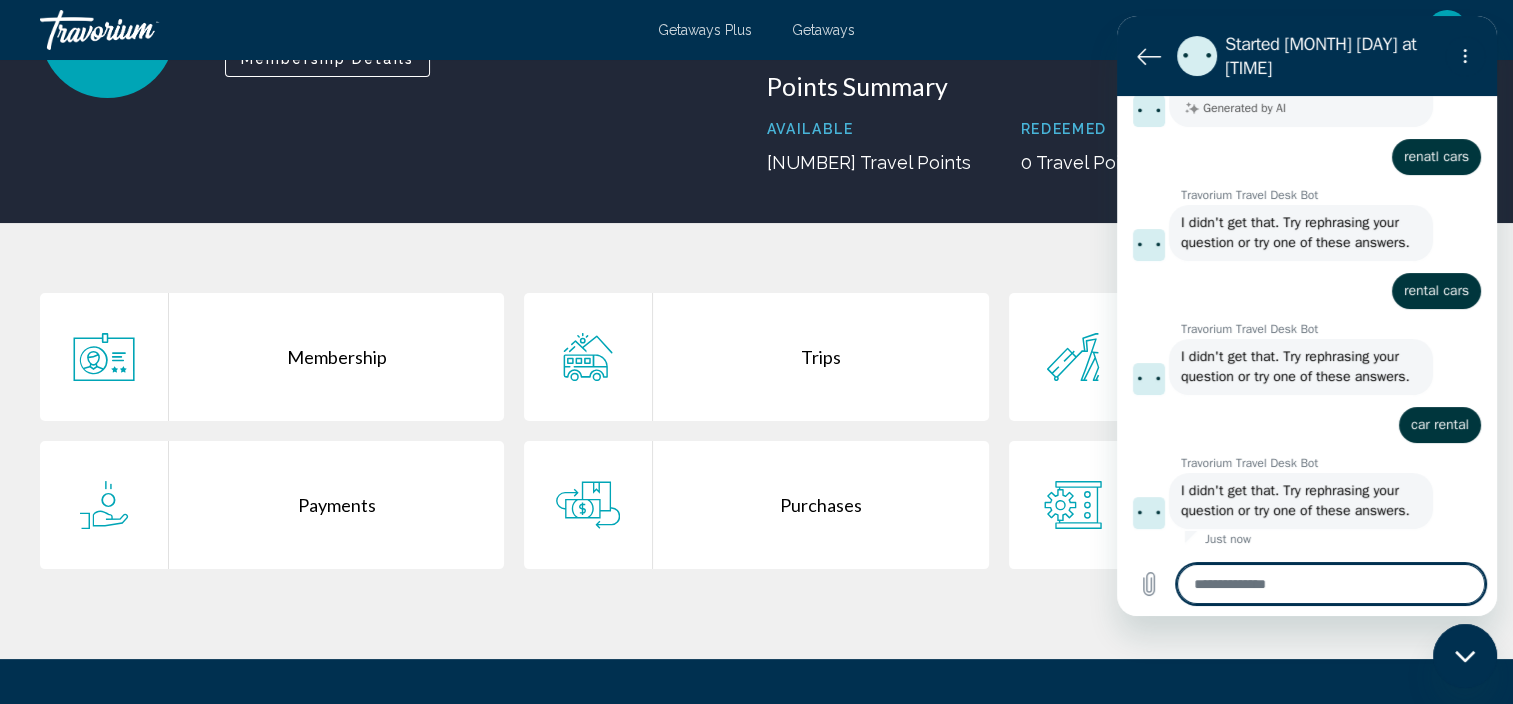 type on "*" 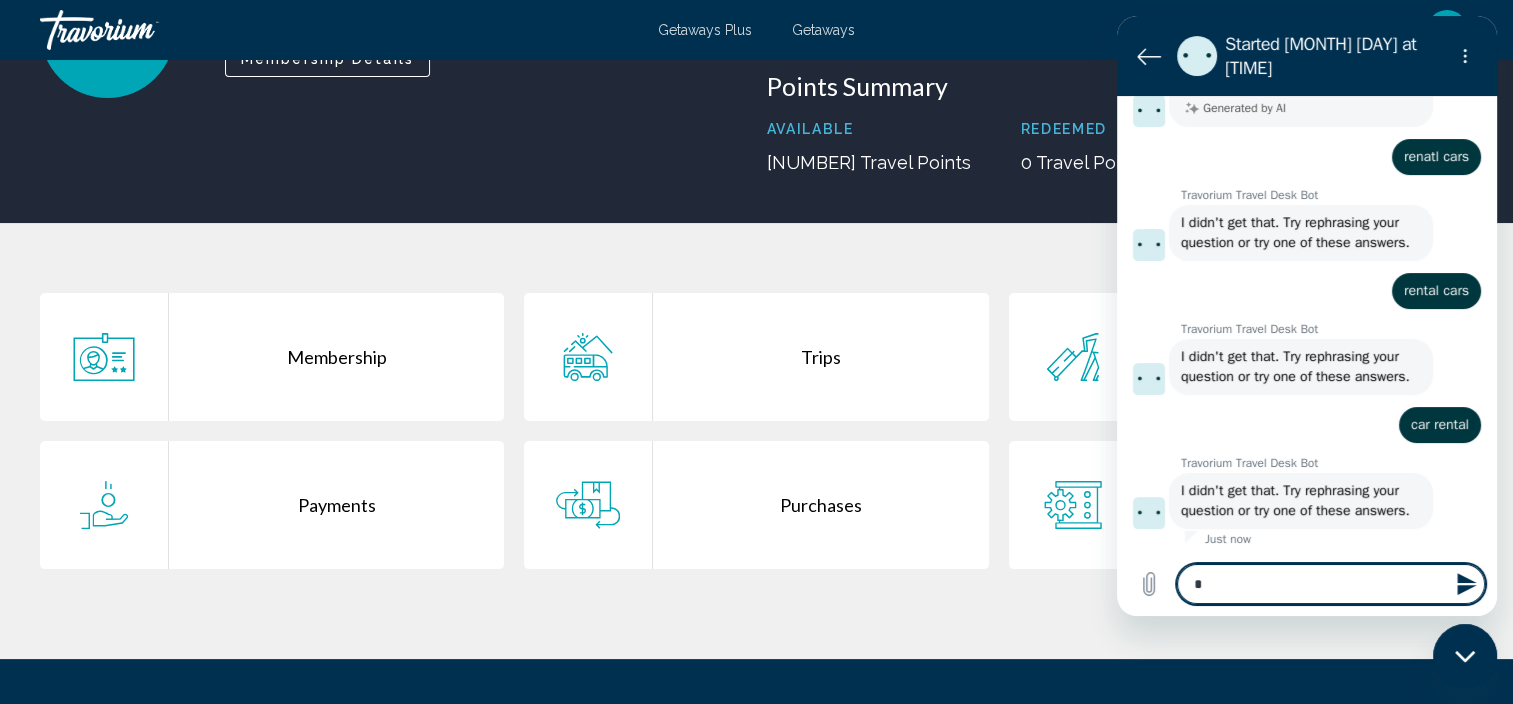 type on "**" 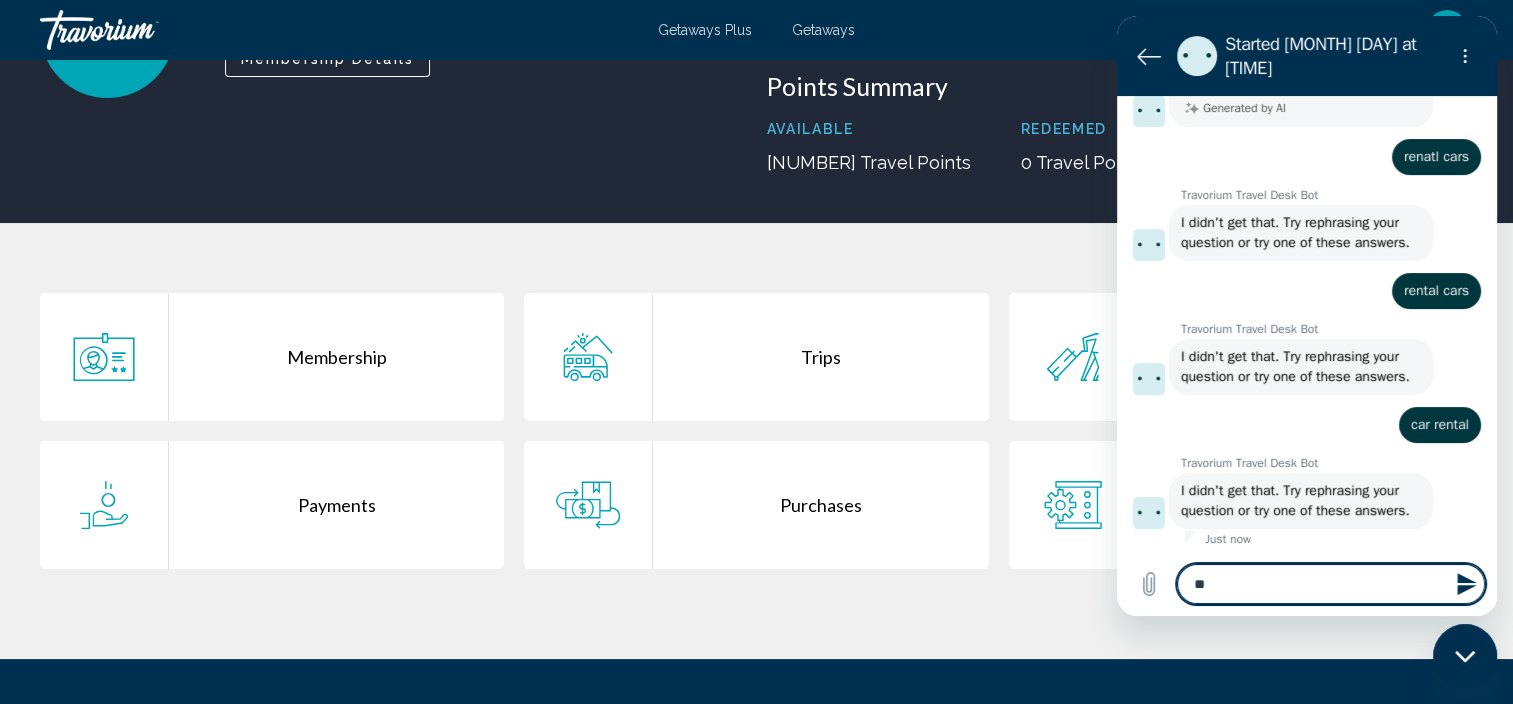 type on "***" 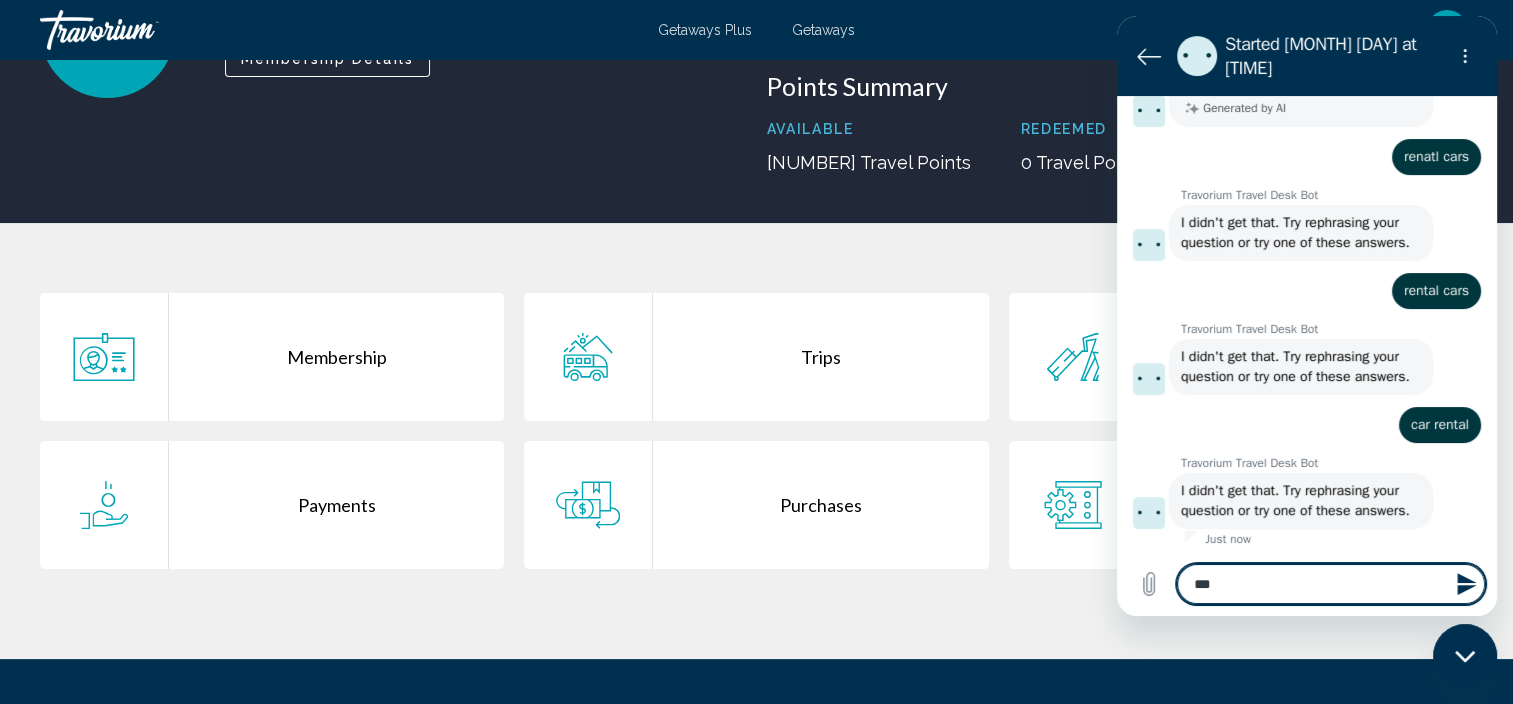 type on "****" 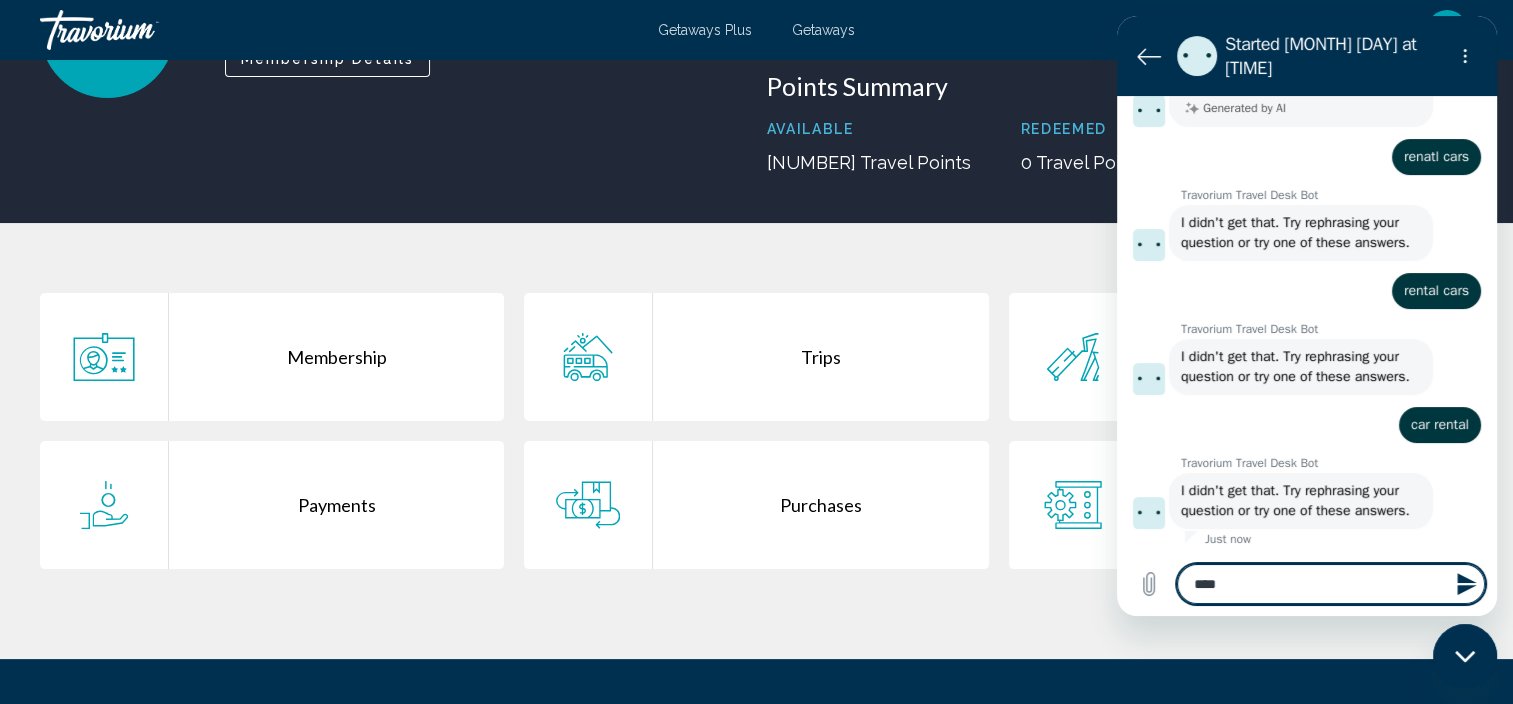type on "****" 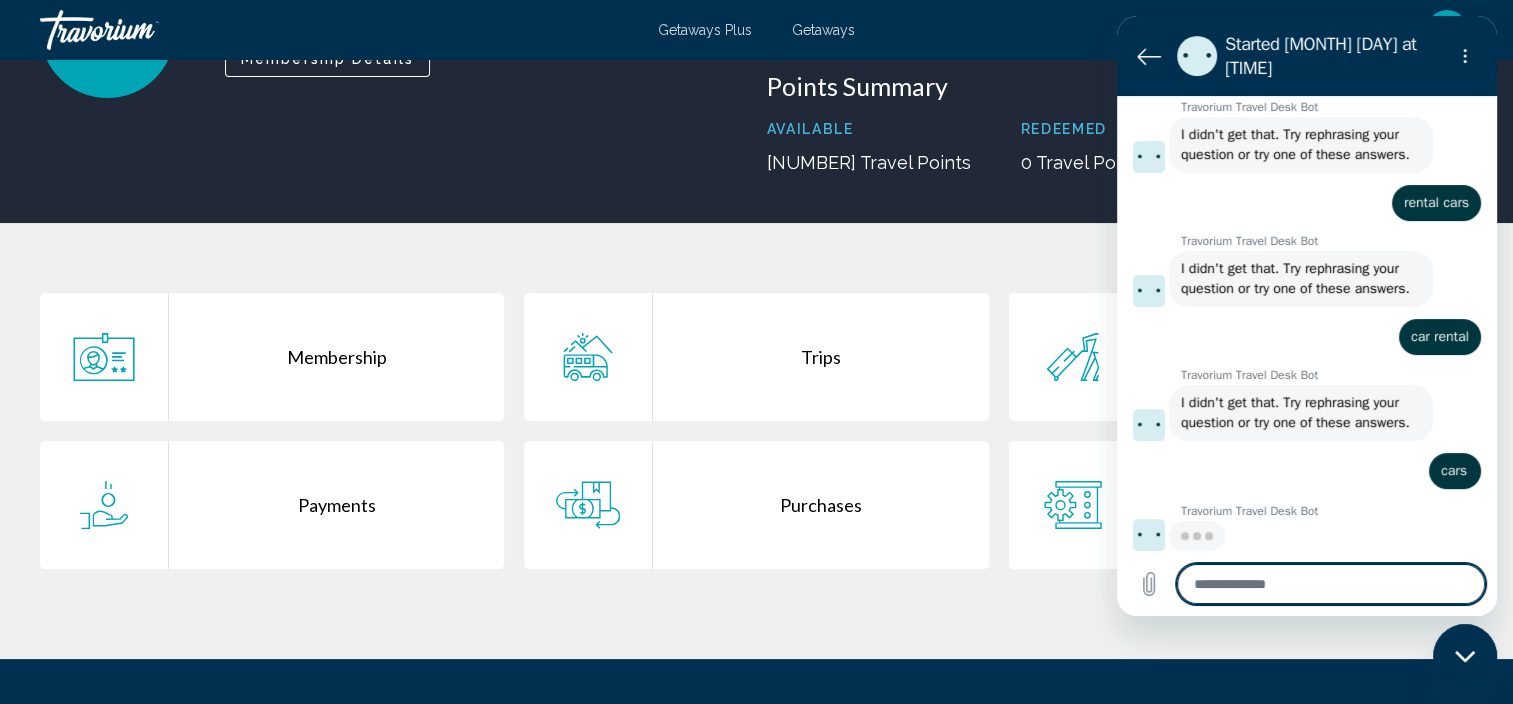 scroll, scrollTop: 273, scrollLeft: 0, axis: vertical 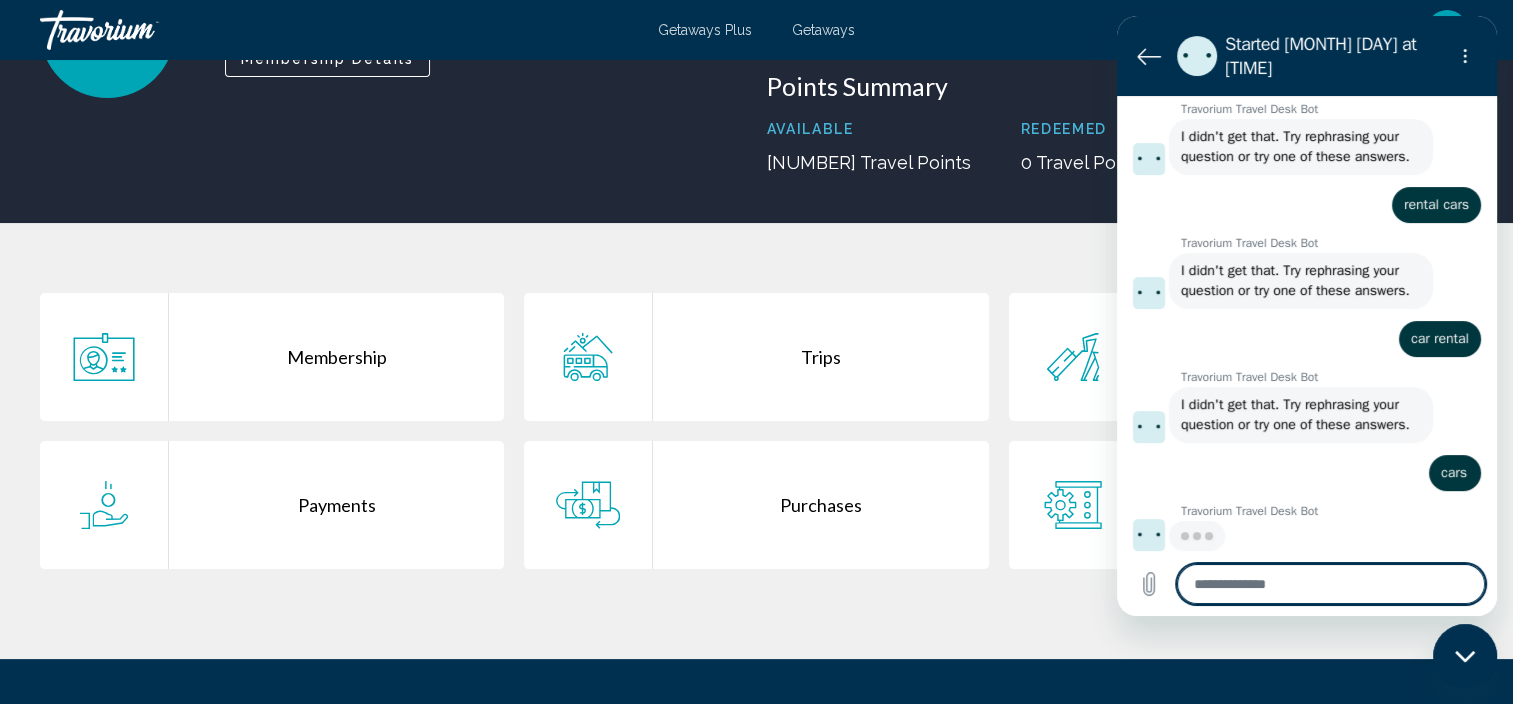 type on "*" 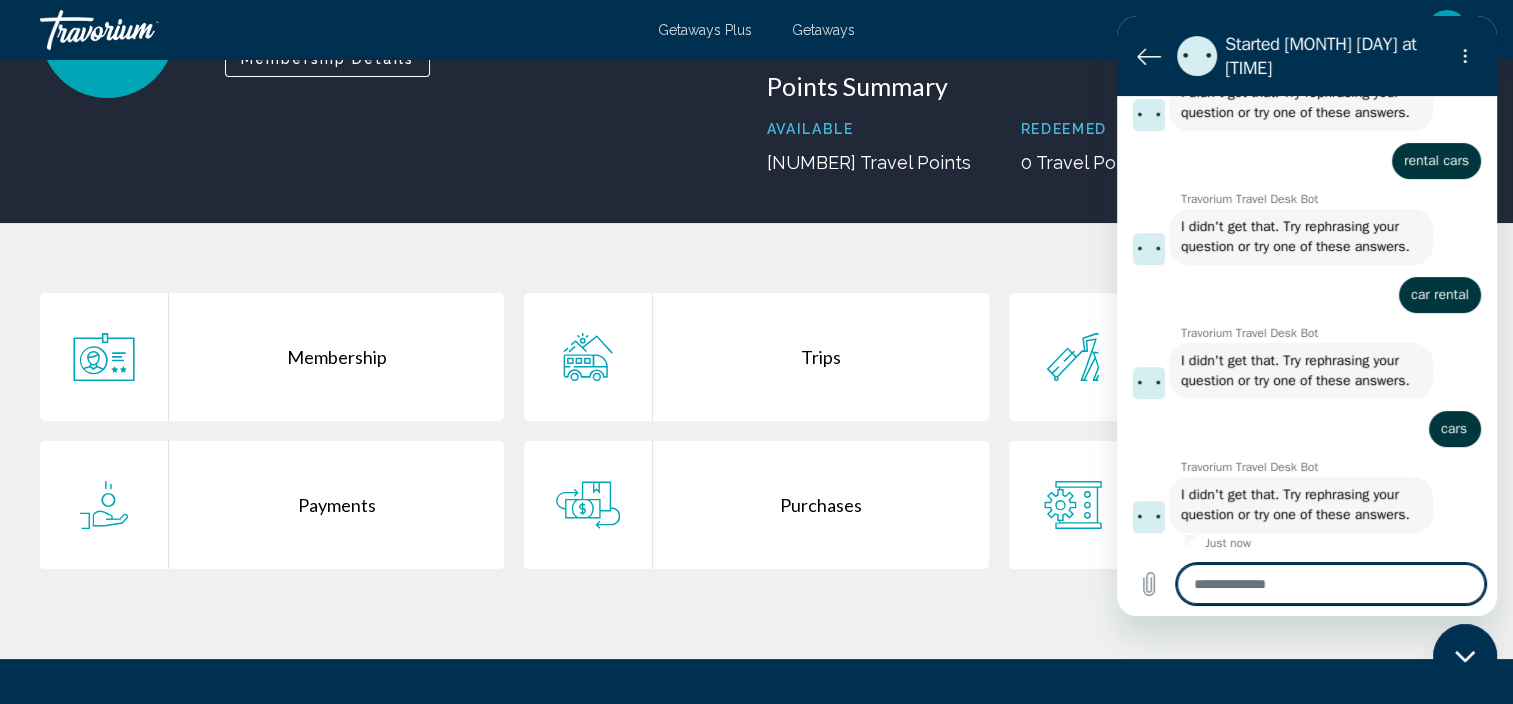 scroll, scrollTop: 341, scrollLeft: 0, axis: vertical 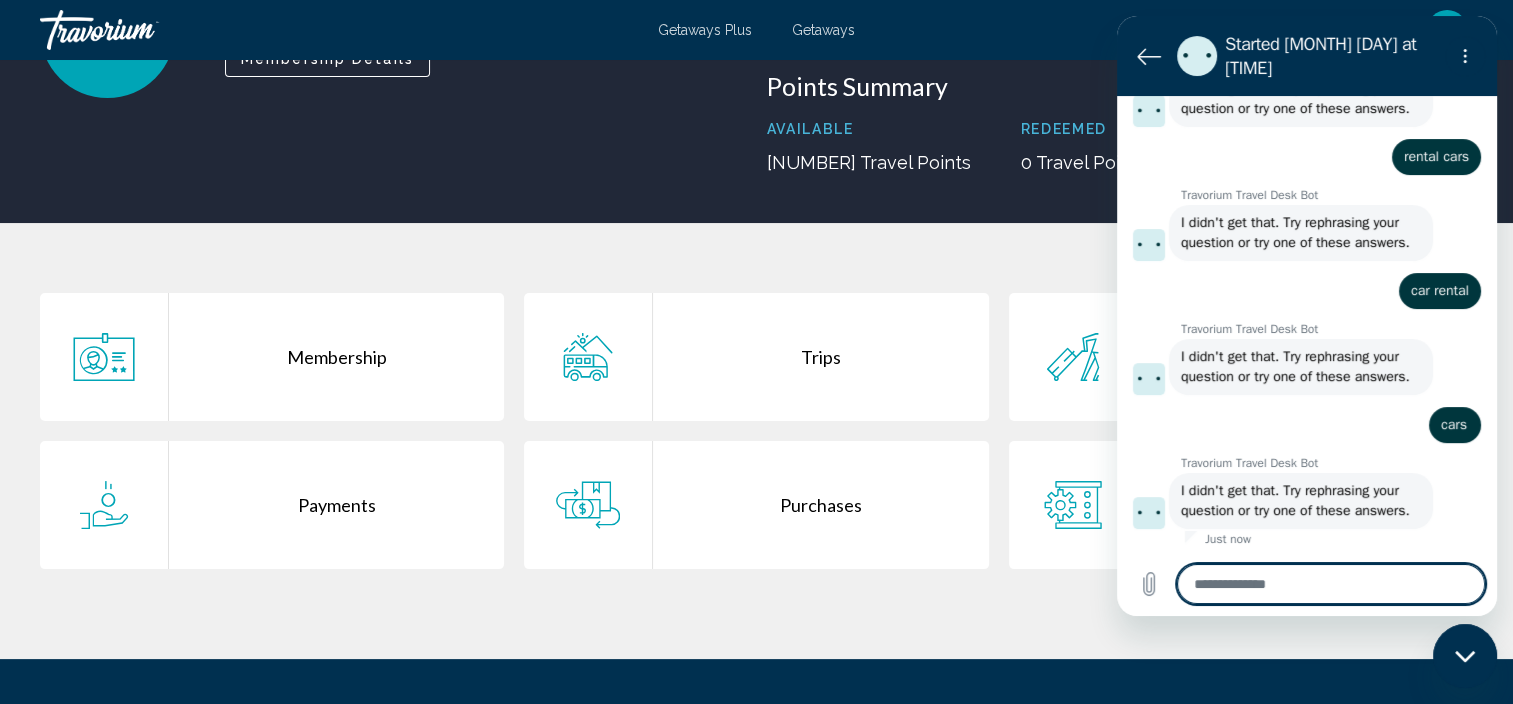 type on "*" 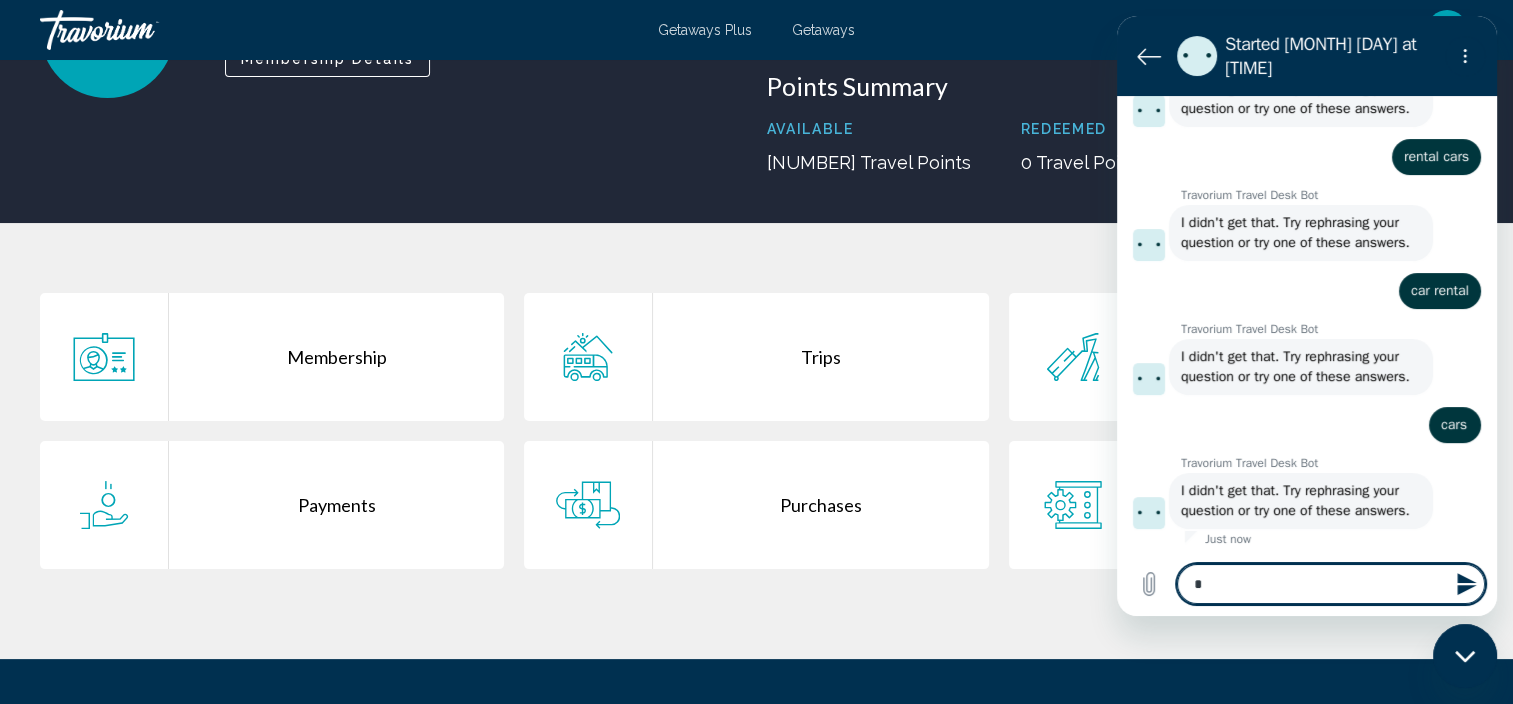 type on "**" 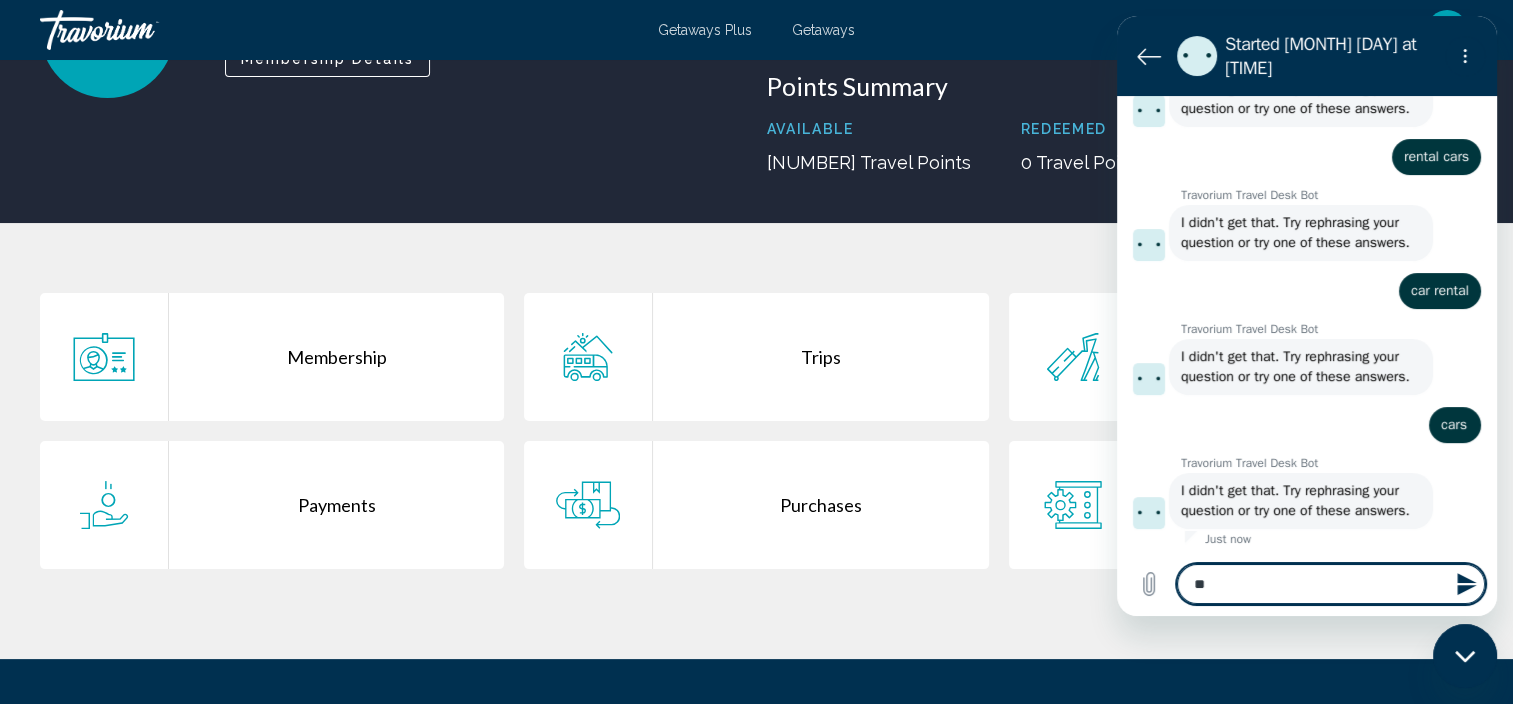 type on "***" 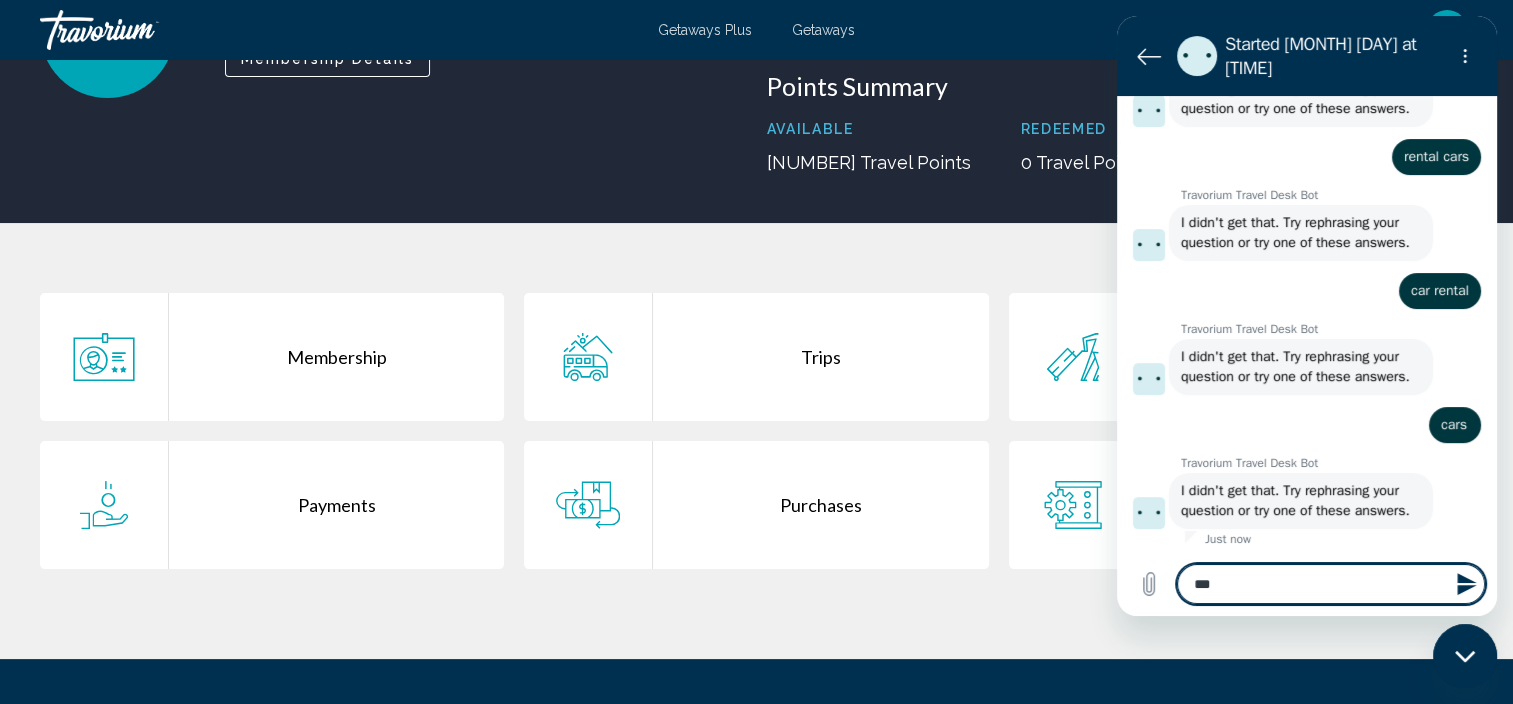 type on "****" 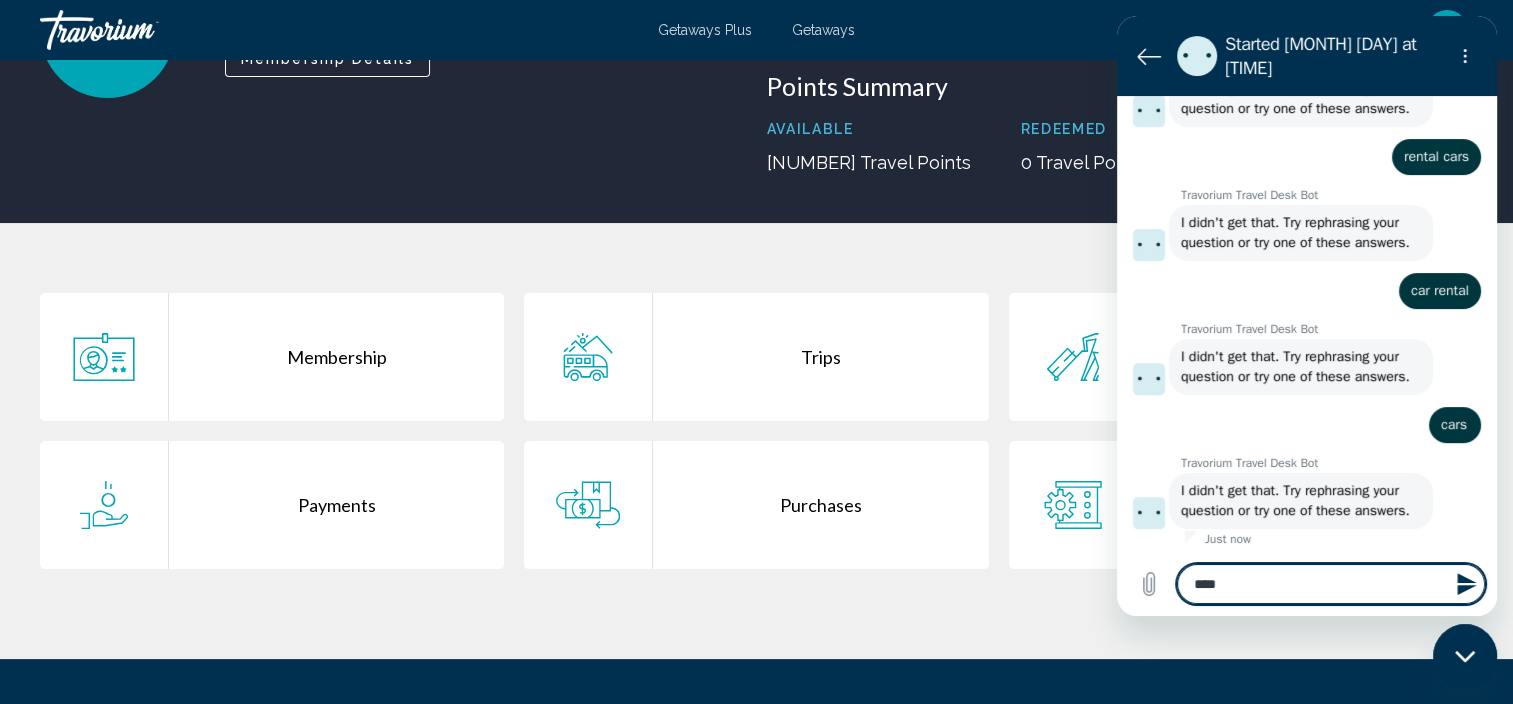 type on "*****" 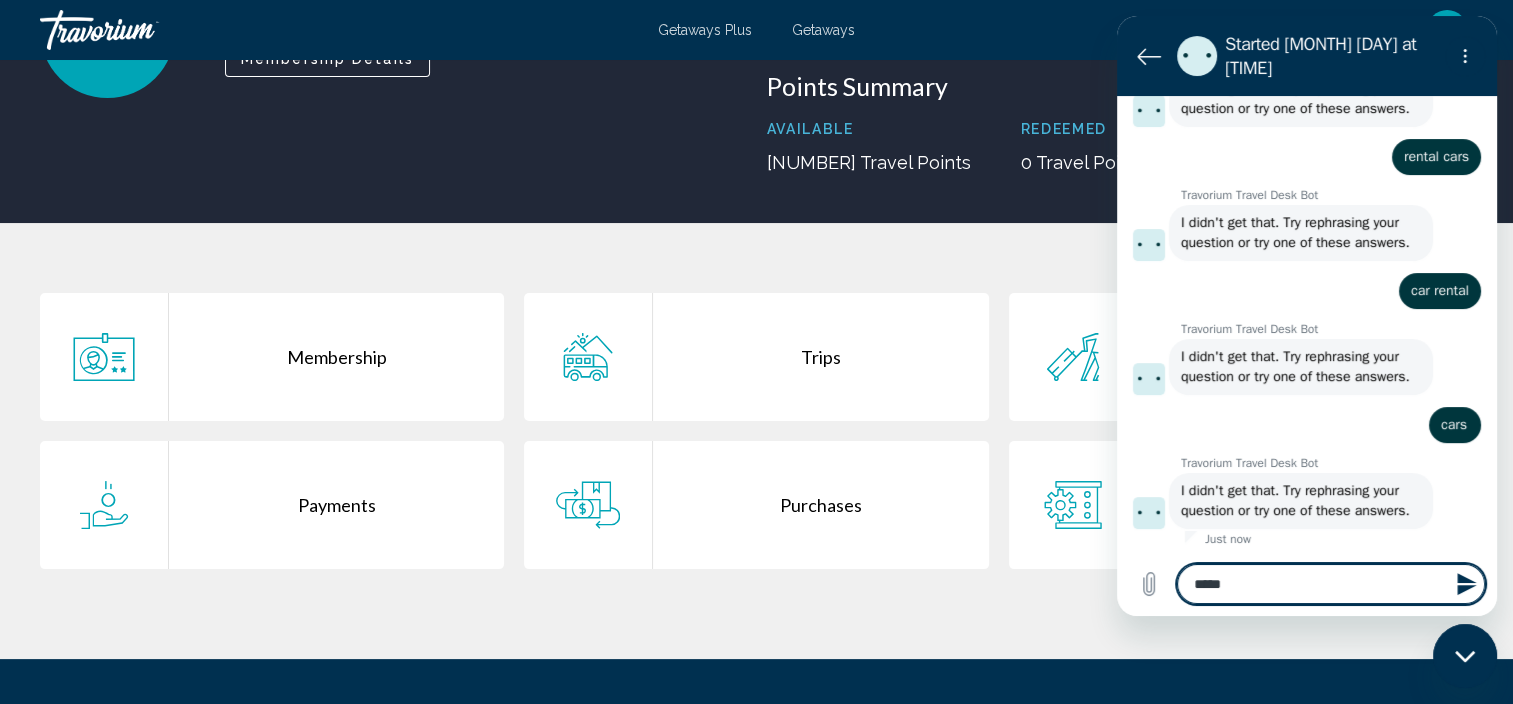type on "*****" 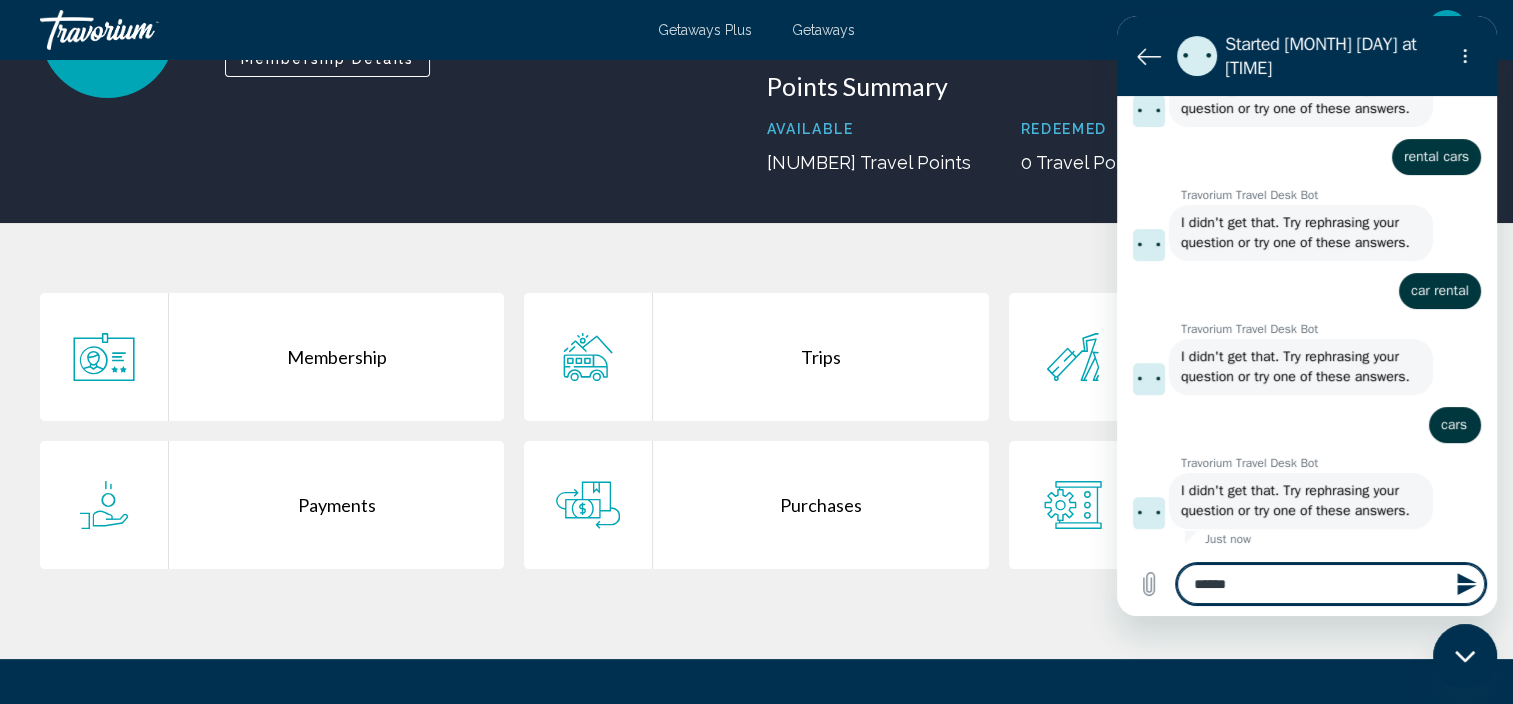 type on "*******" 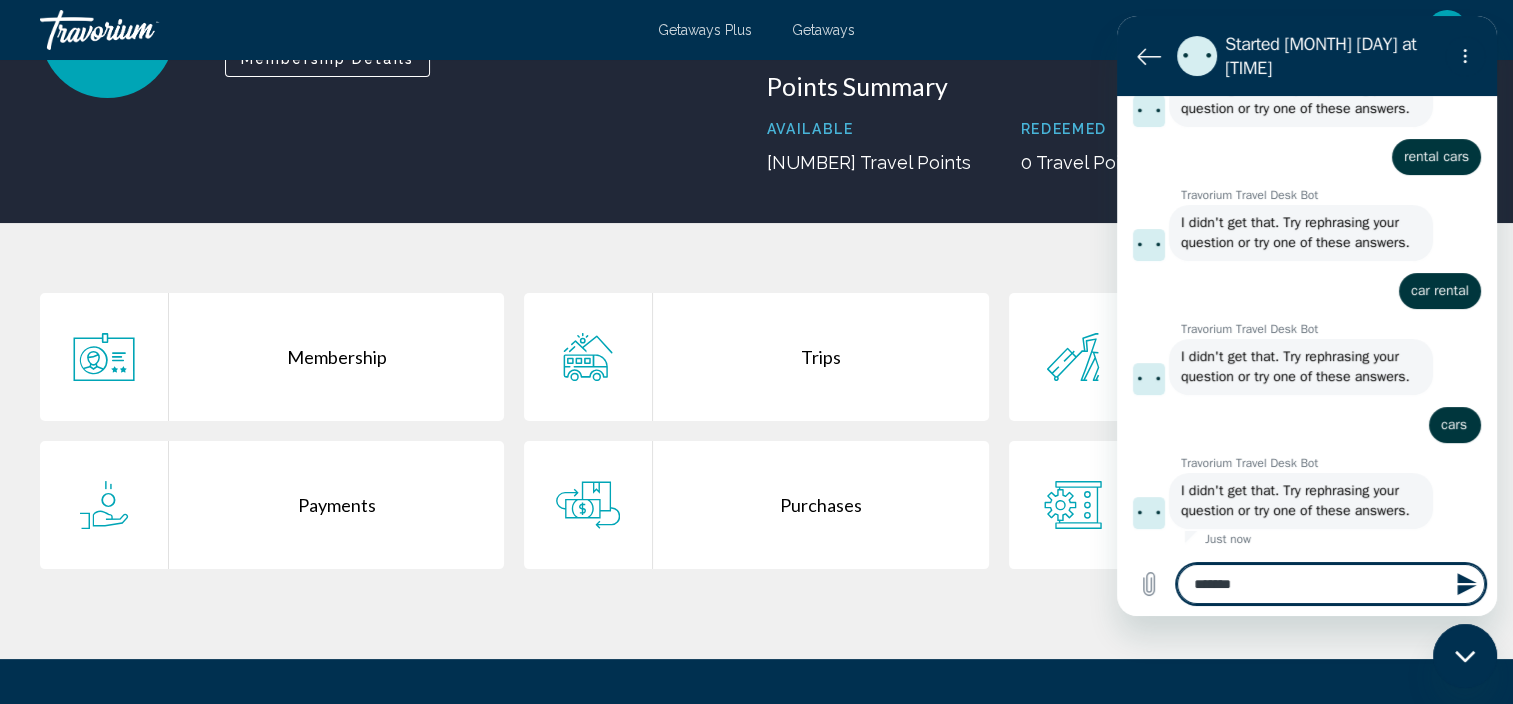 type on "********" 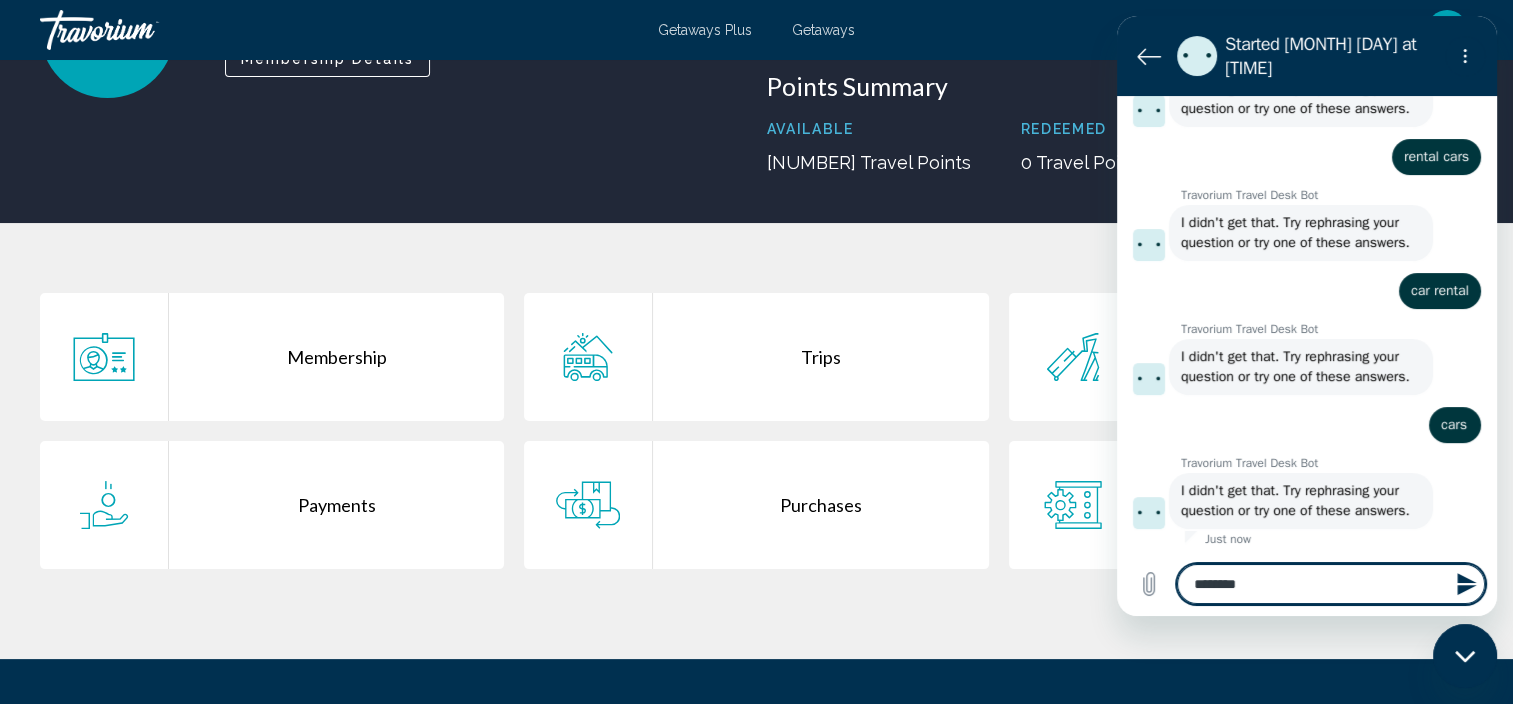type on "*********" 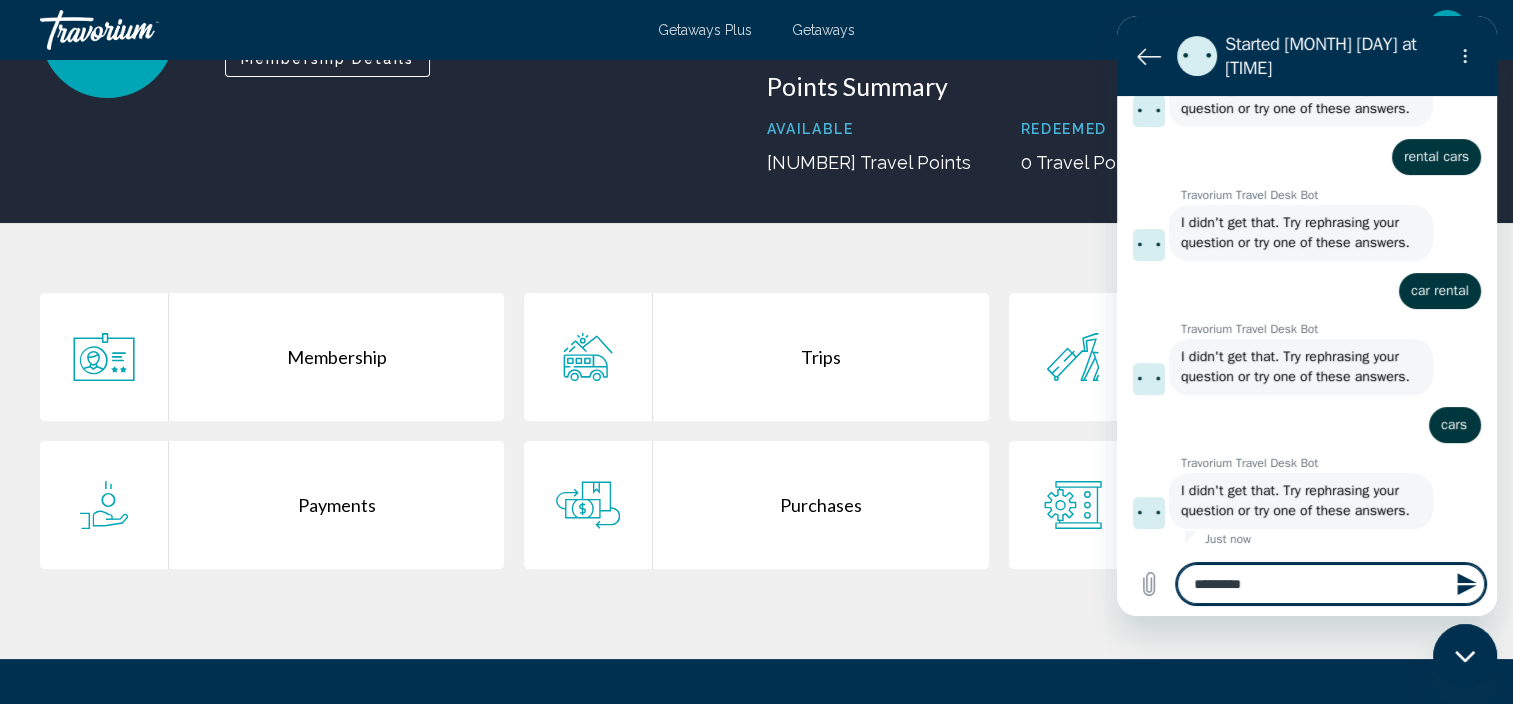 type on "*********" 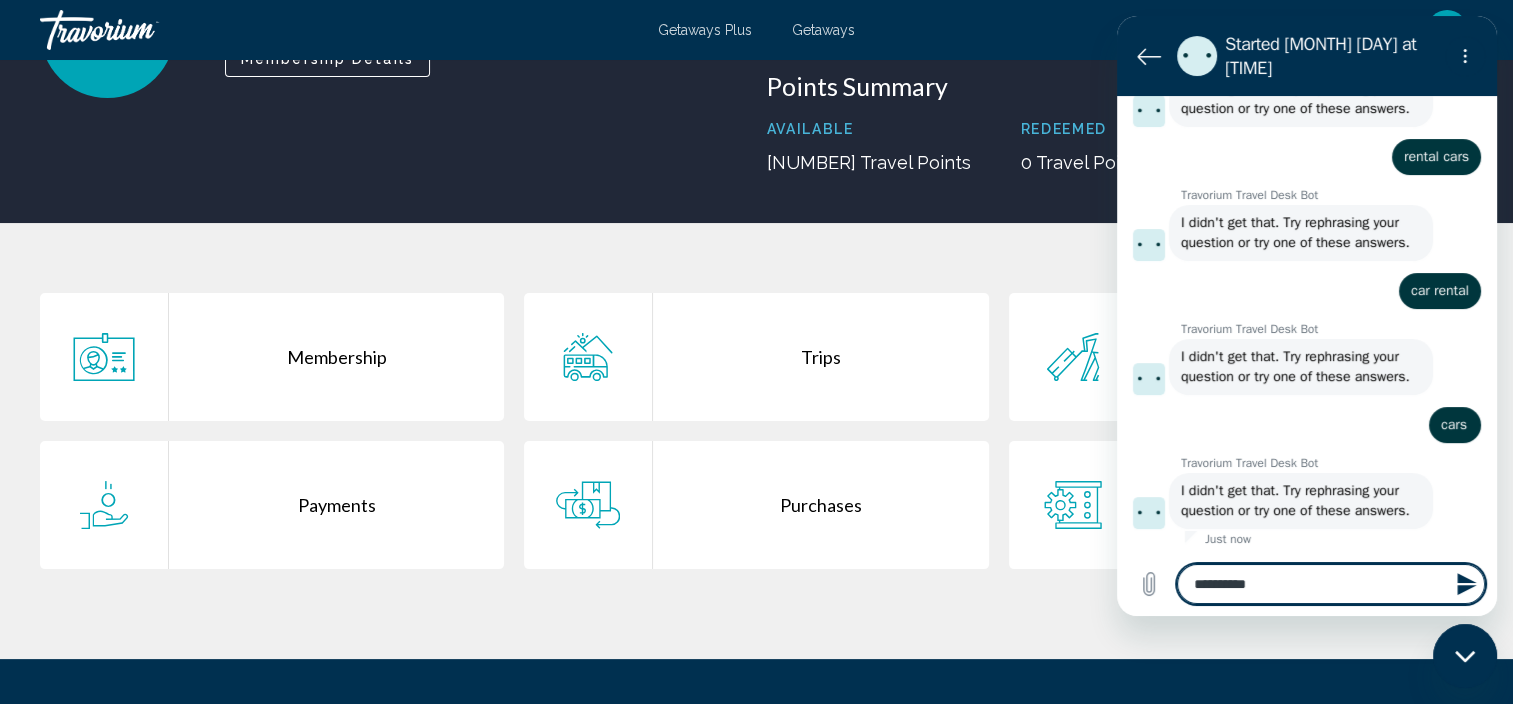 type on "**********" 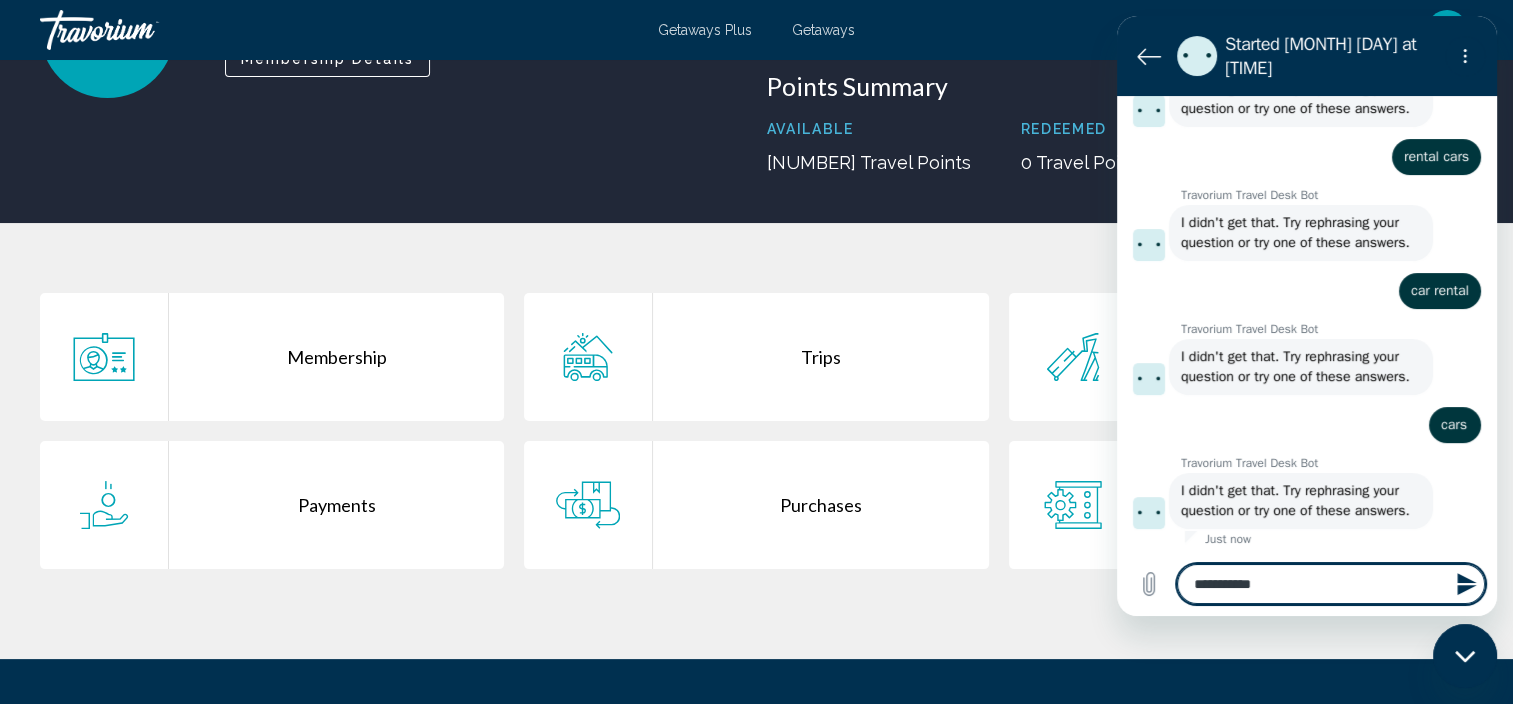 type on "**********" 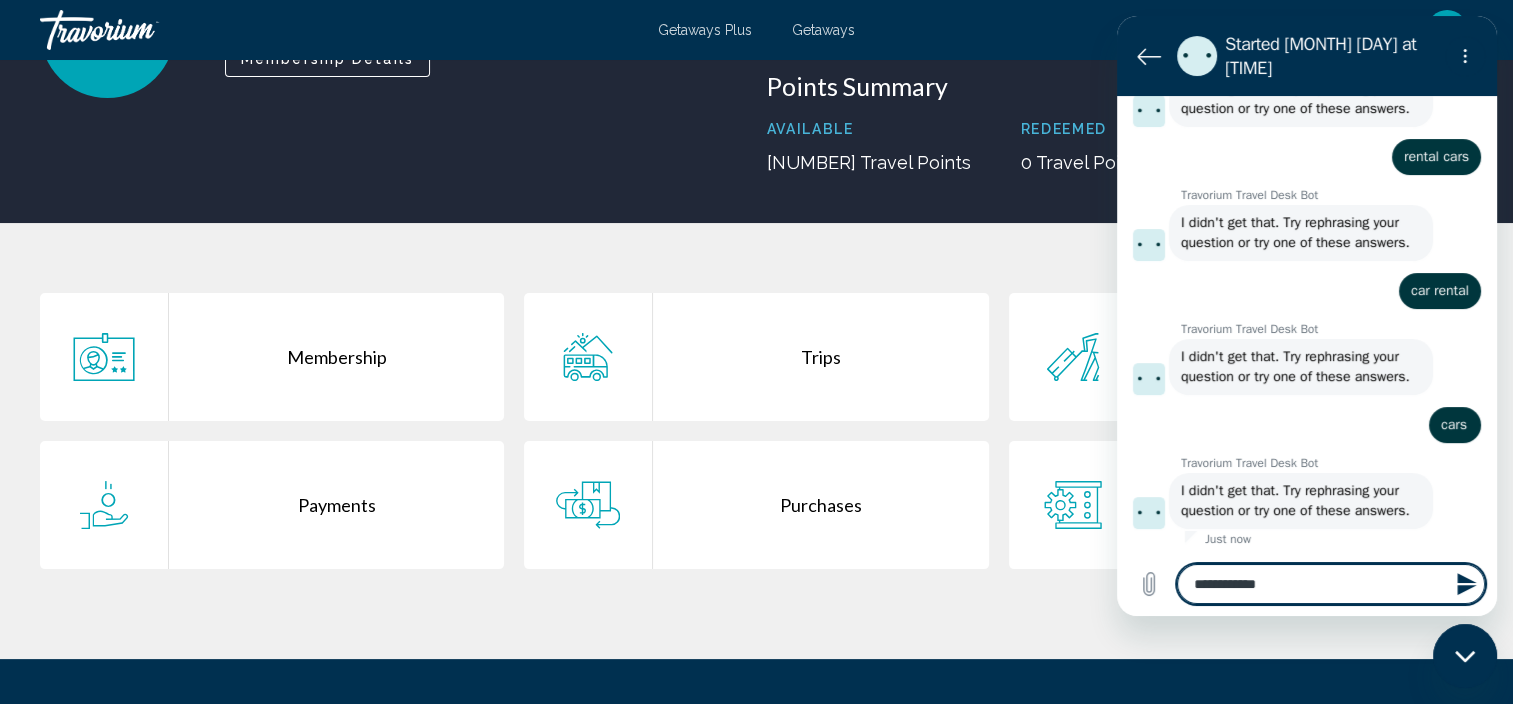 type on "**********" 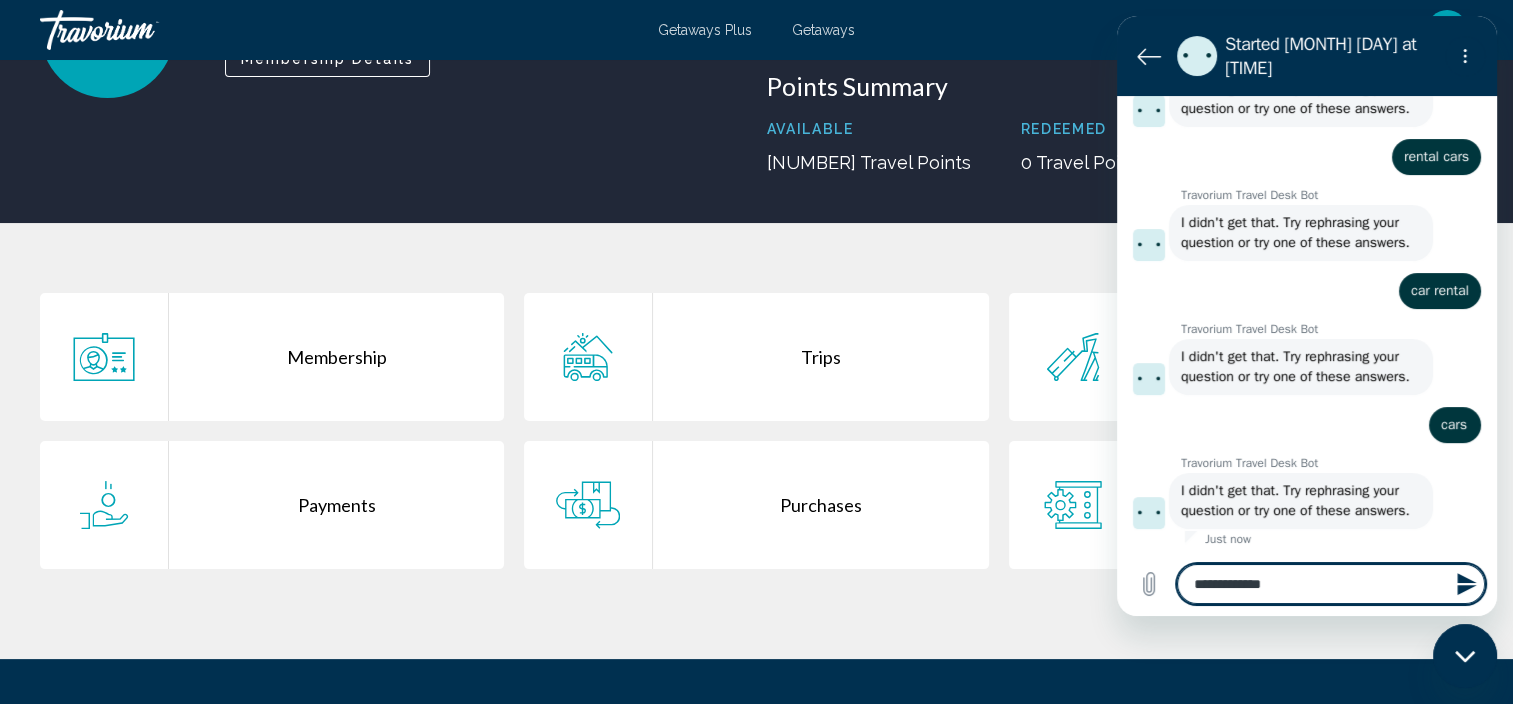 type on "**********" 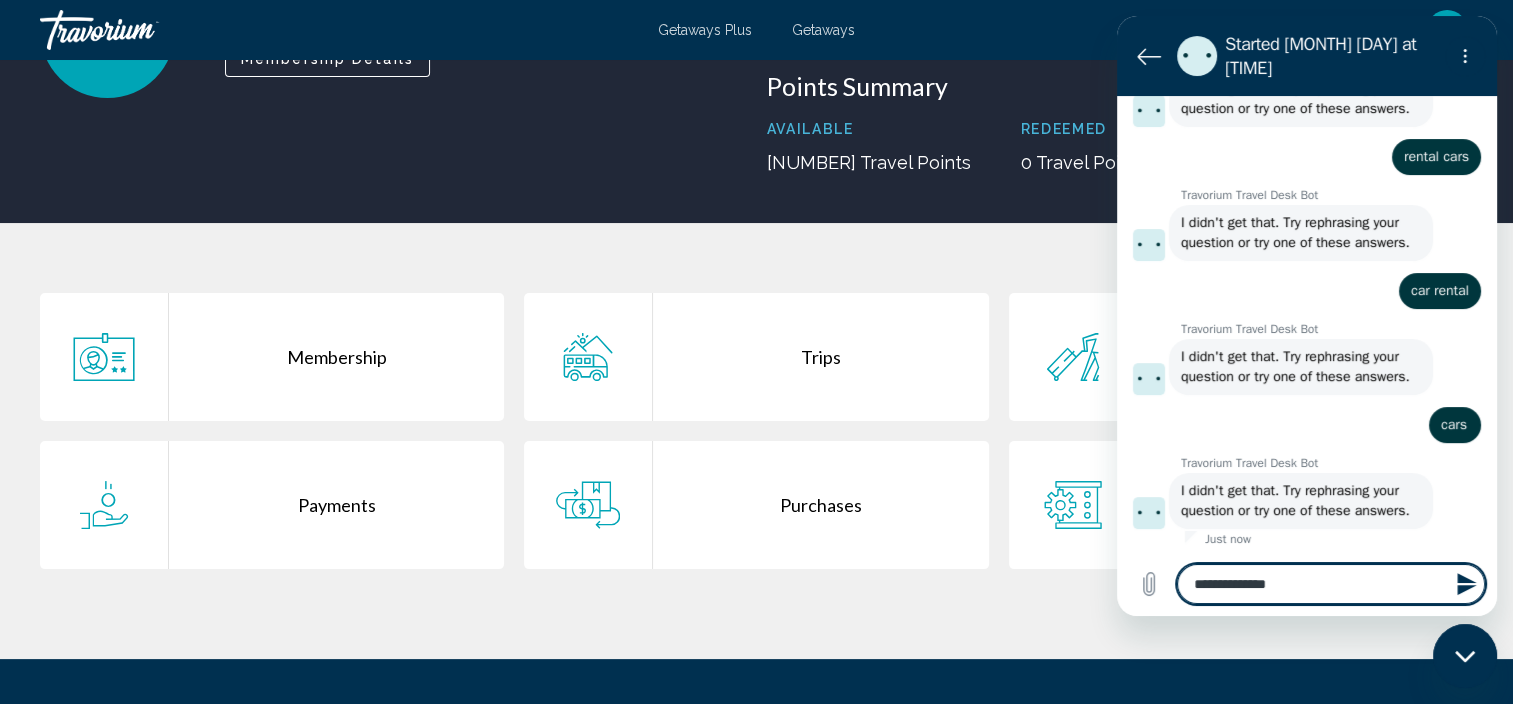 type on "**********" 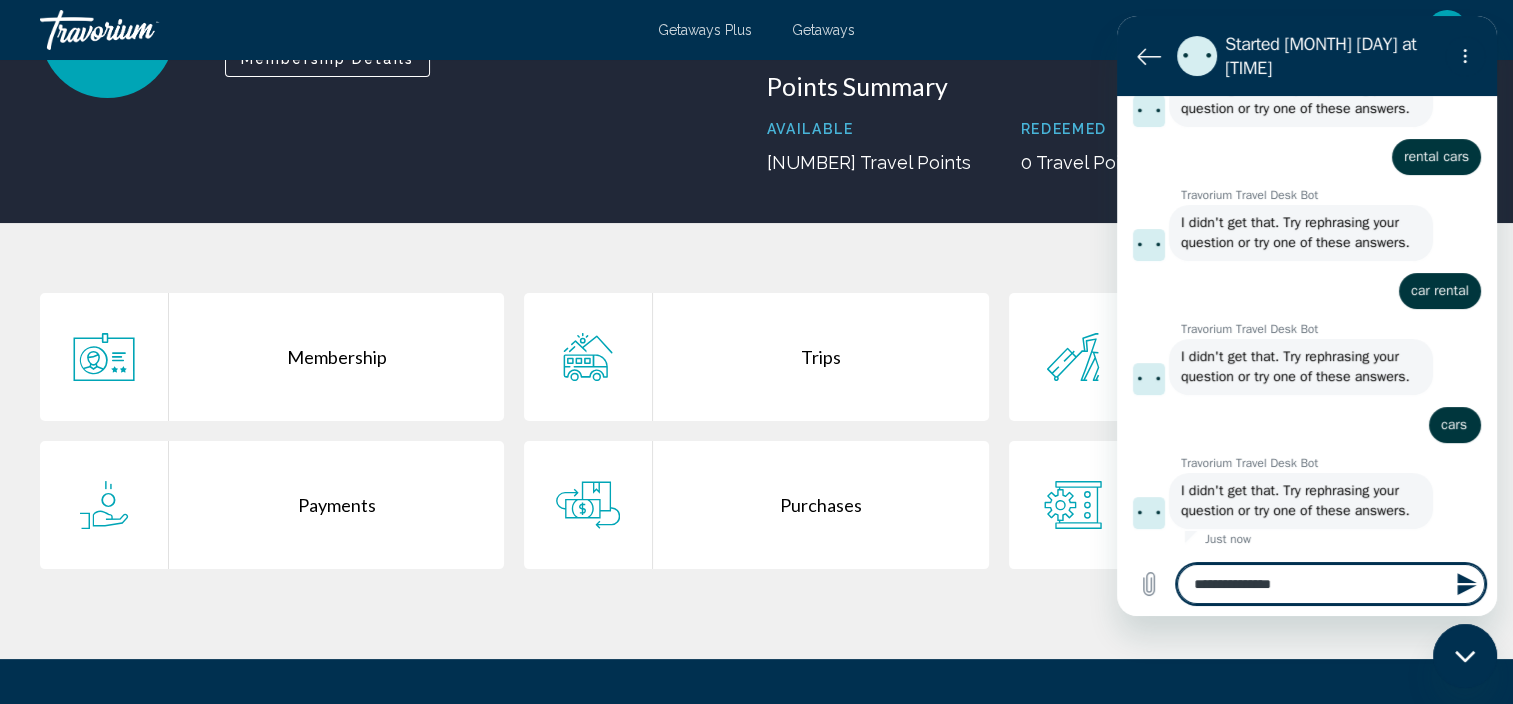 type on "**********" 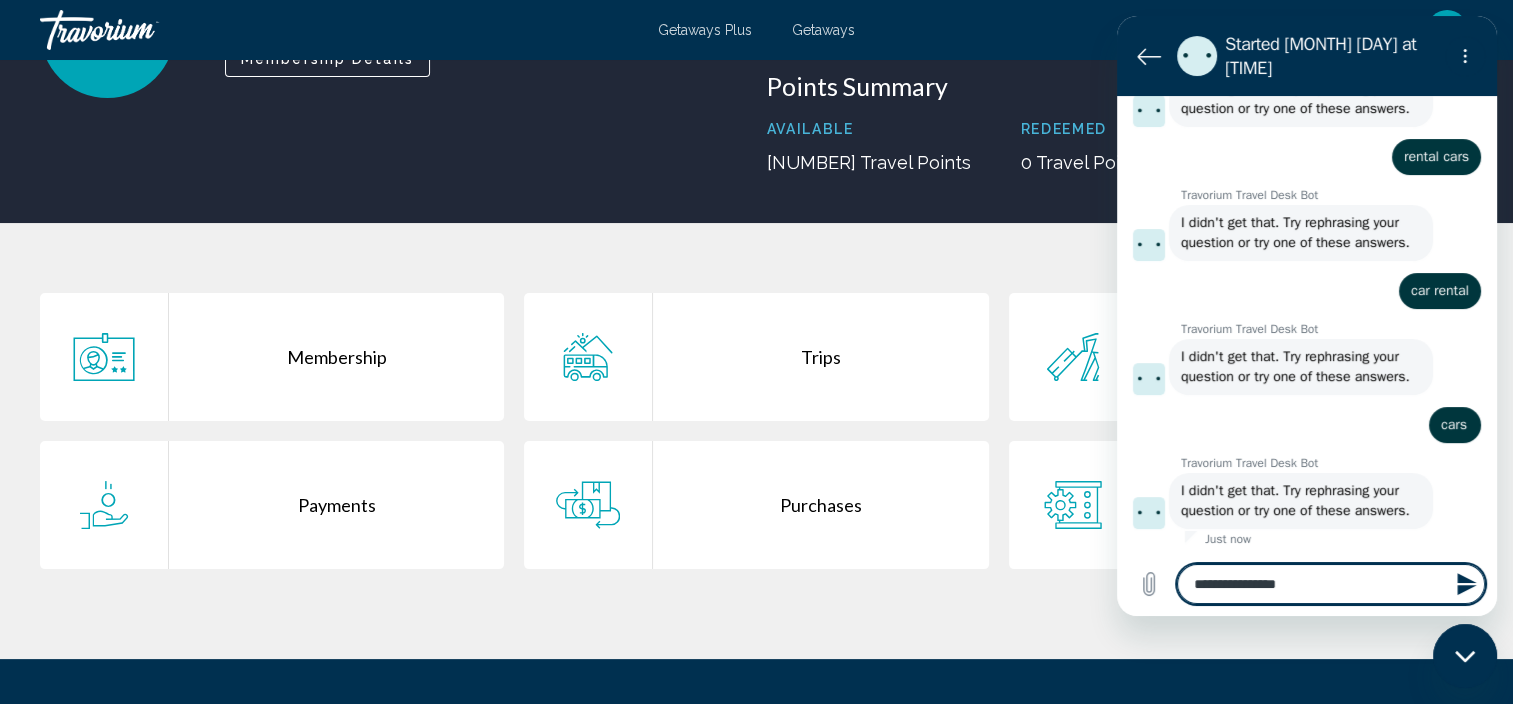 type on "**********" 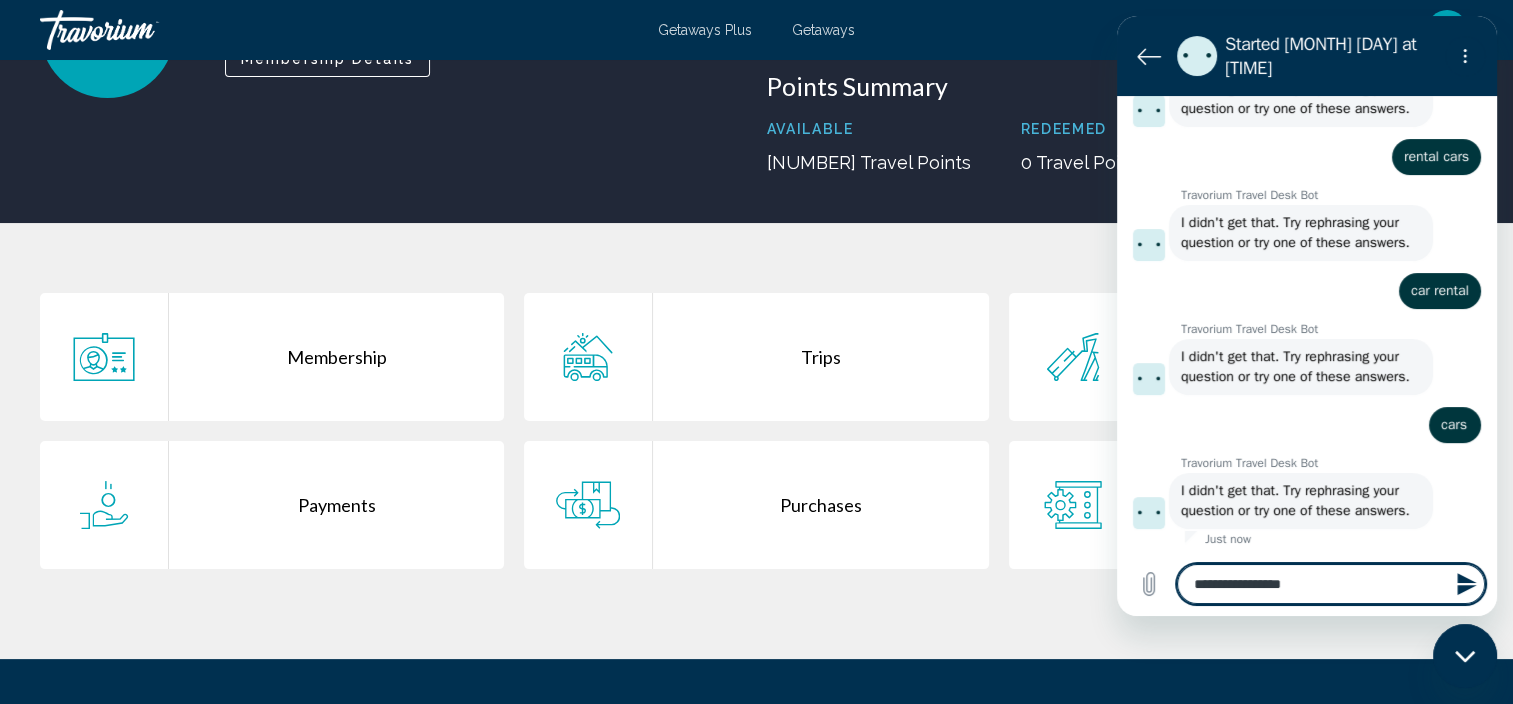 type on "*" 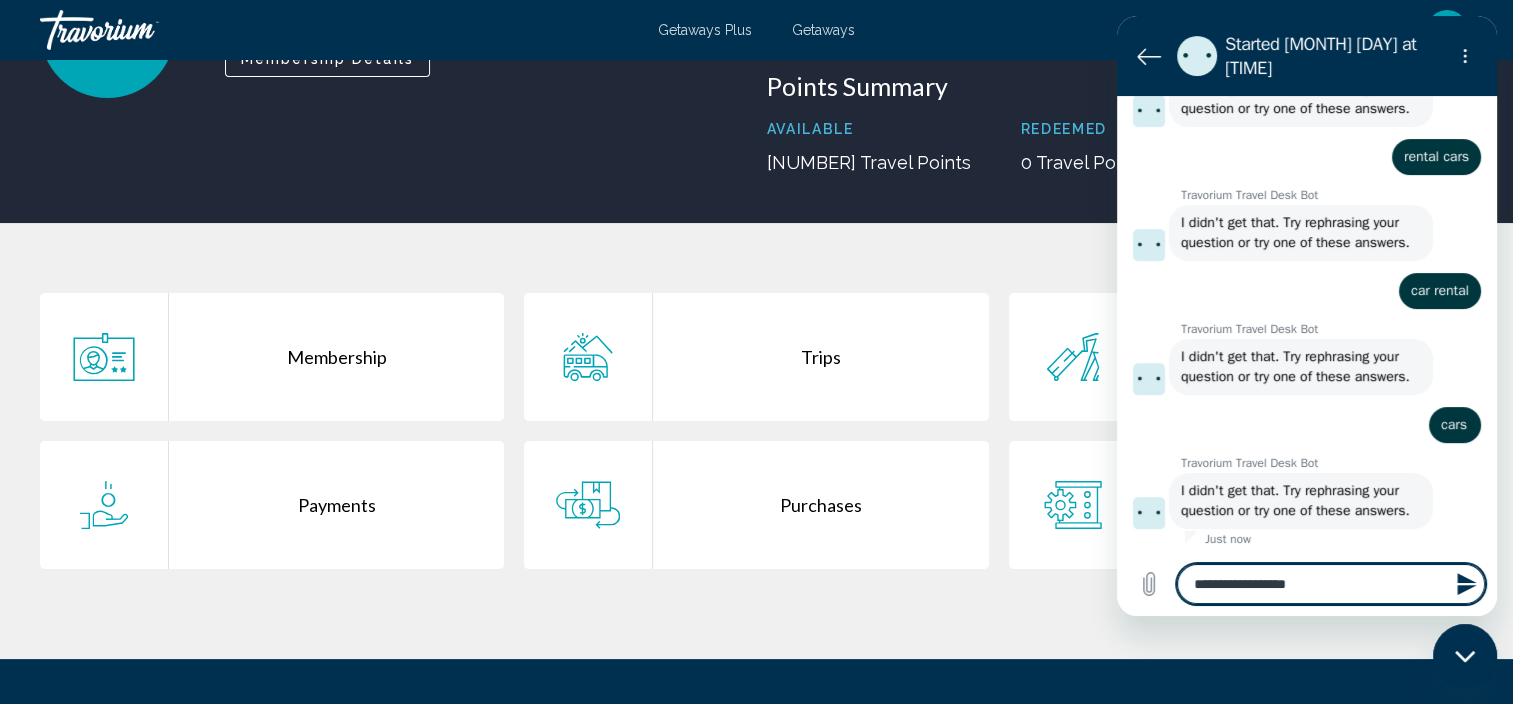 type on "**********" 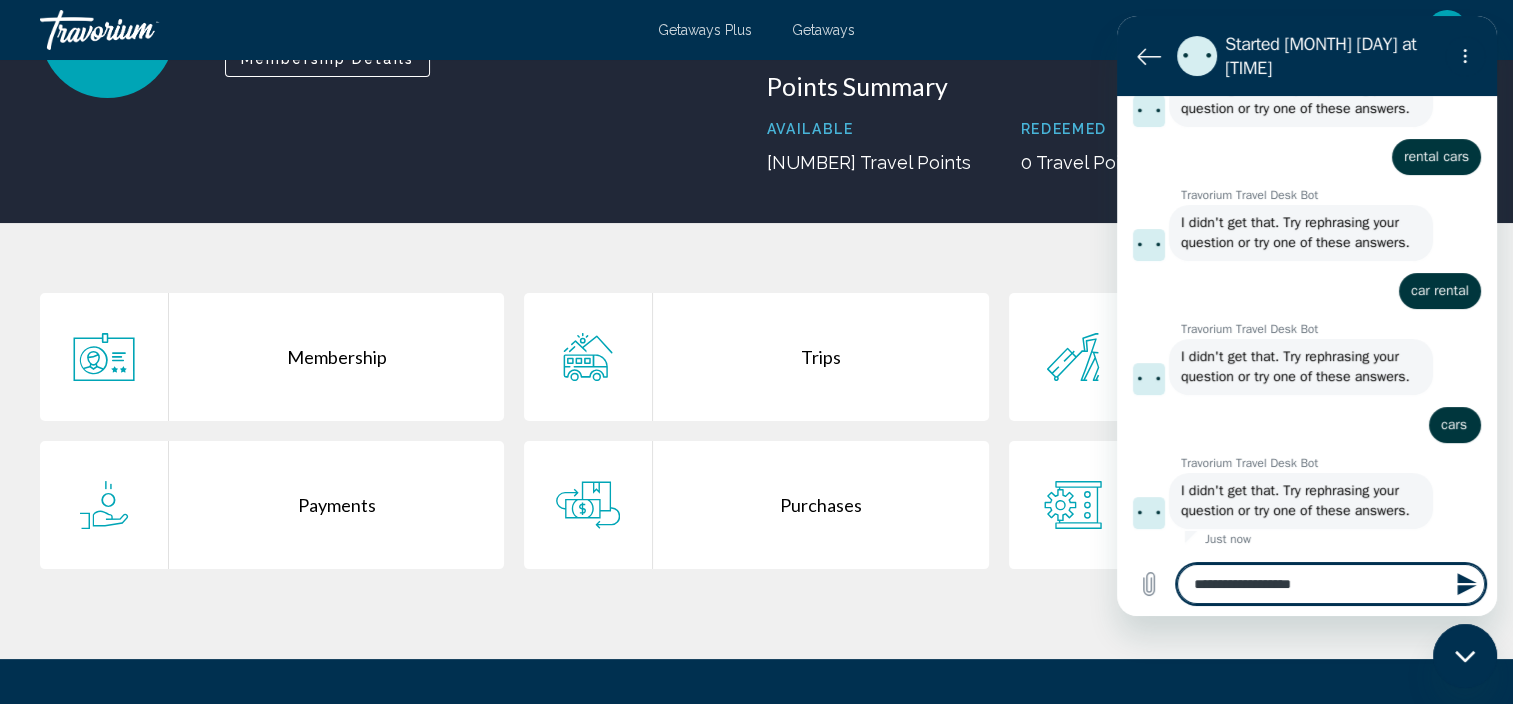 type on "**********" 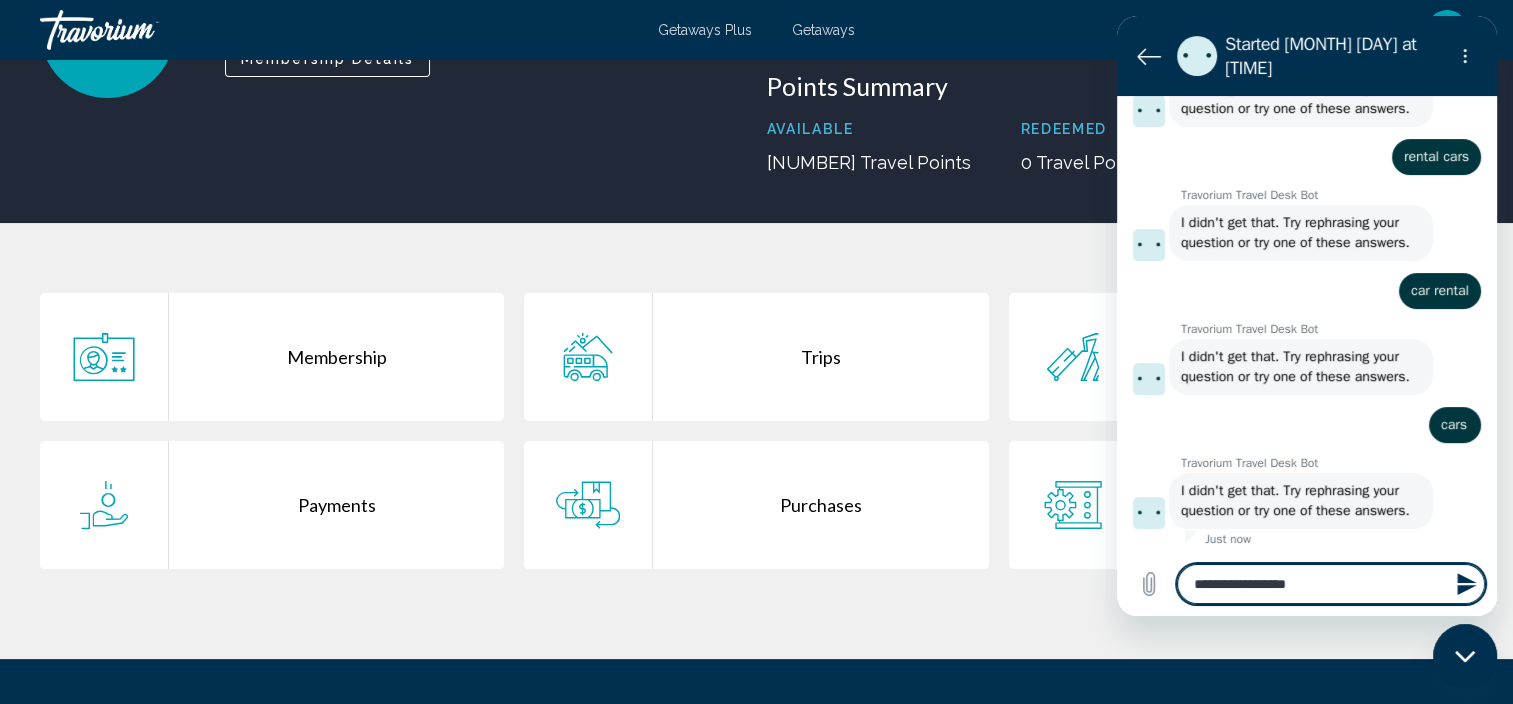 type on "**********" 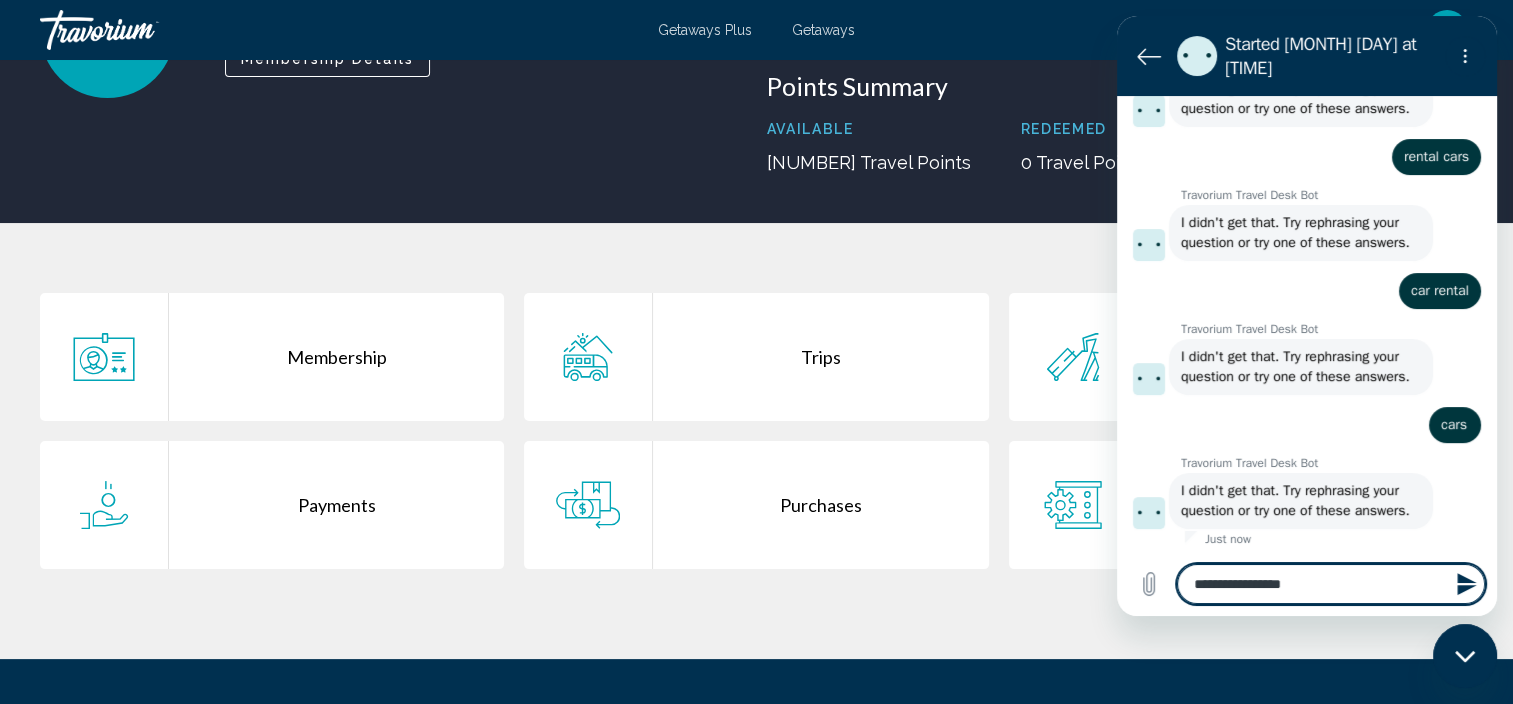 type on "**********" 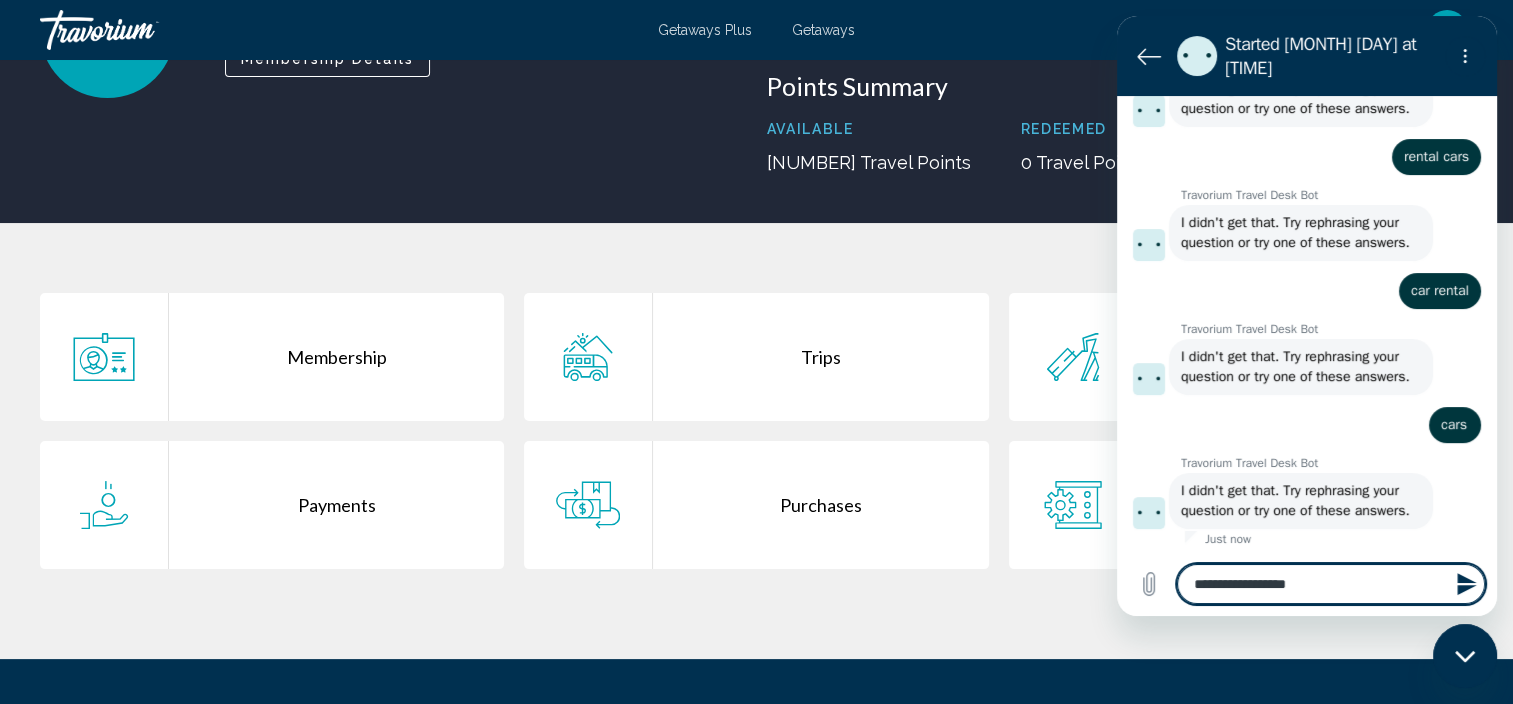 type on "**********" 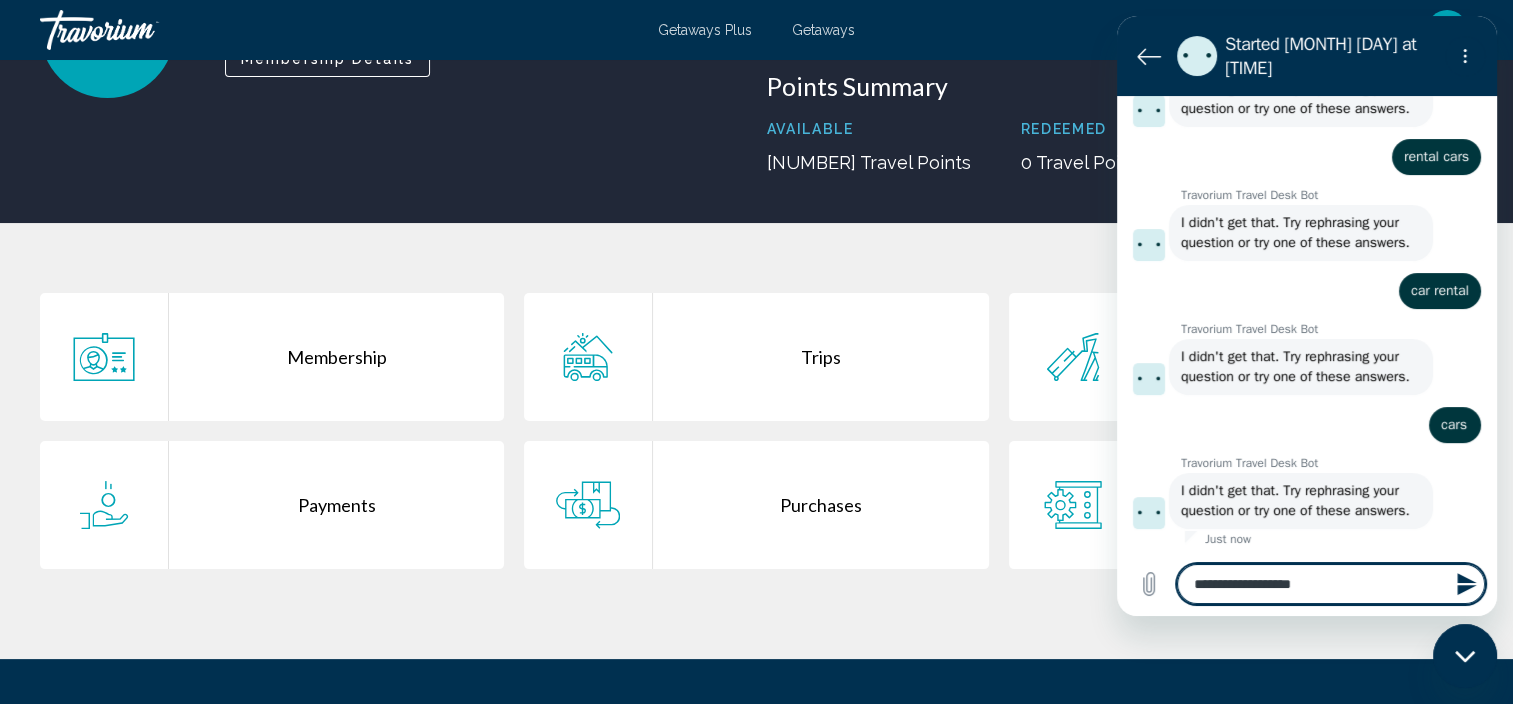 type on "**********" 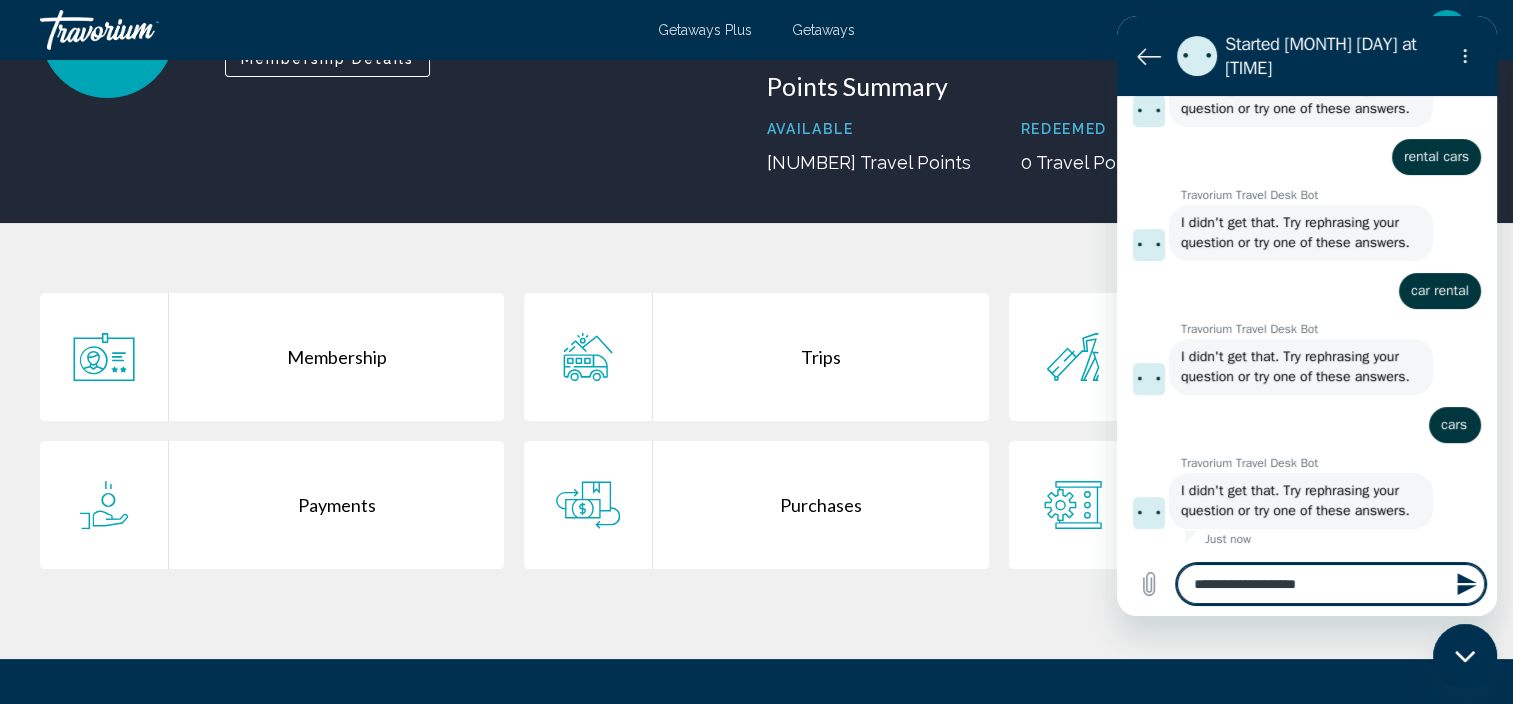 type on "**********" 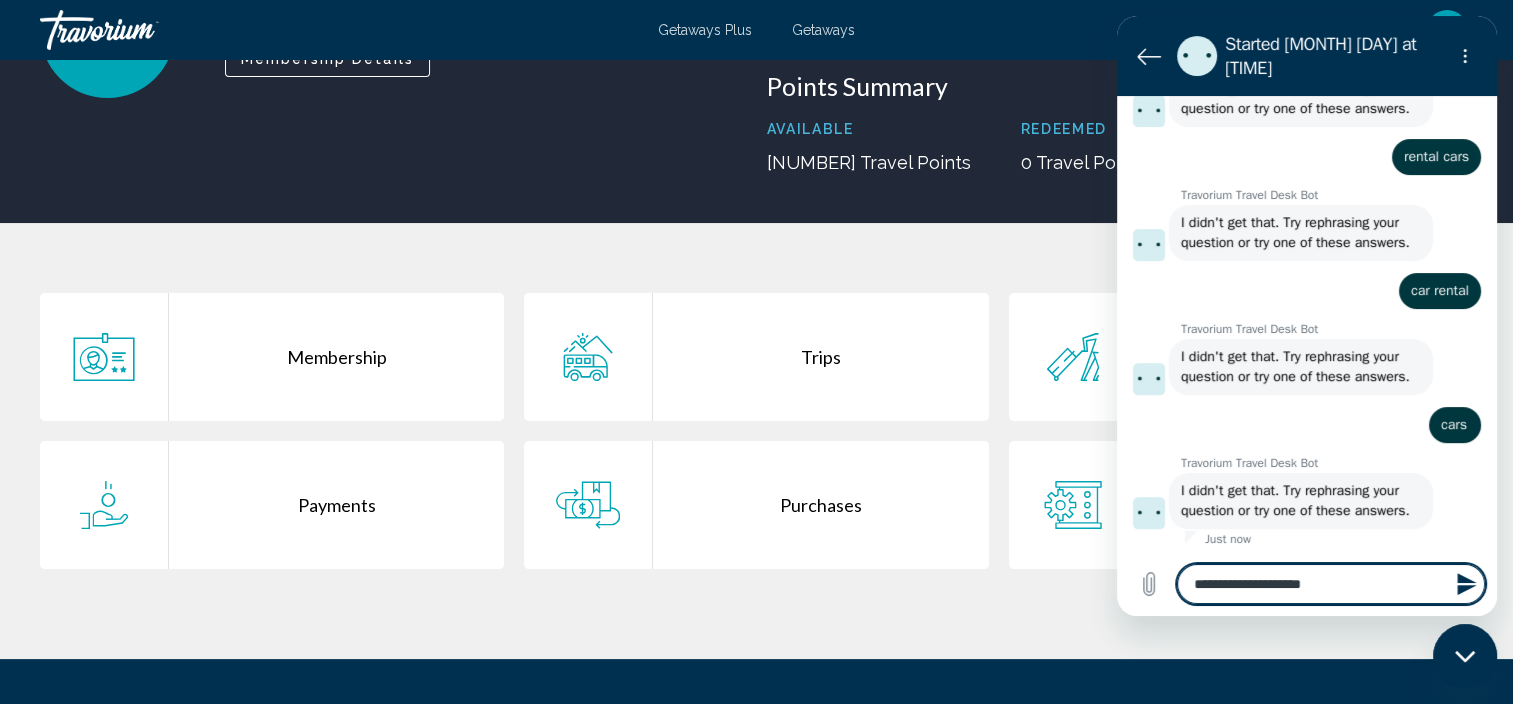 type on "**********" 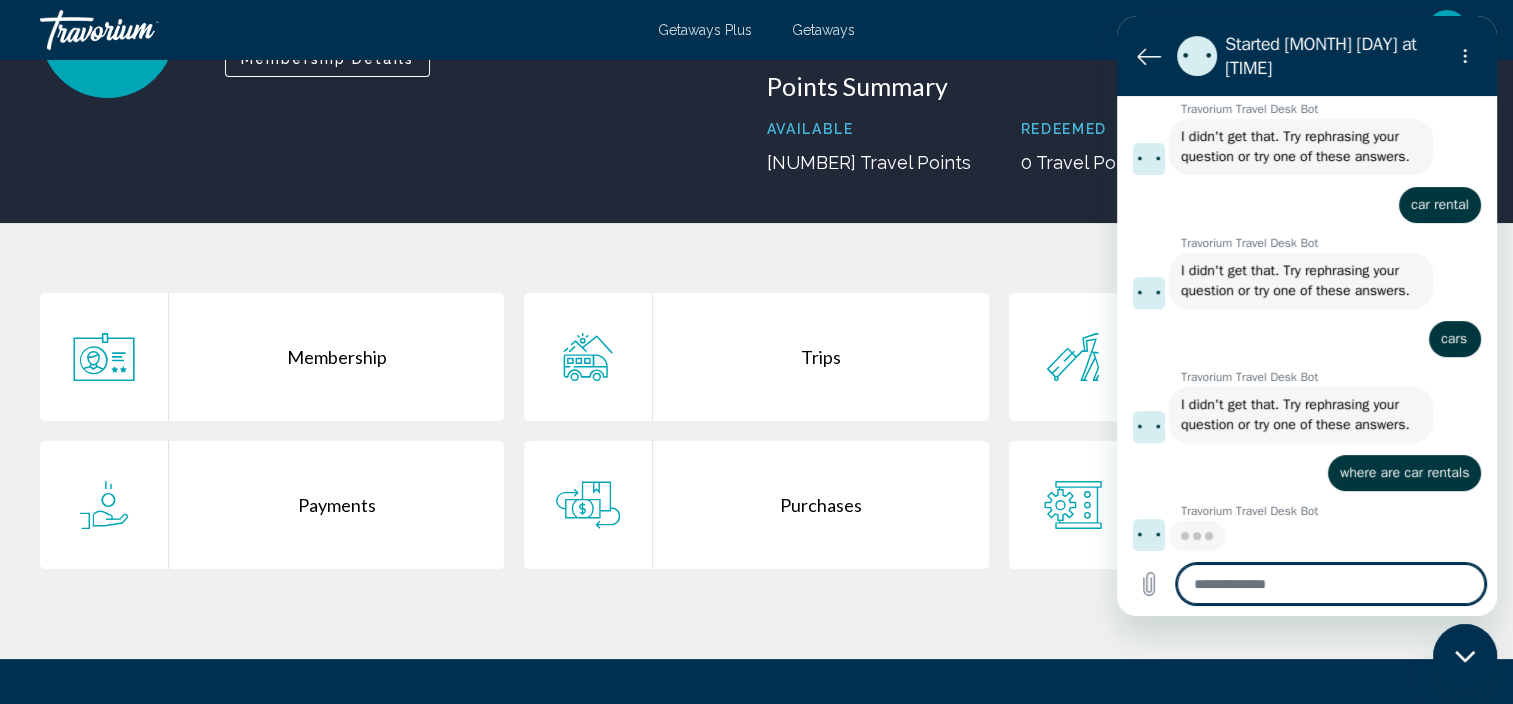 scroll, scrollTop: 428, scrollLeft: 0, axis: vertical 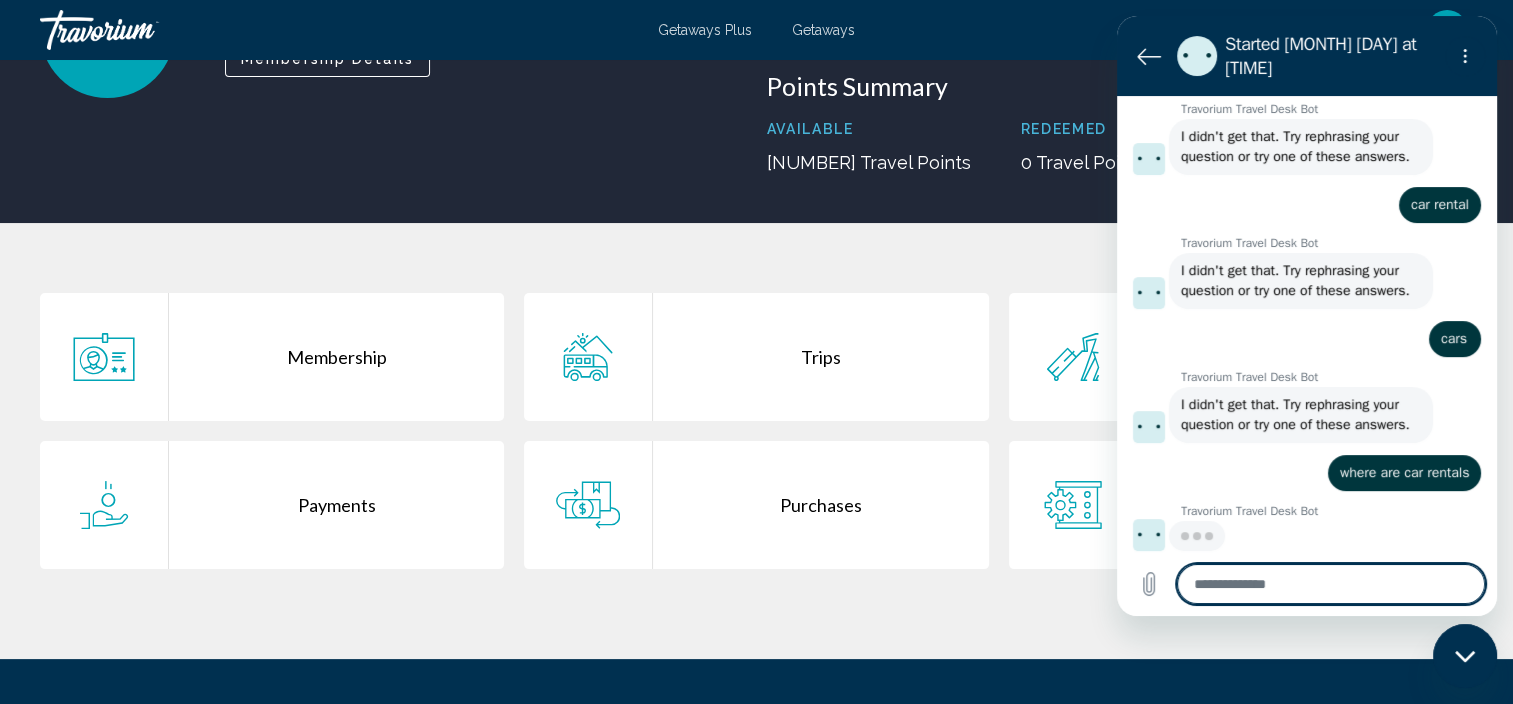 type on "*" 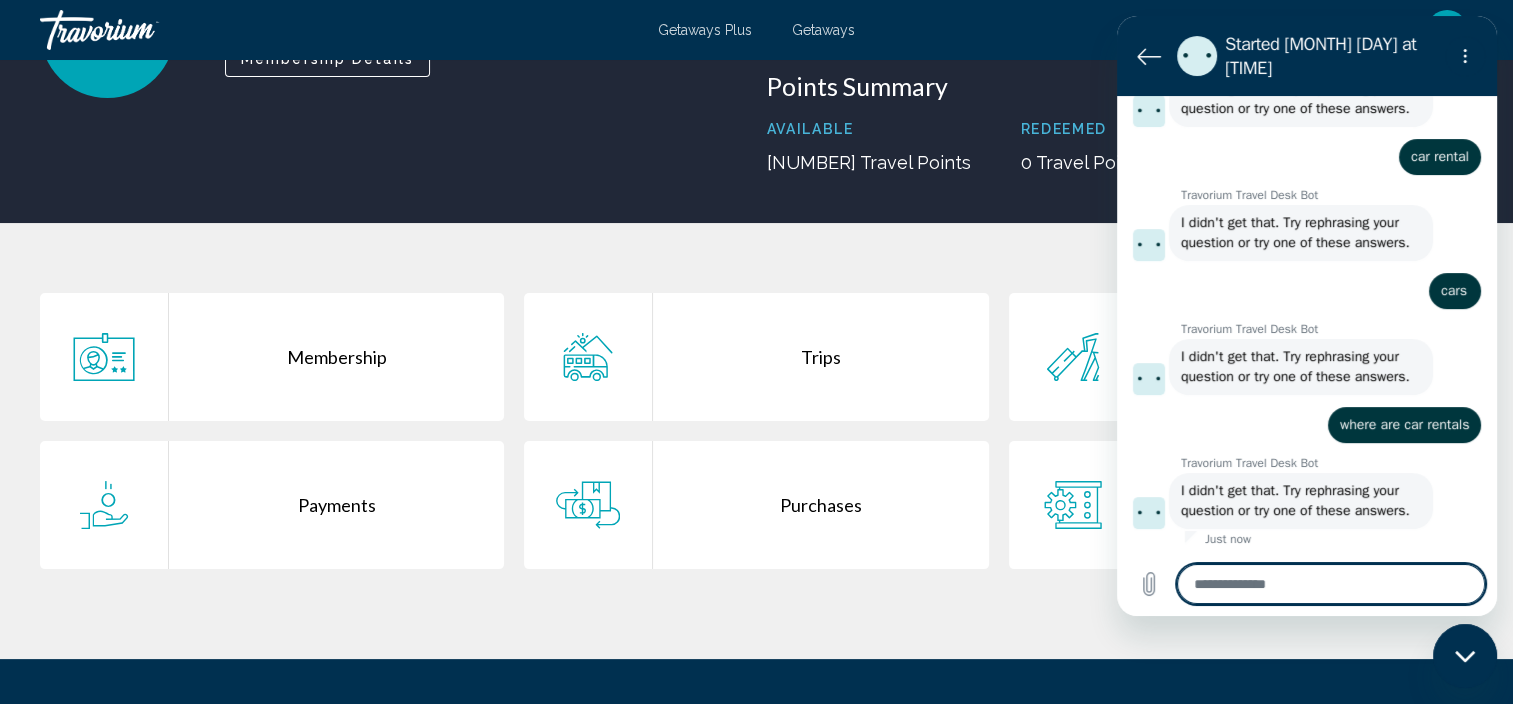 scroll, scrollTop: 496, scrollLeft: 0, axis: vertical 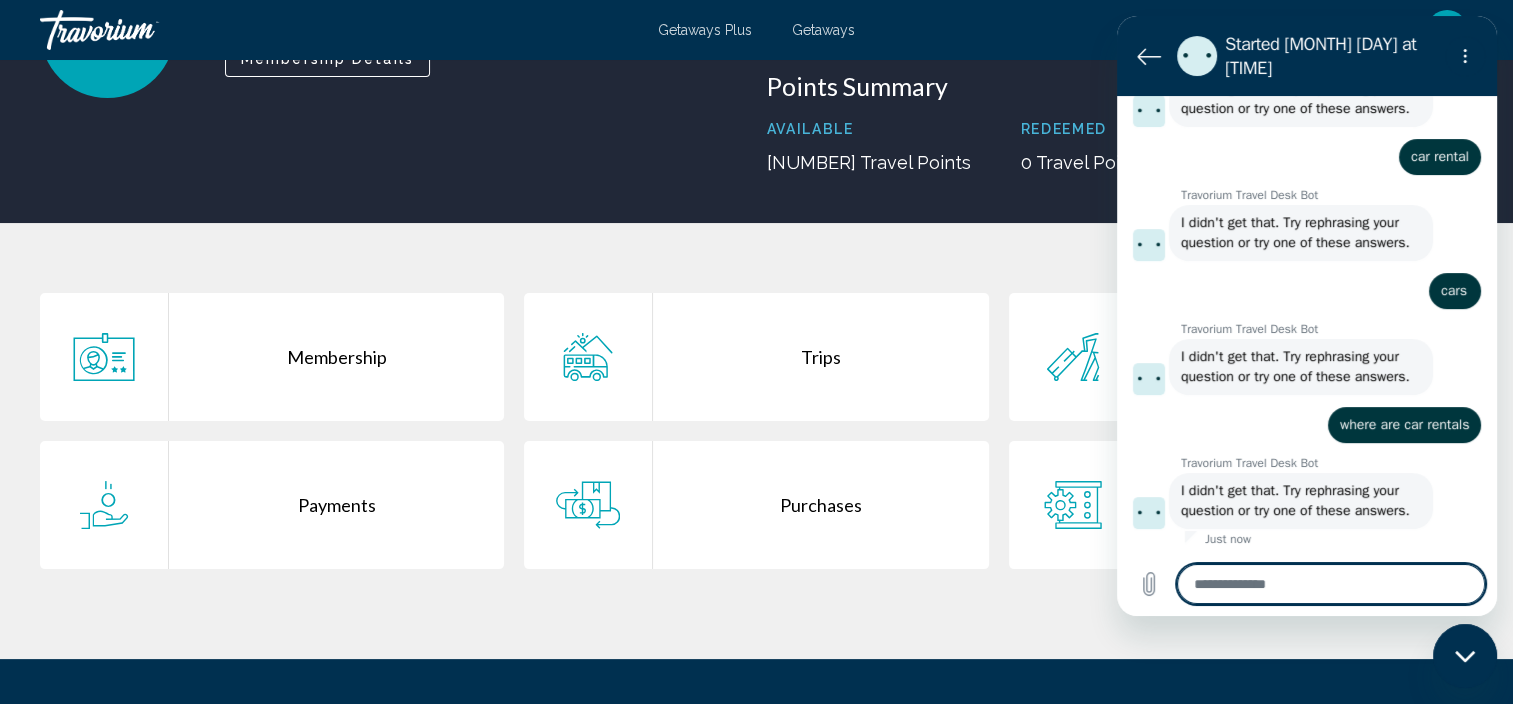 type on "*" 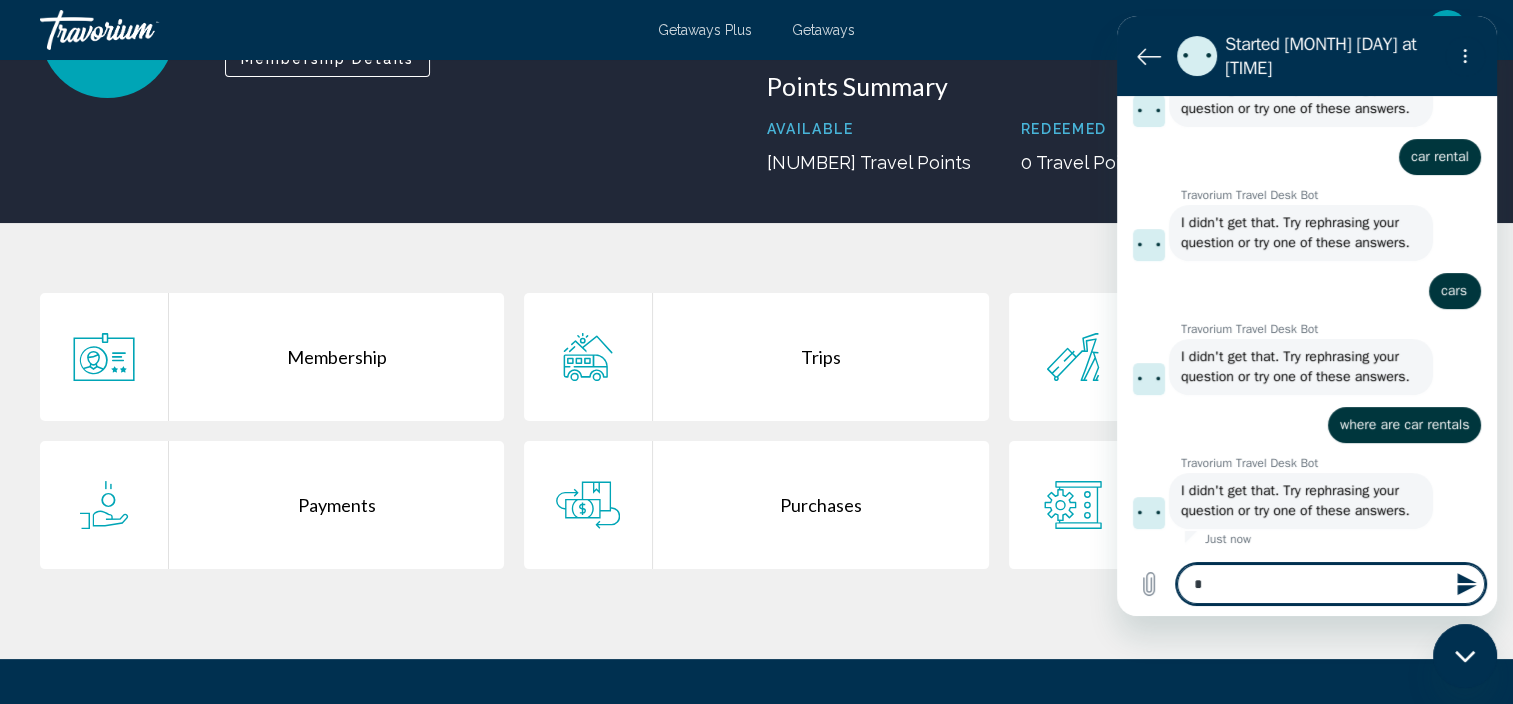 type on "**" 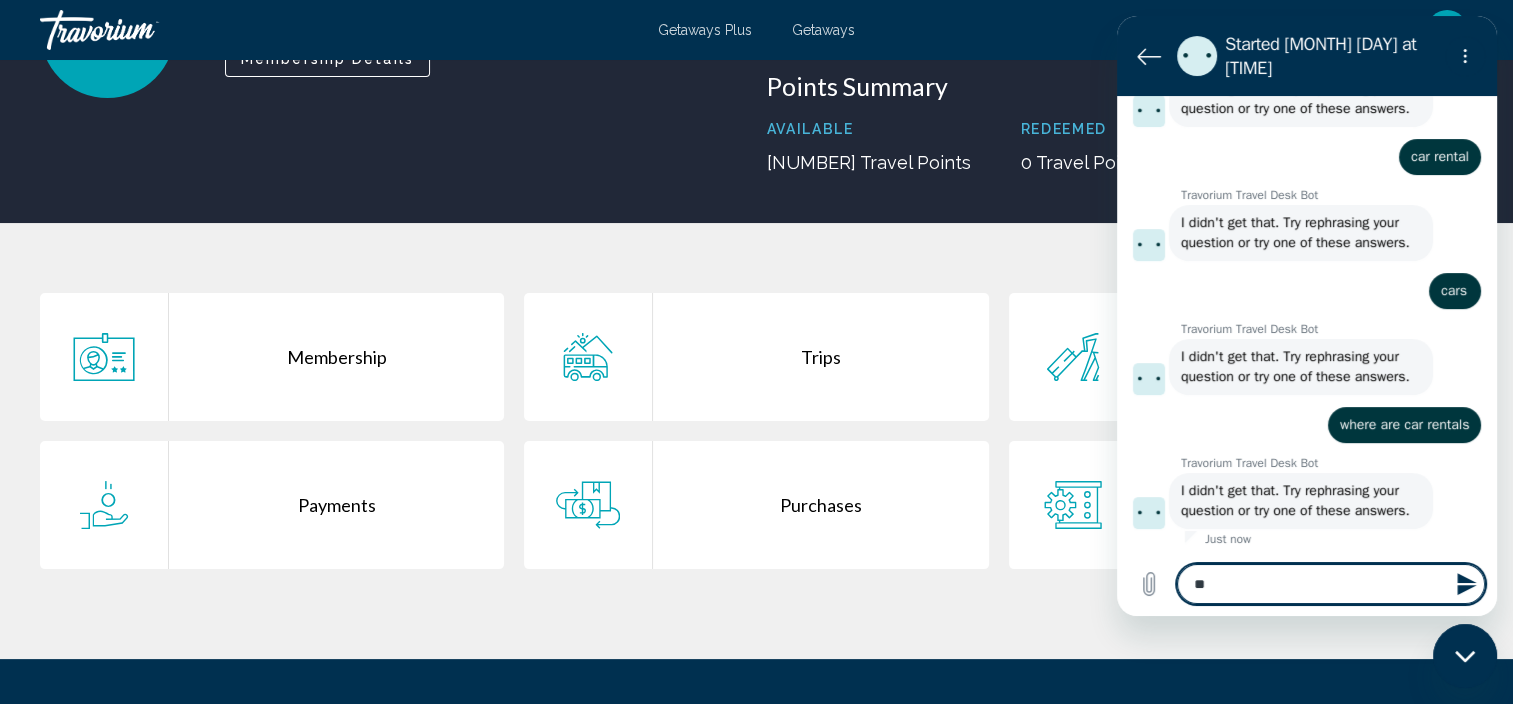type on "***" 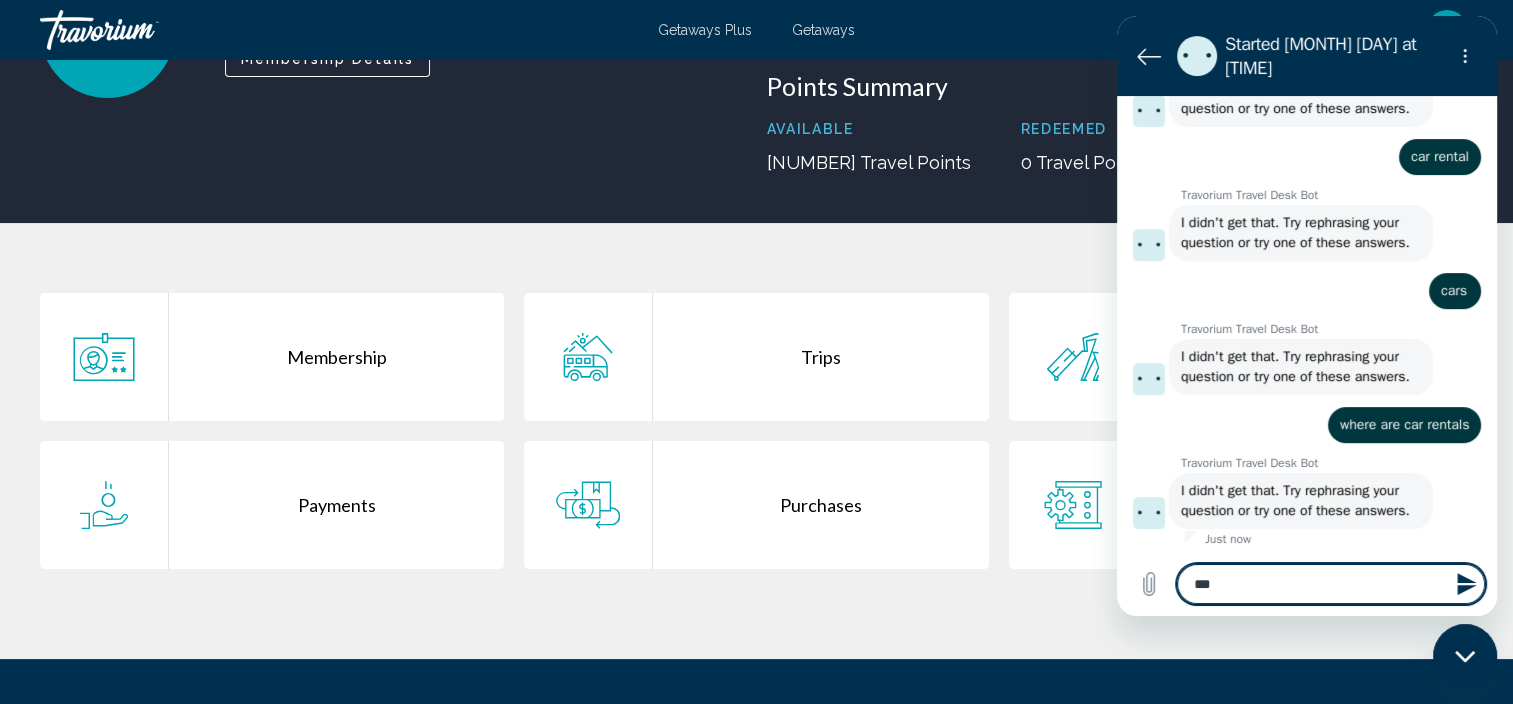 type on "***" 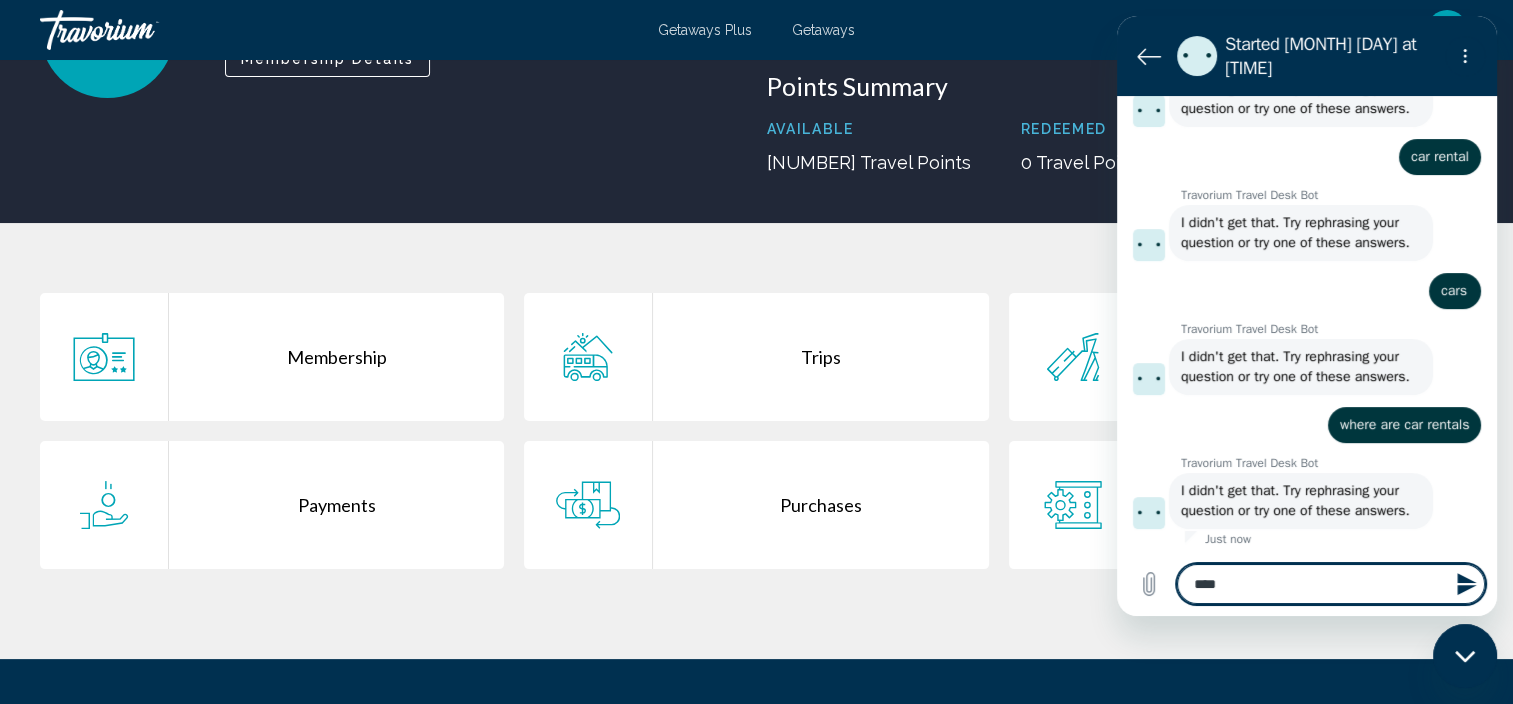 type on "*" 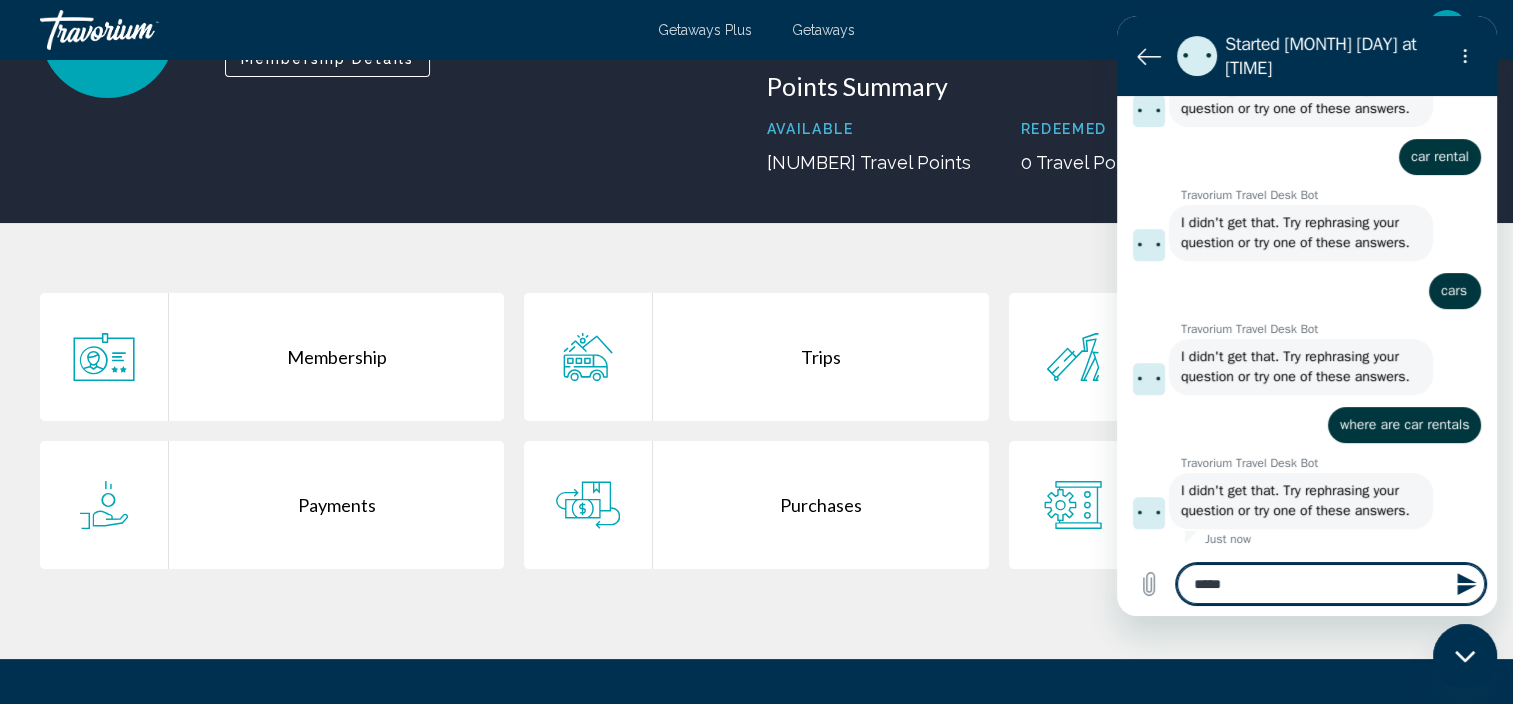 type on "******" 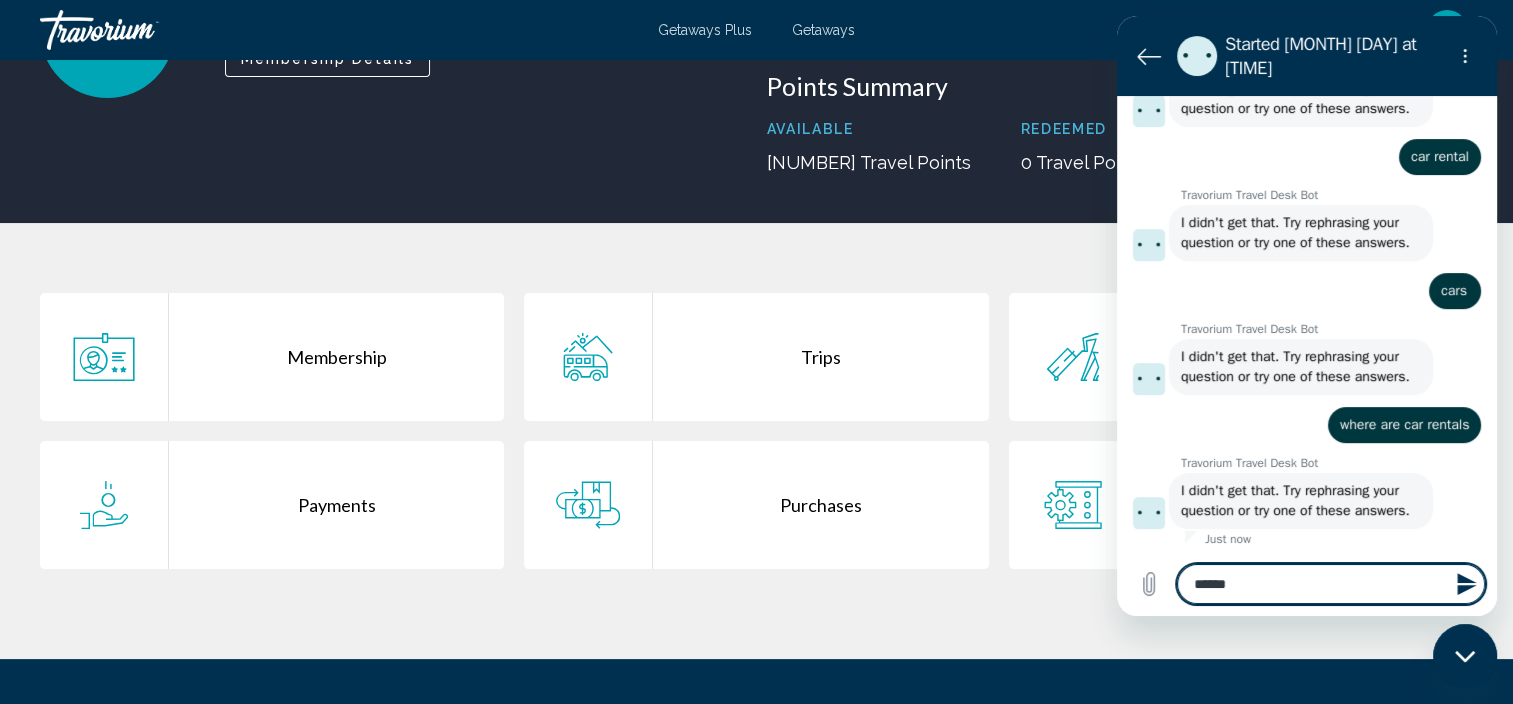 type on "******" 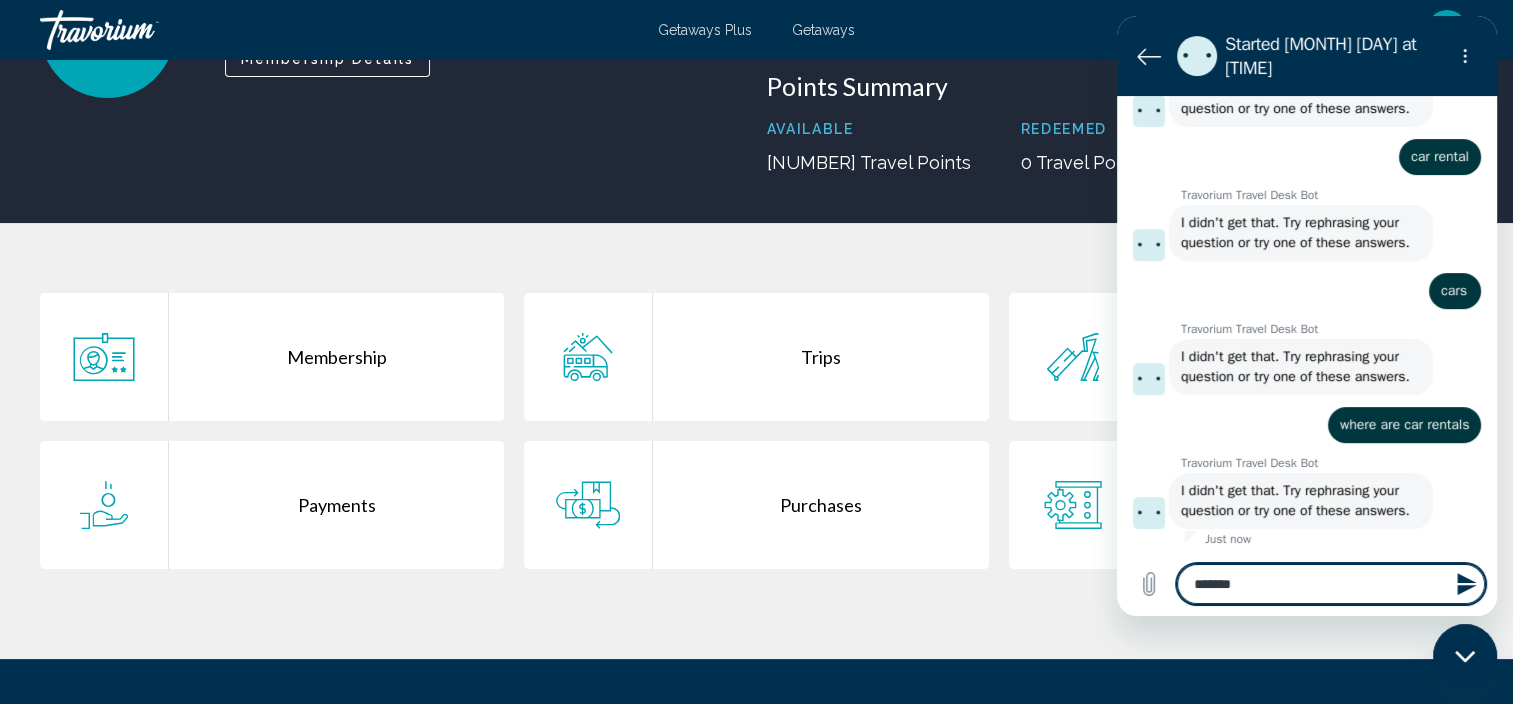 type on "********" 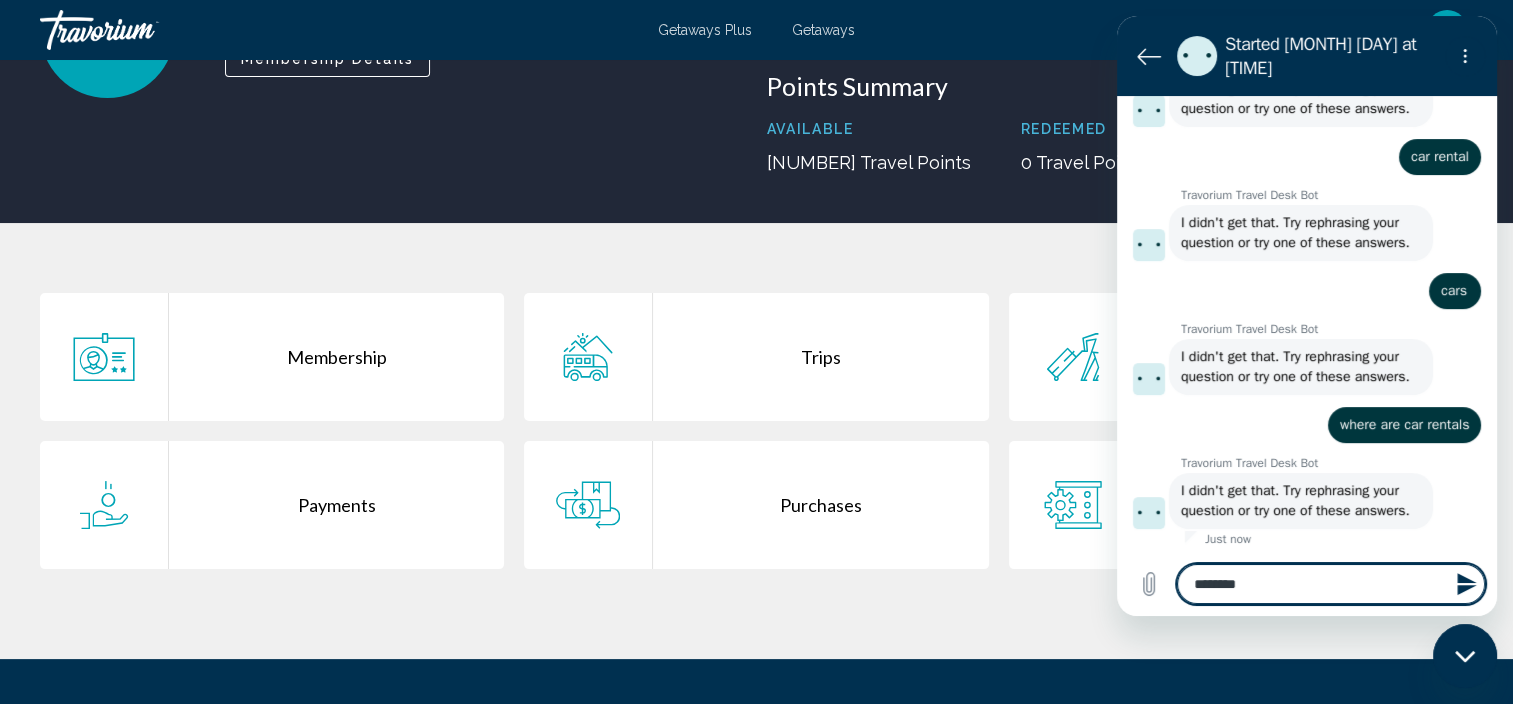 type on "*********" 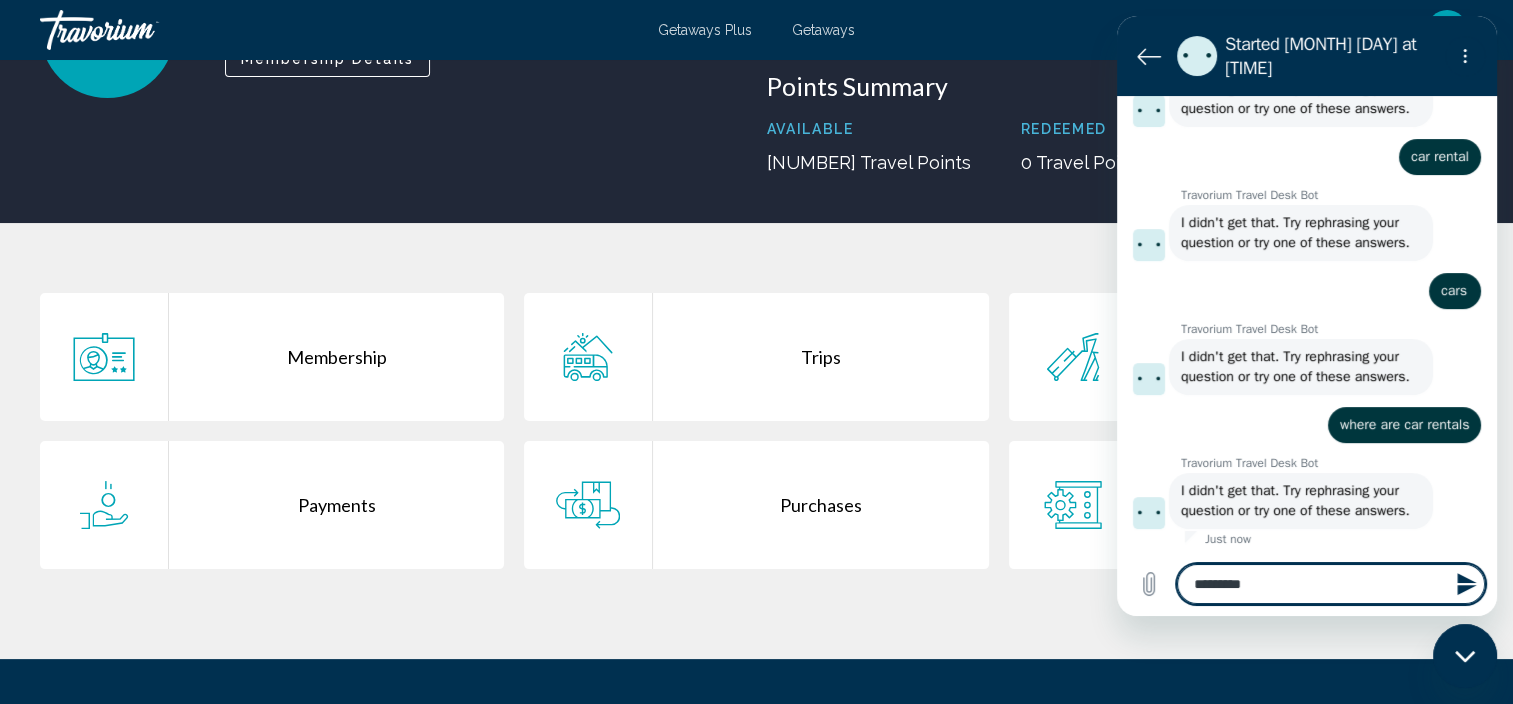 type on "**********" 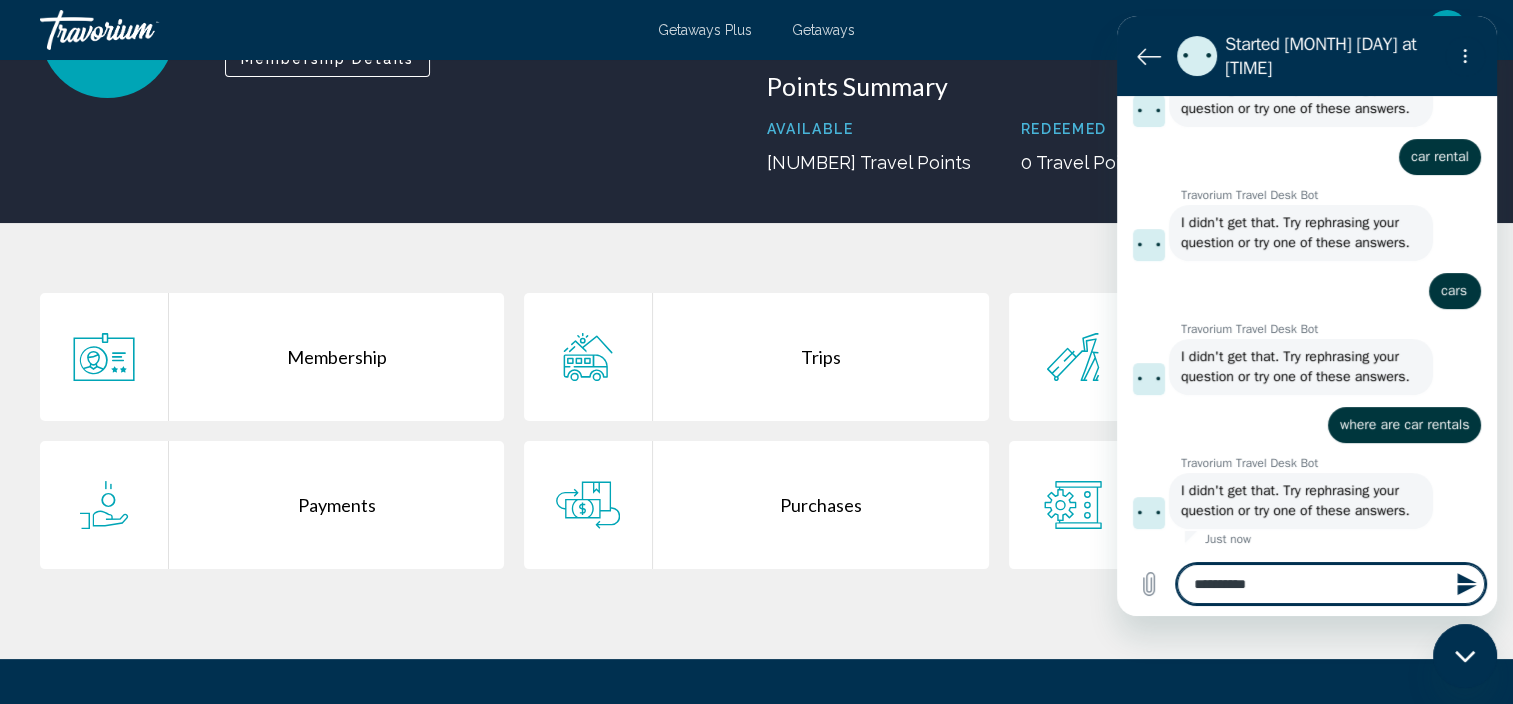 type on "**********" 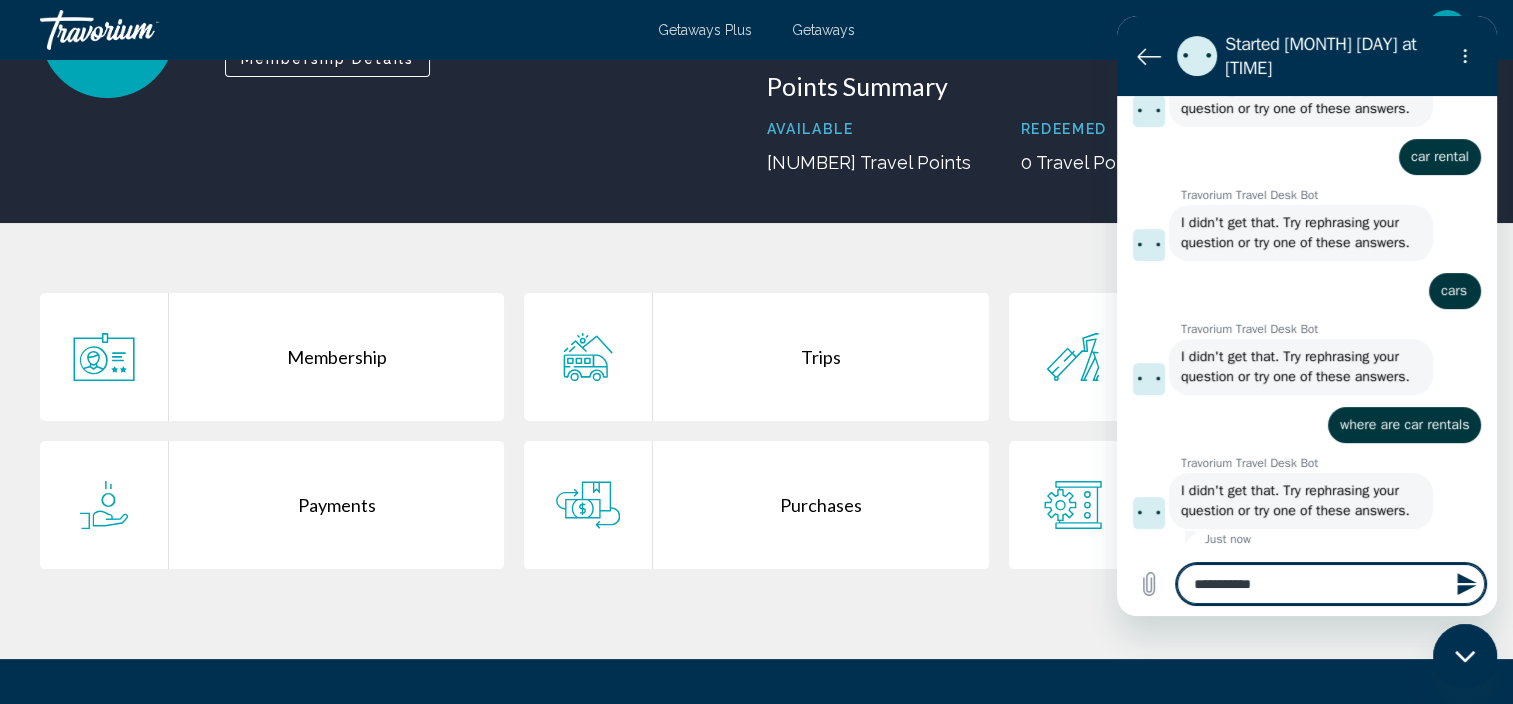 type on "**********" 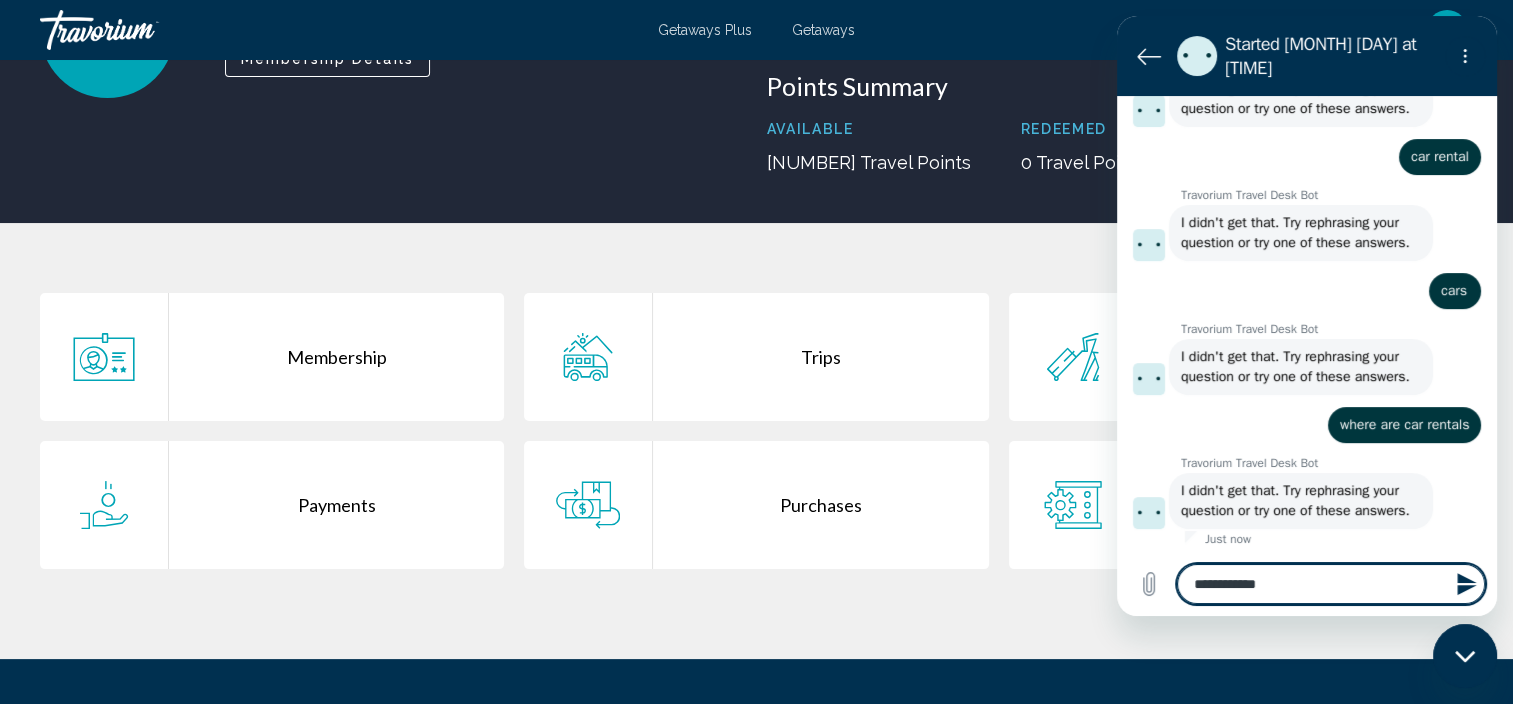 type on "**********" 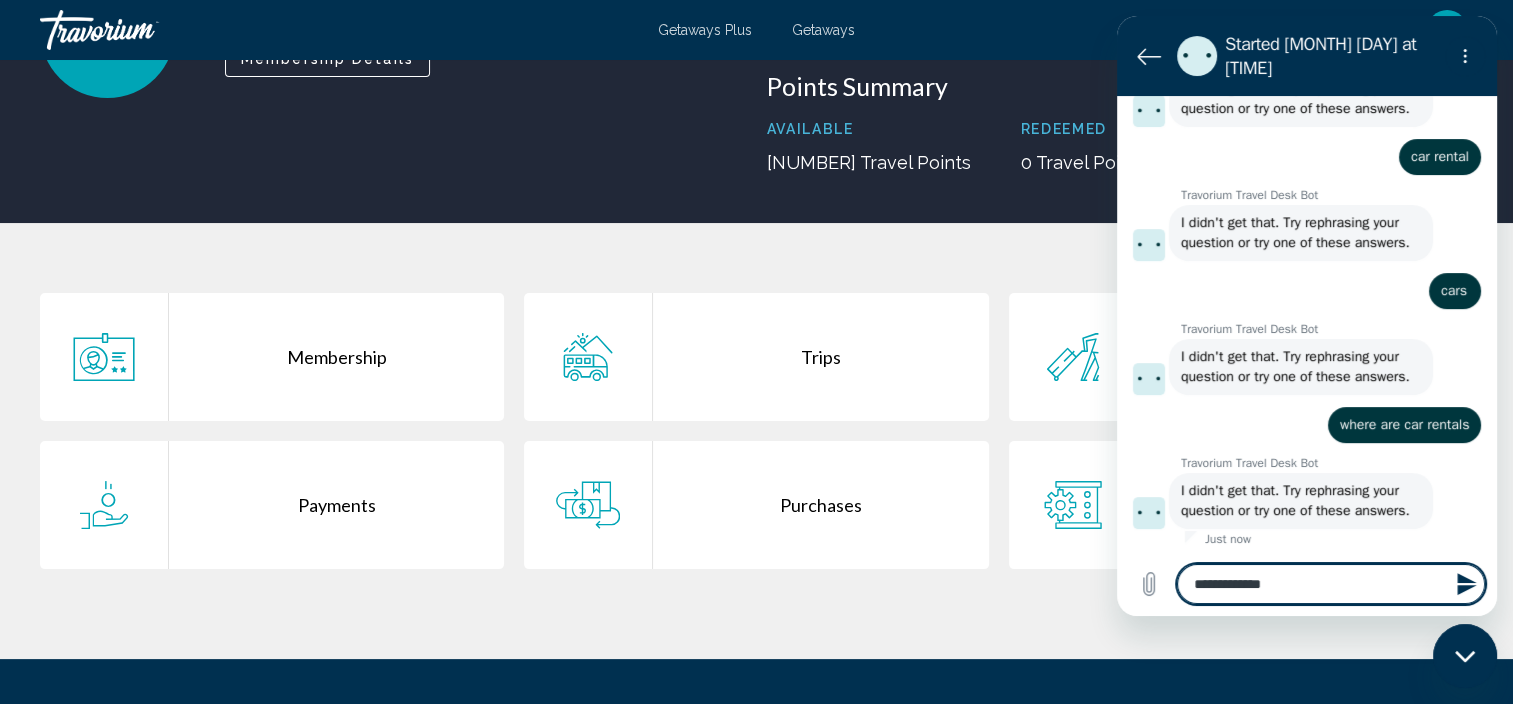 type on "**********" 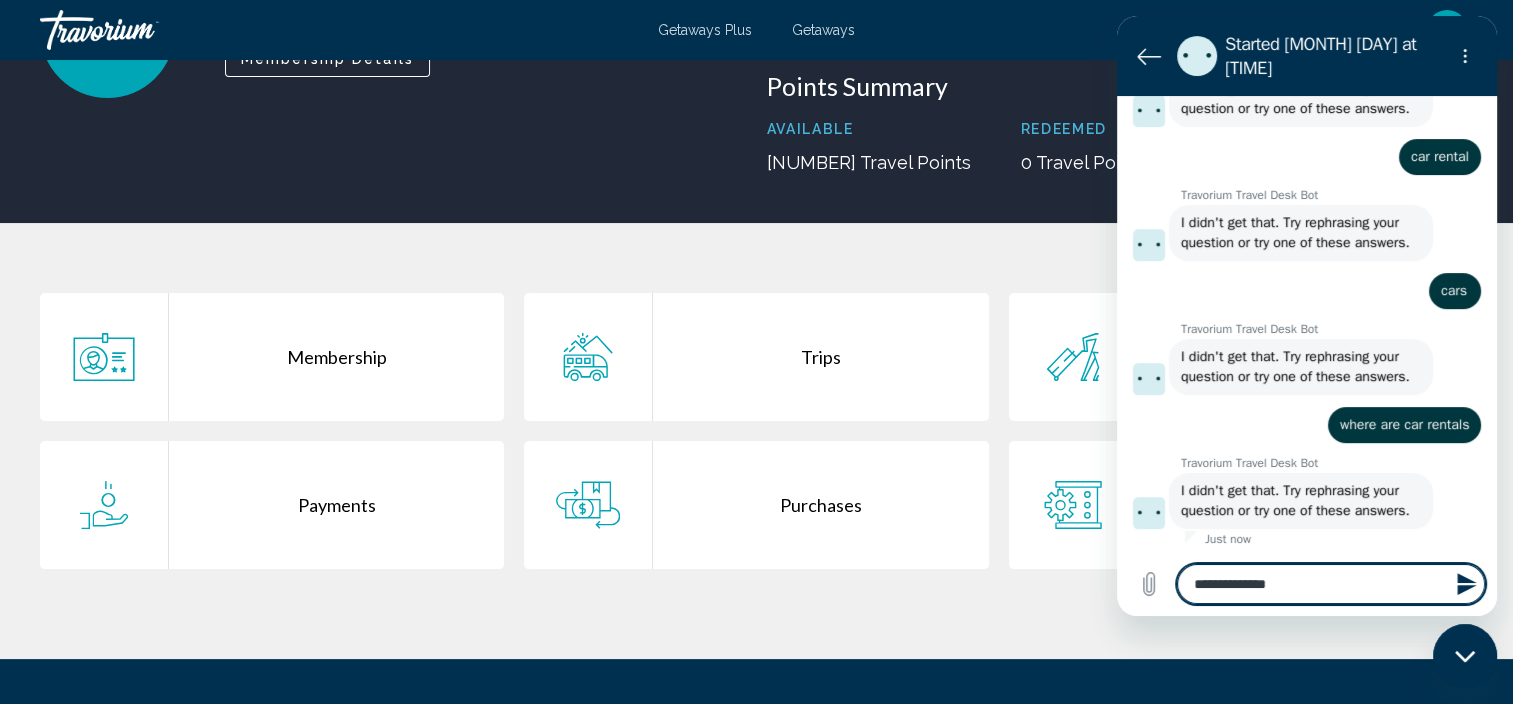 type on "**********" 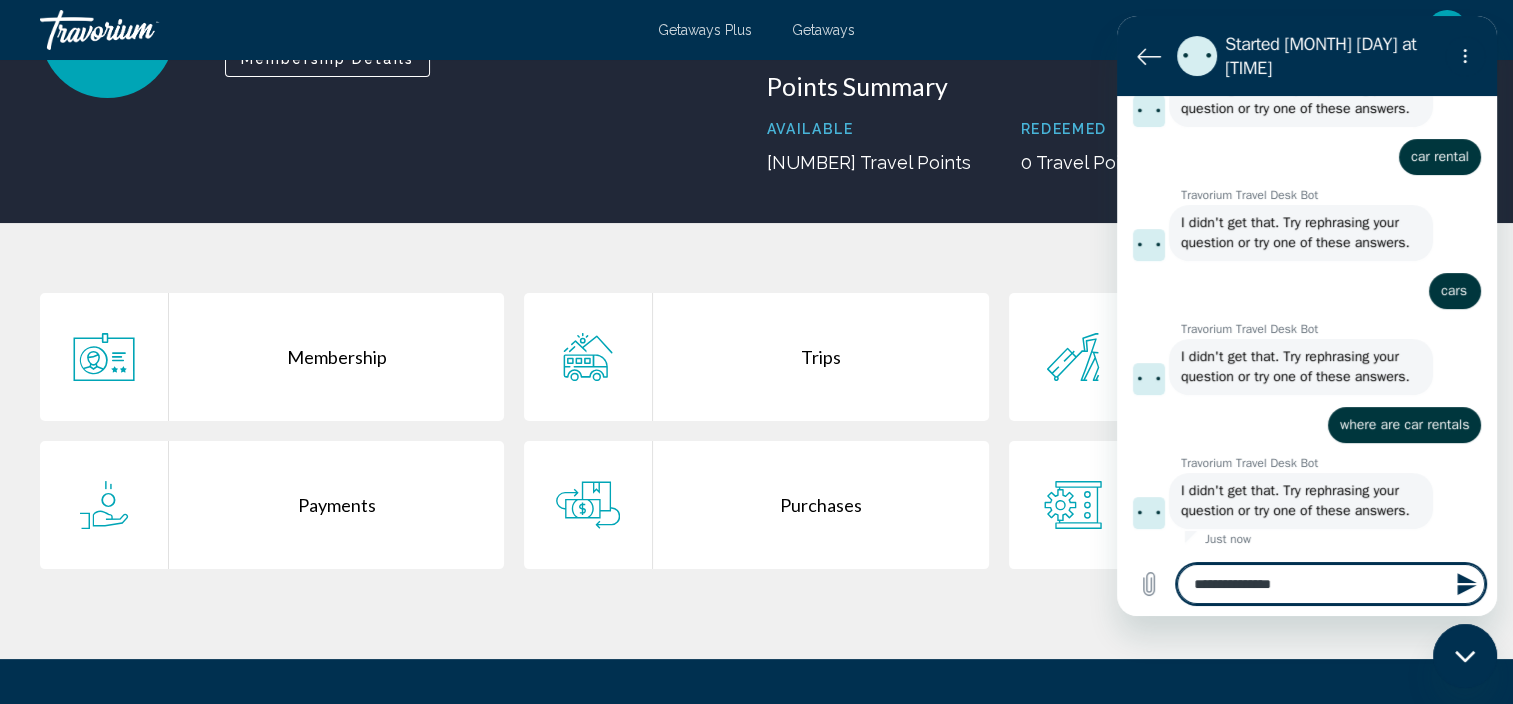 type on "**********" 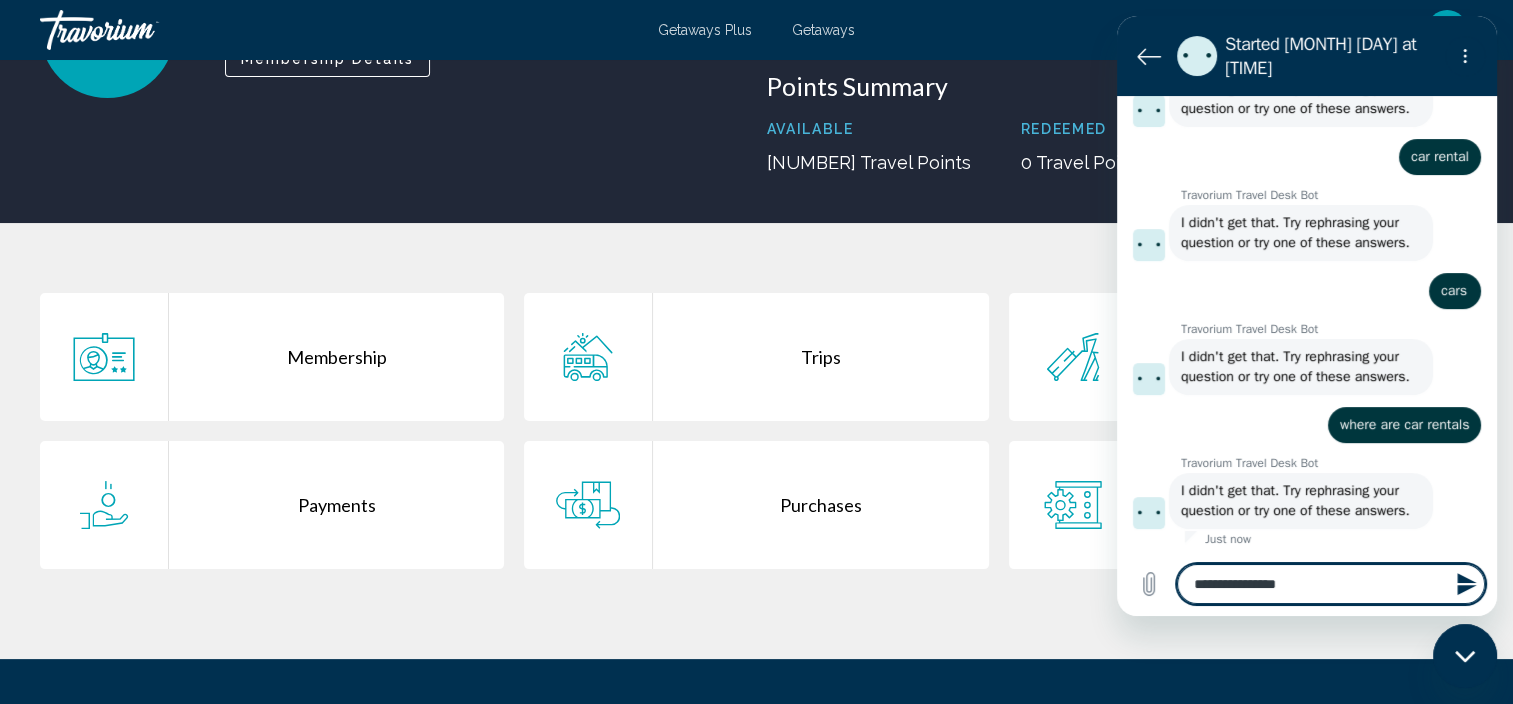 type on "**********" 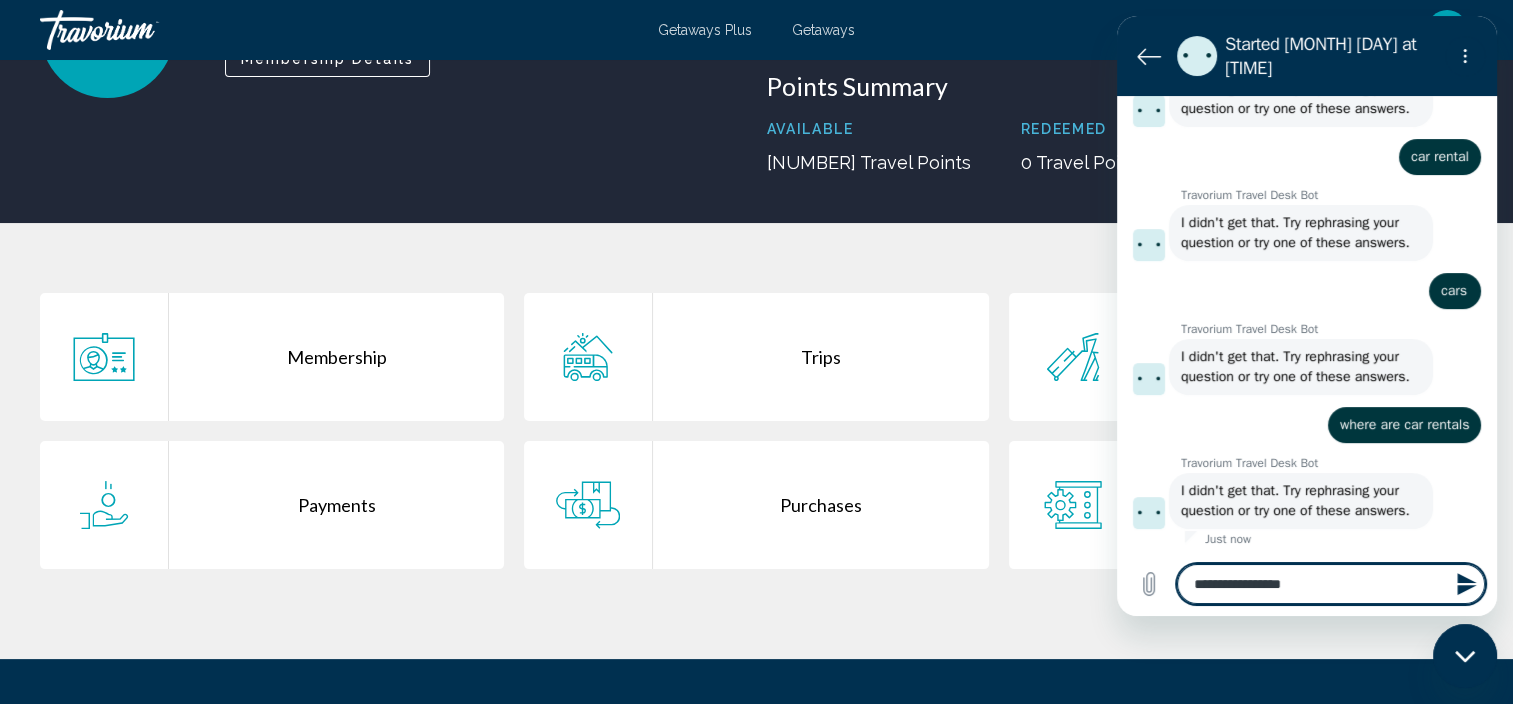 type on "*" 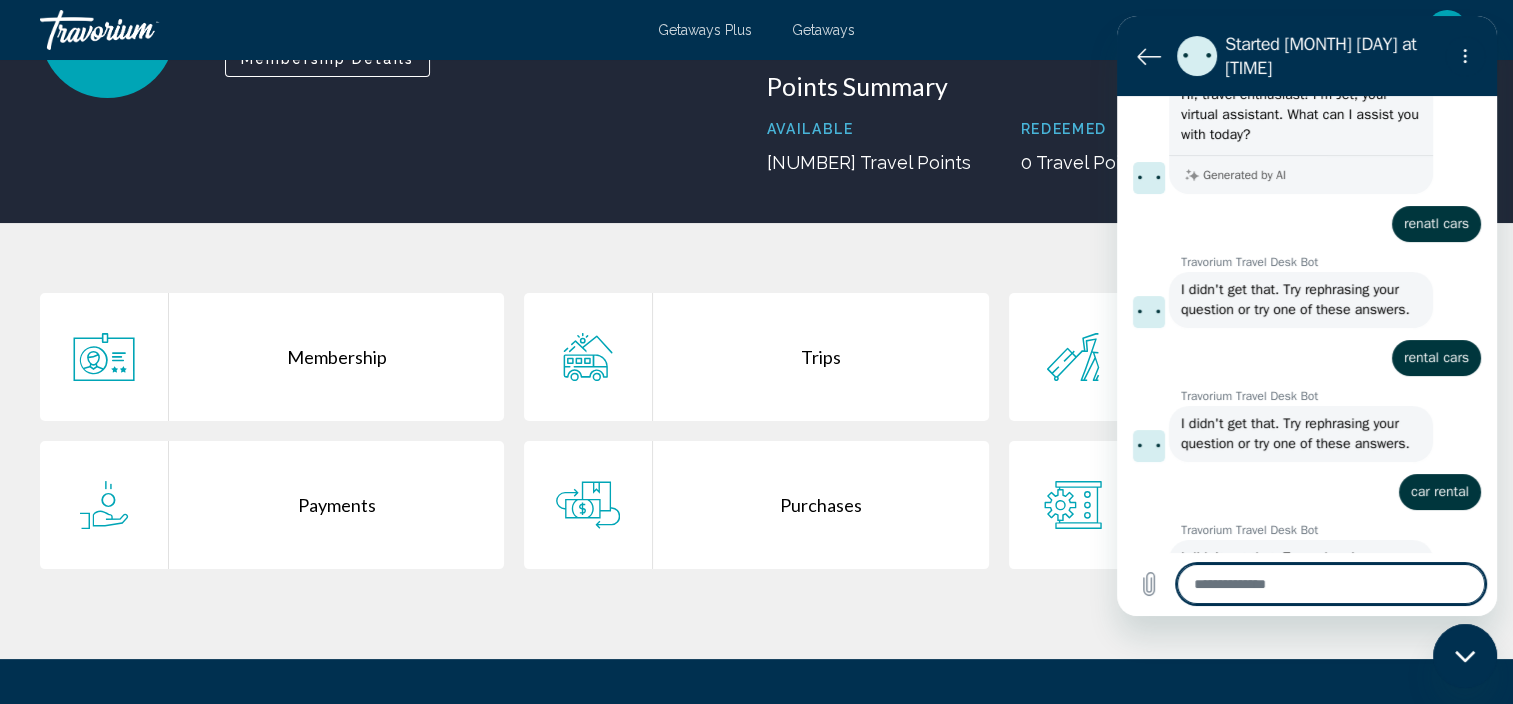 scroll, scrollTop: 0, scrollLeft: 0, axis: both 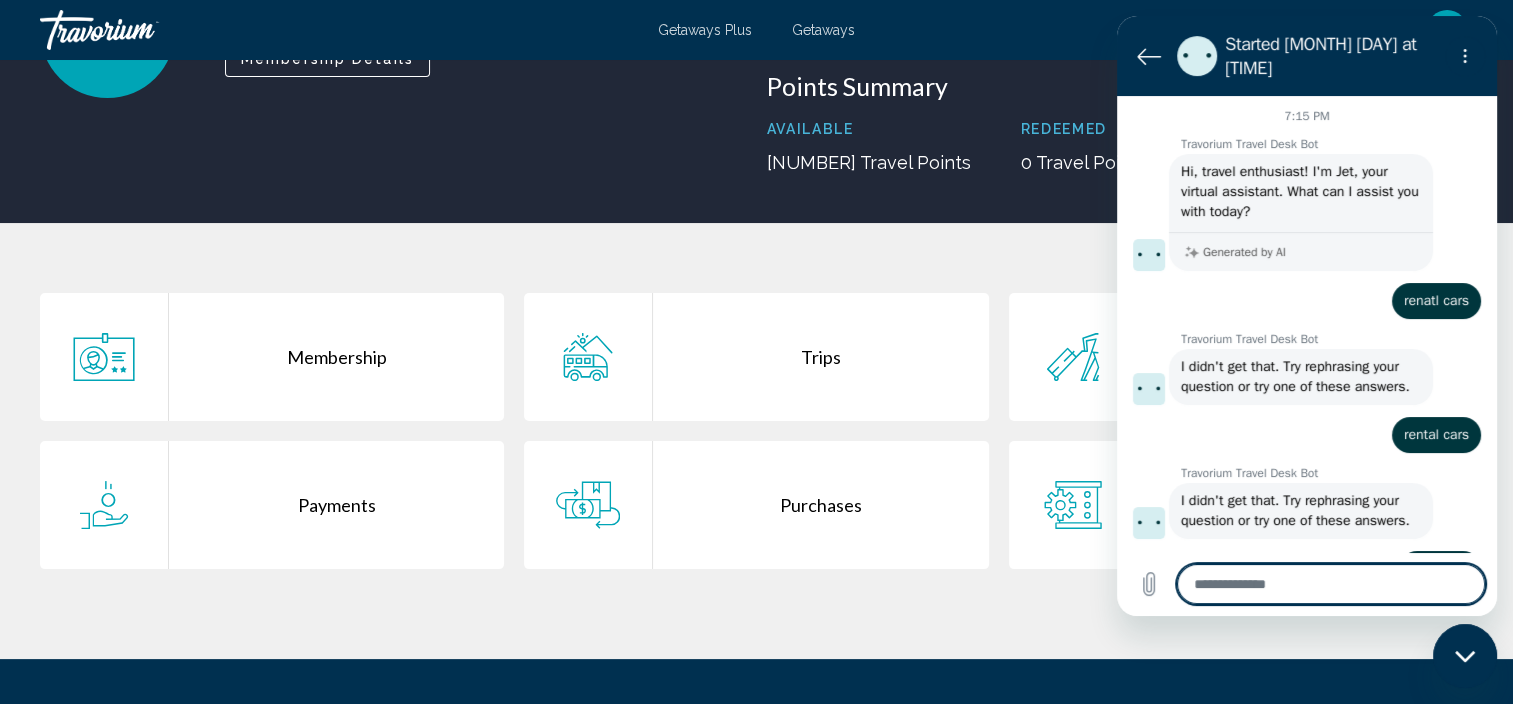 click on "Membership
Trips
Travelers
Payments
Purchases
Settings" at bounding box center (756, 441) 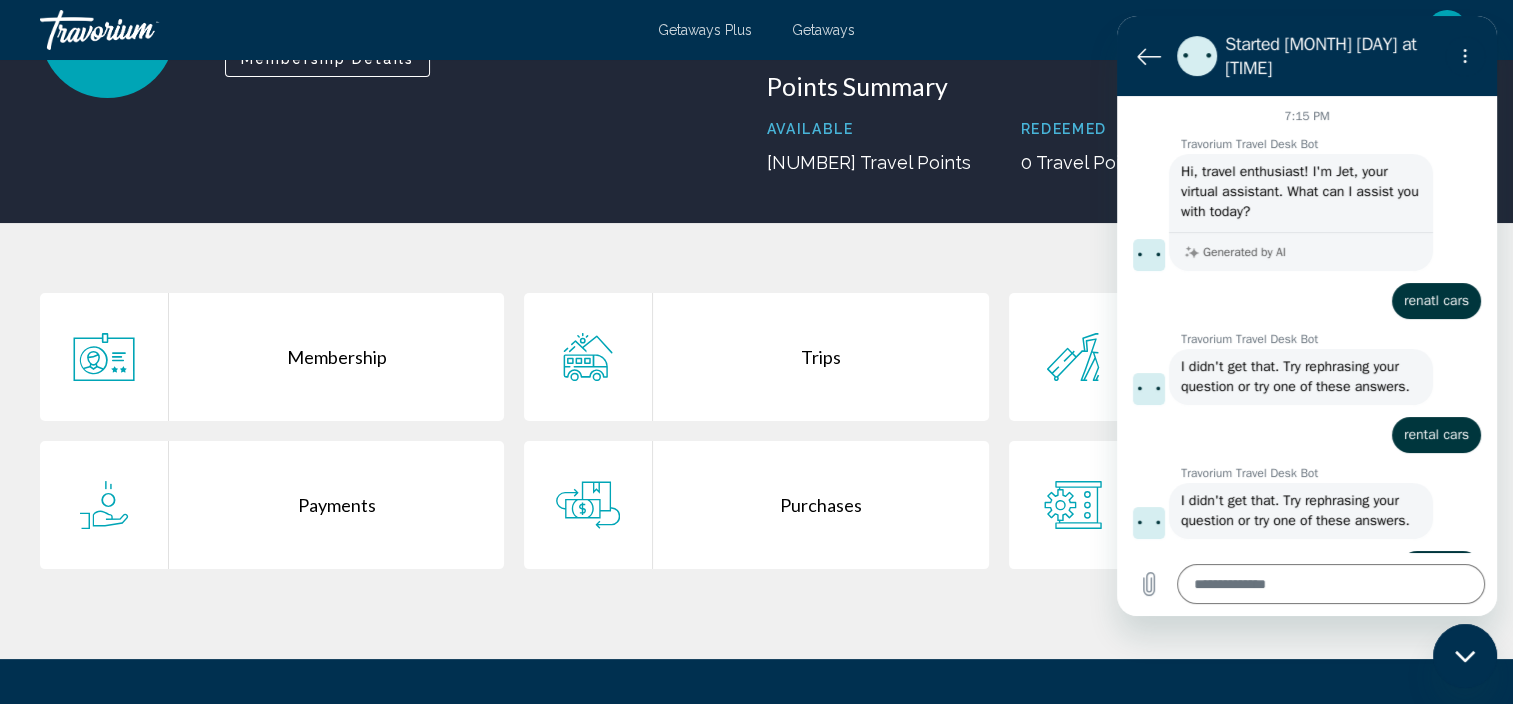 click 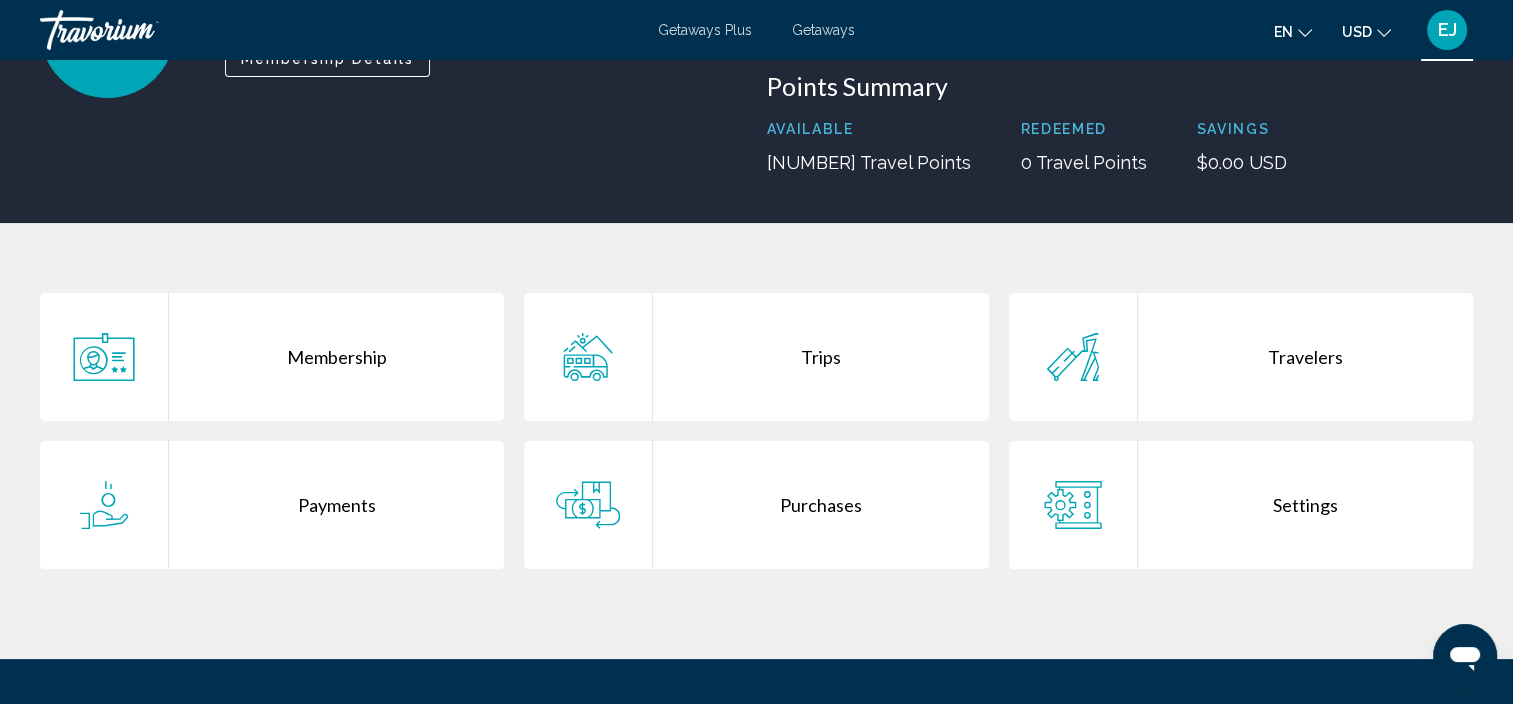 click on "Settings" at bounding box center [1305, 505] 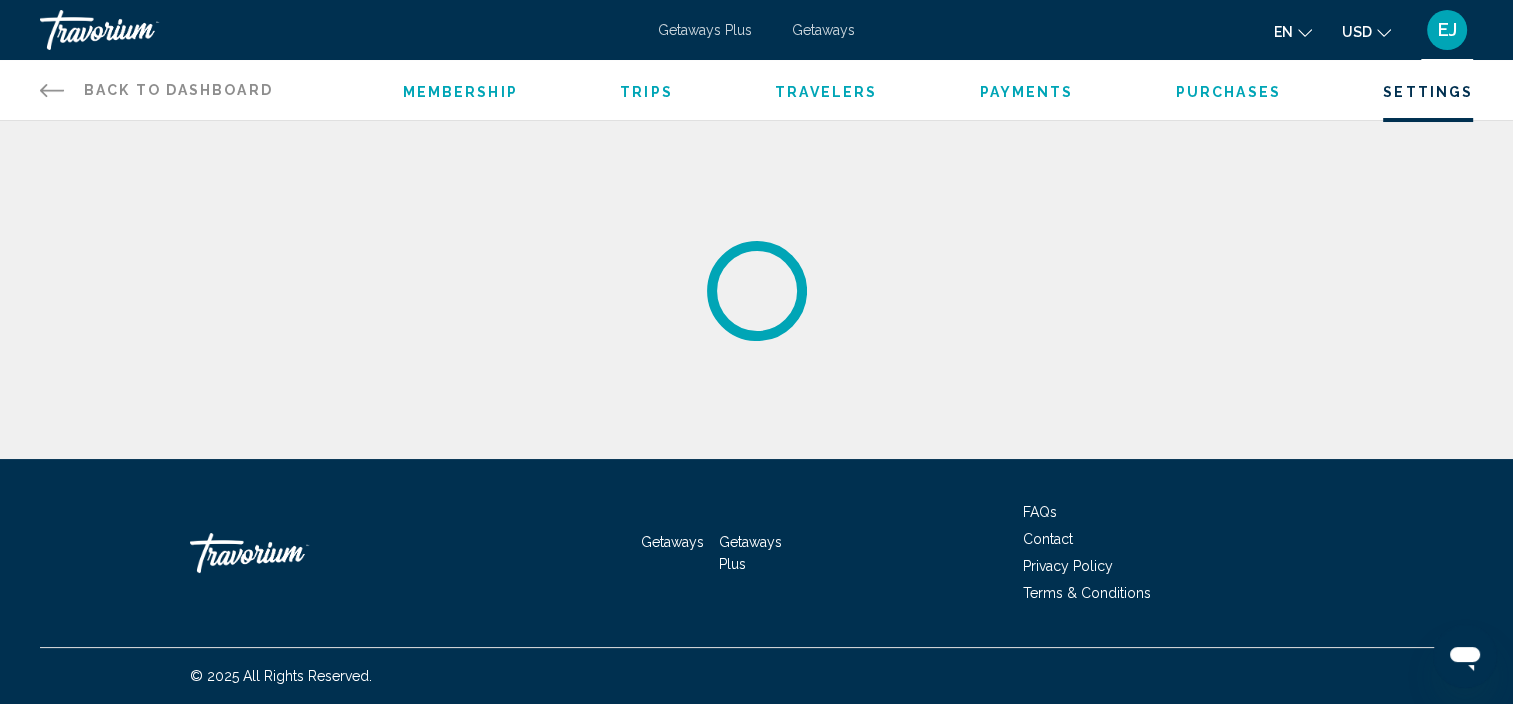scroll, scrollTop: 0, scrollLeft: 0, axis: both 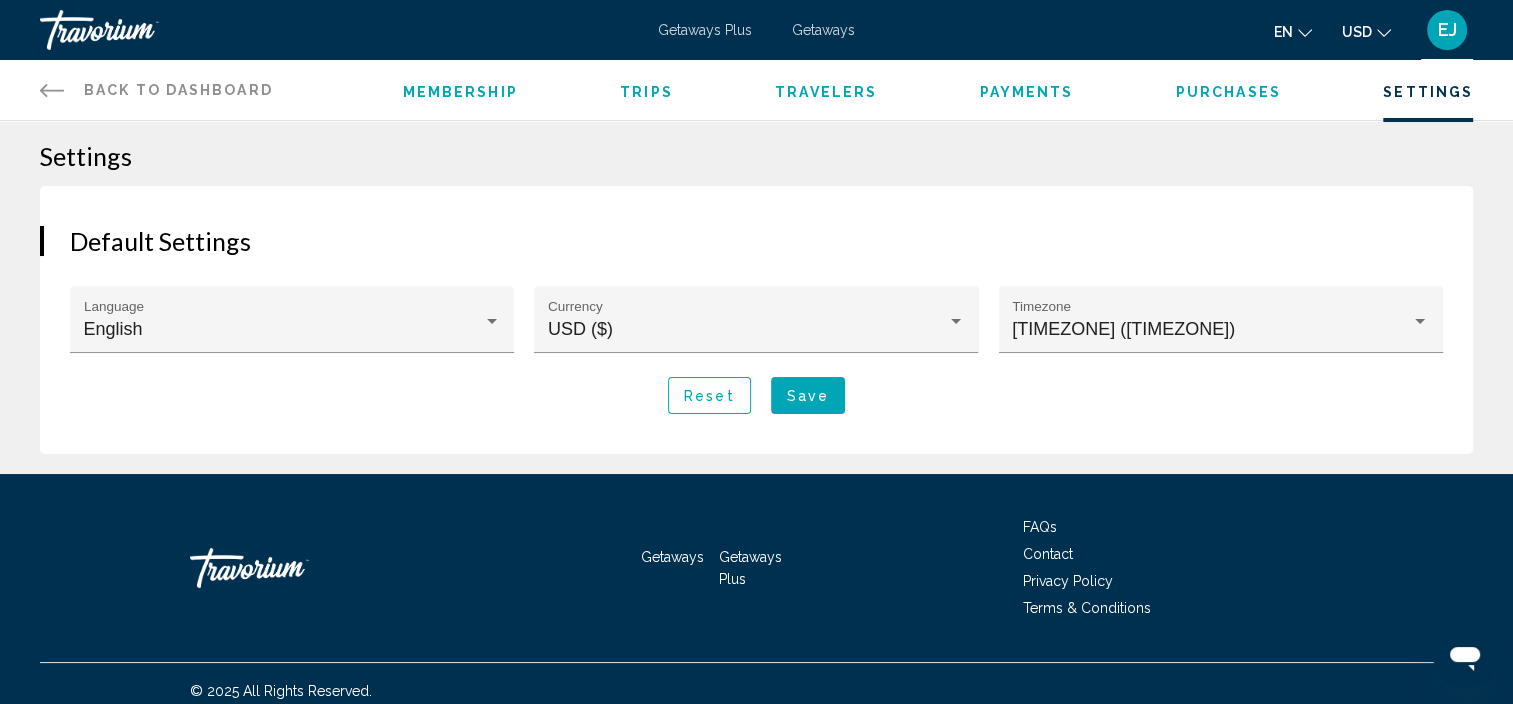 click on "Back to Dashboard Dashboard" at bounding box center (156, 90) 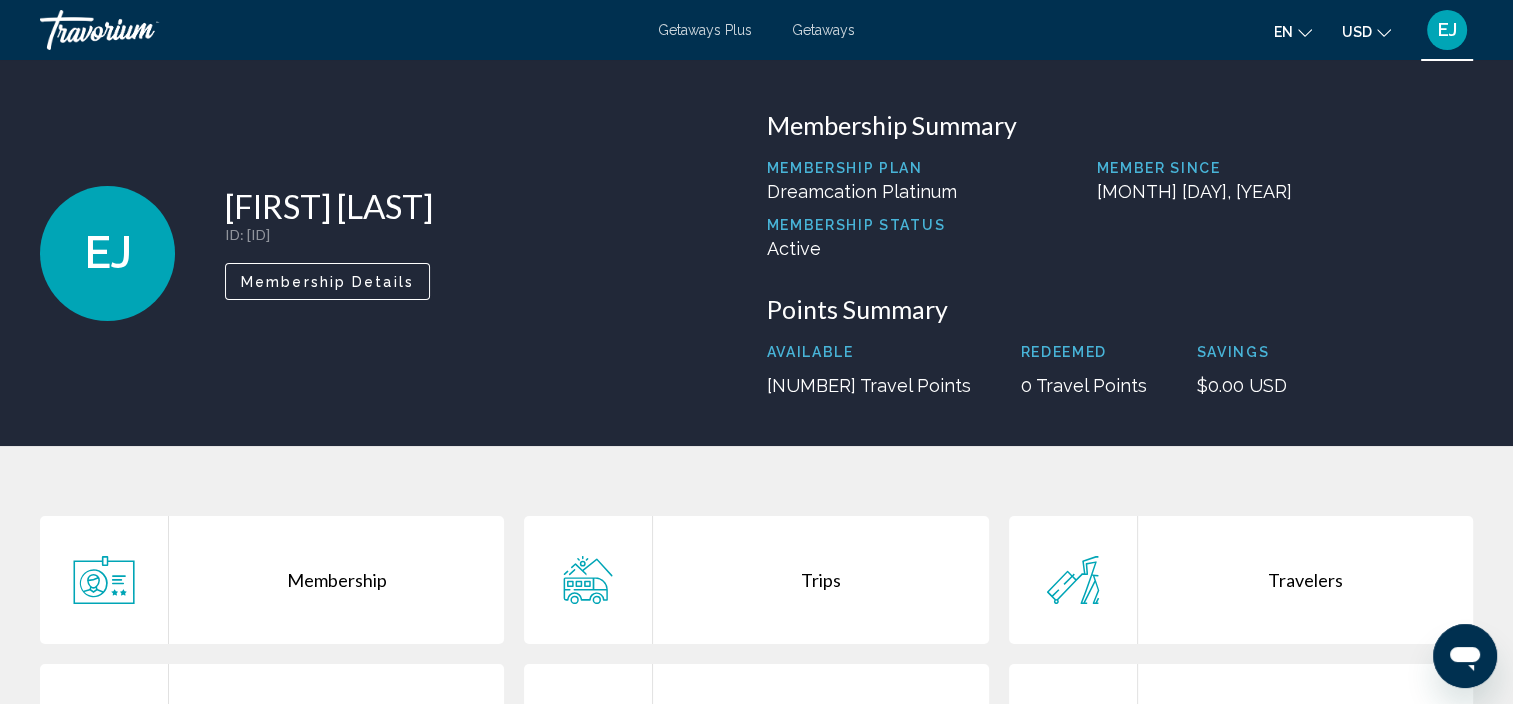click at bounding box center (140, 30) 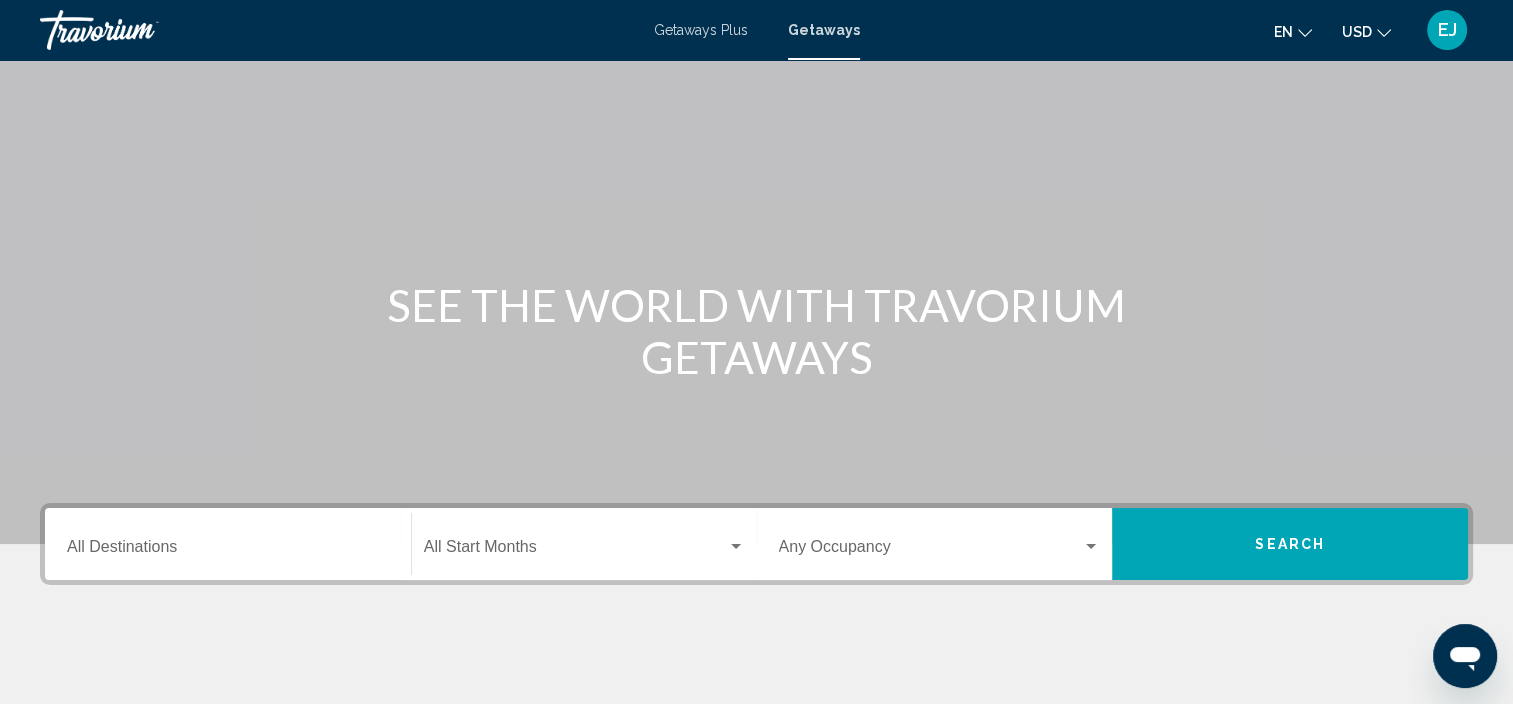 scroll, scrollTop: 0, scrollLeft: 0, axis: both 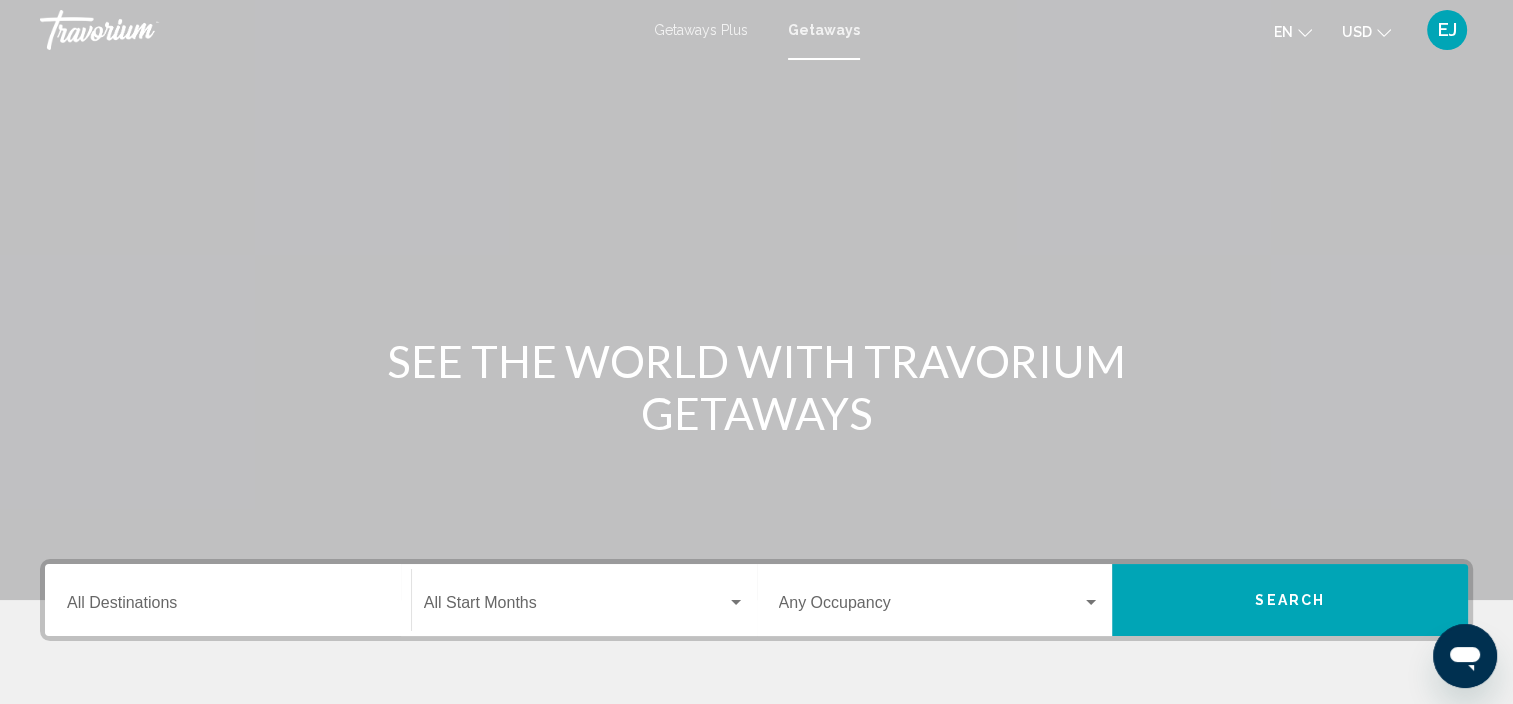 click on "EJ" at bounding box center [1447, 30] 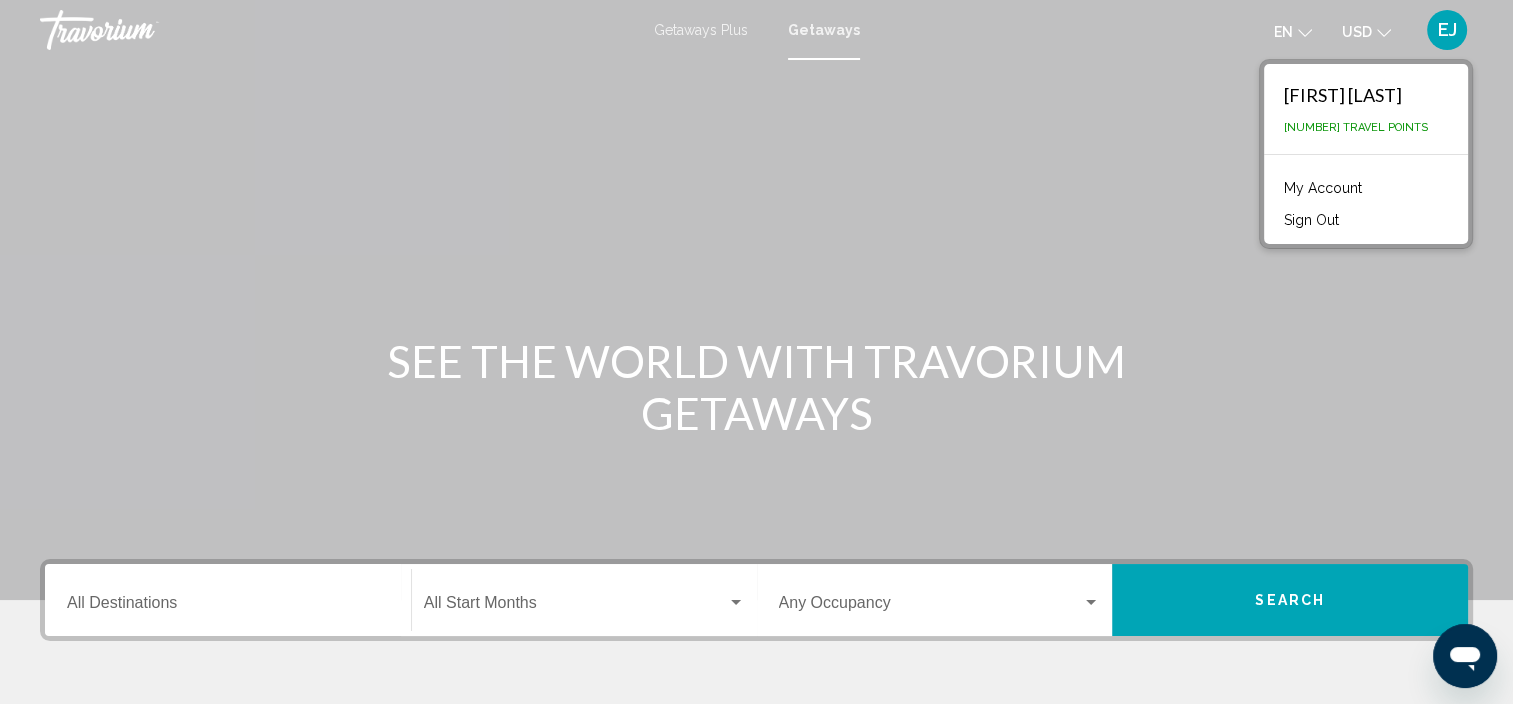 click on "My Account" at bounding box center (1323, 188) 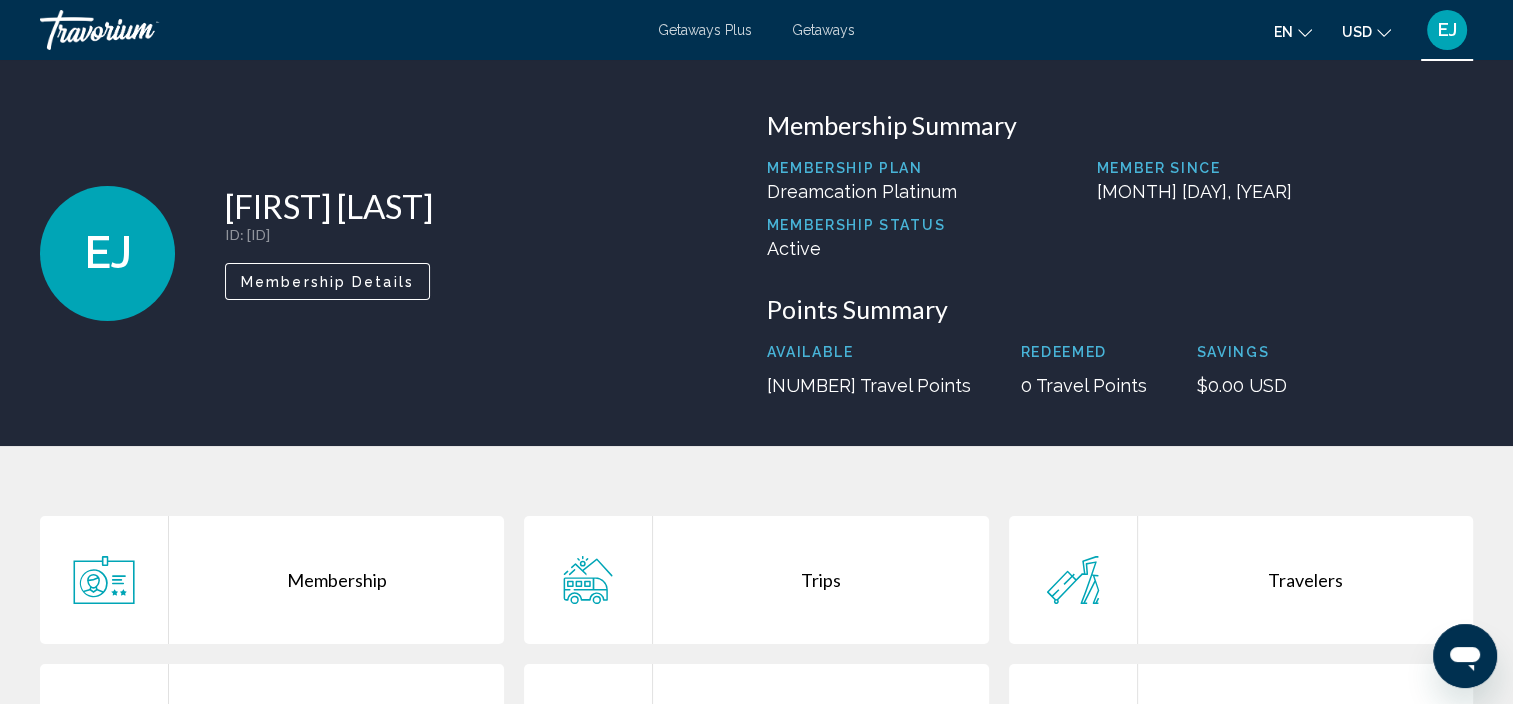click on "Getaways" at bounding box center [823, 30] 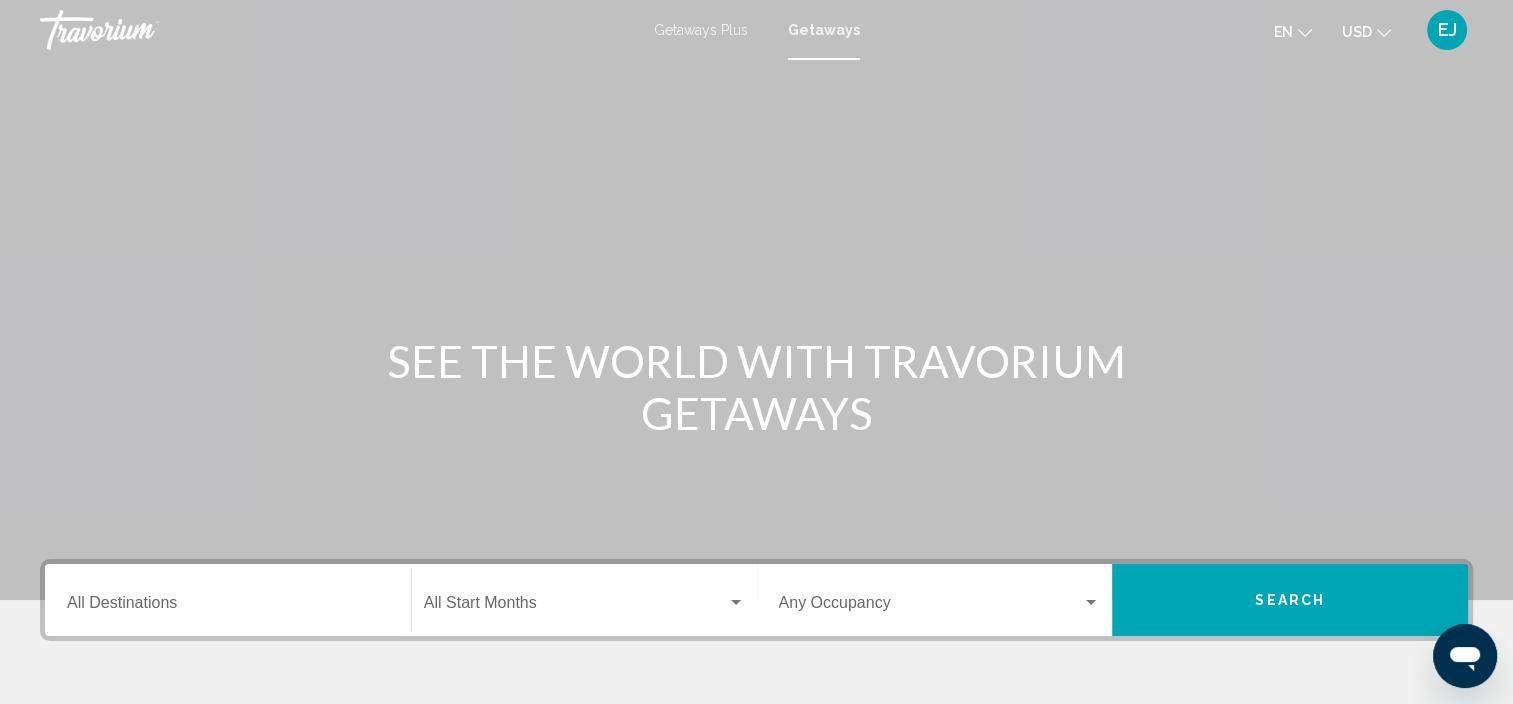 click at bounding box center [940, 607] 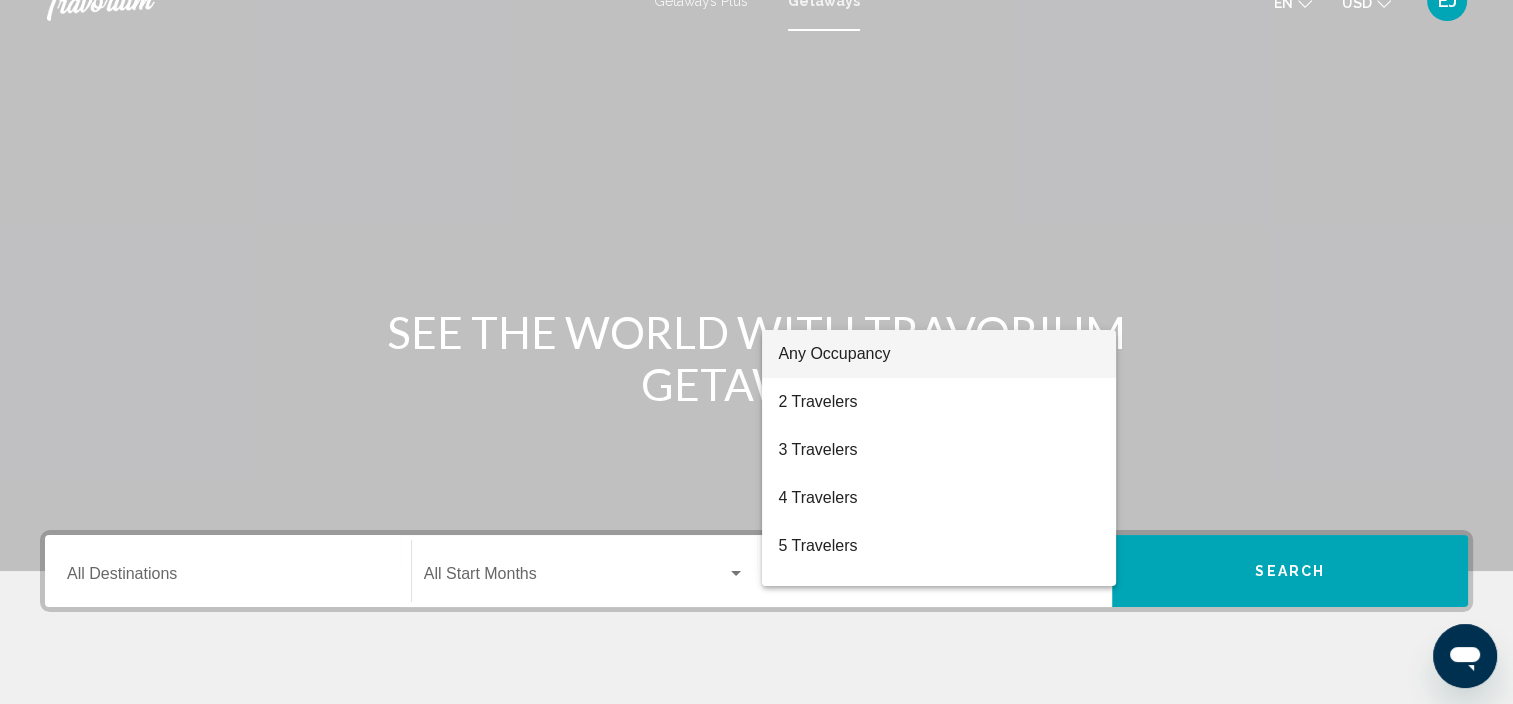 scroll, scrollTop: 0, scrollLeft: 0, axis: both 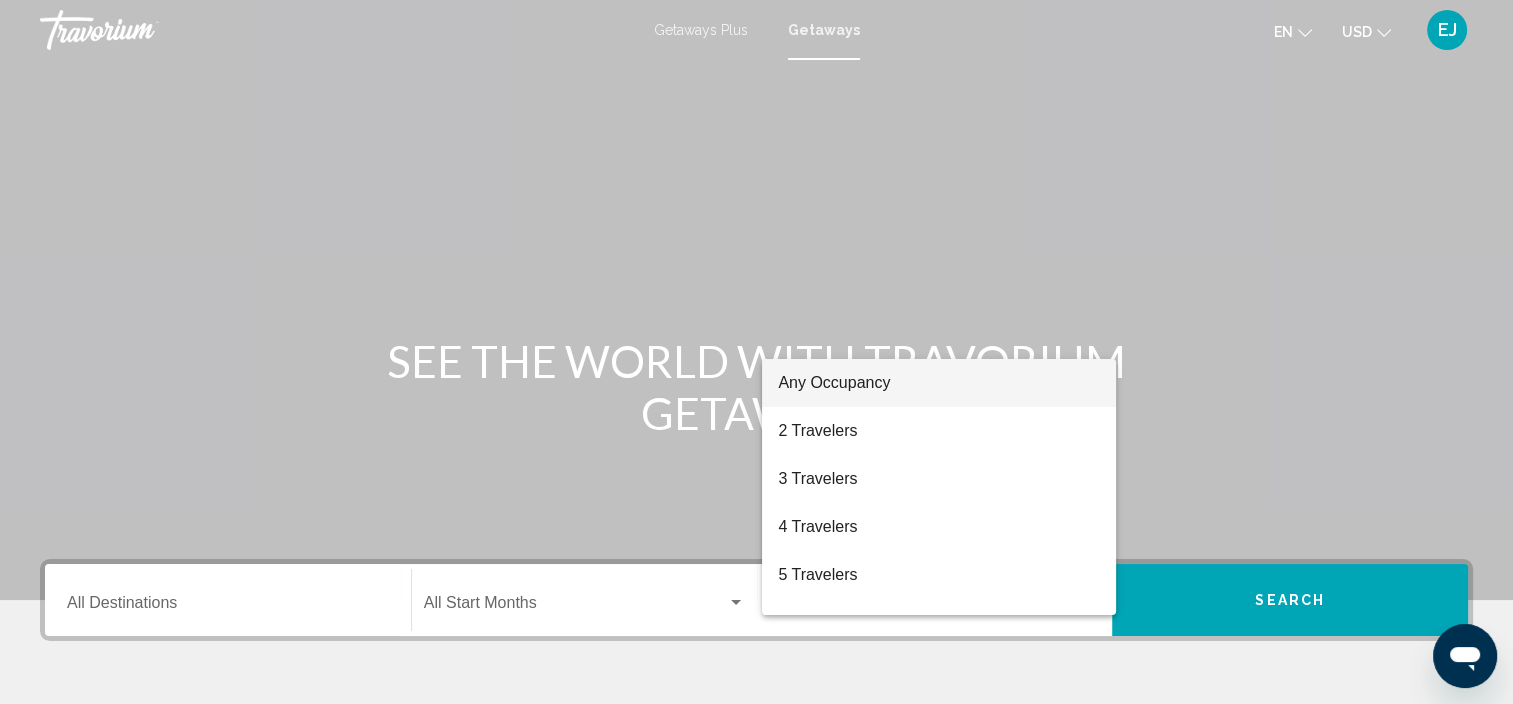 click at bounding box center (756, 352) 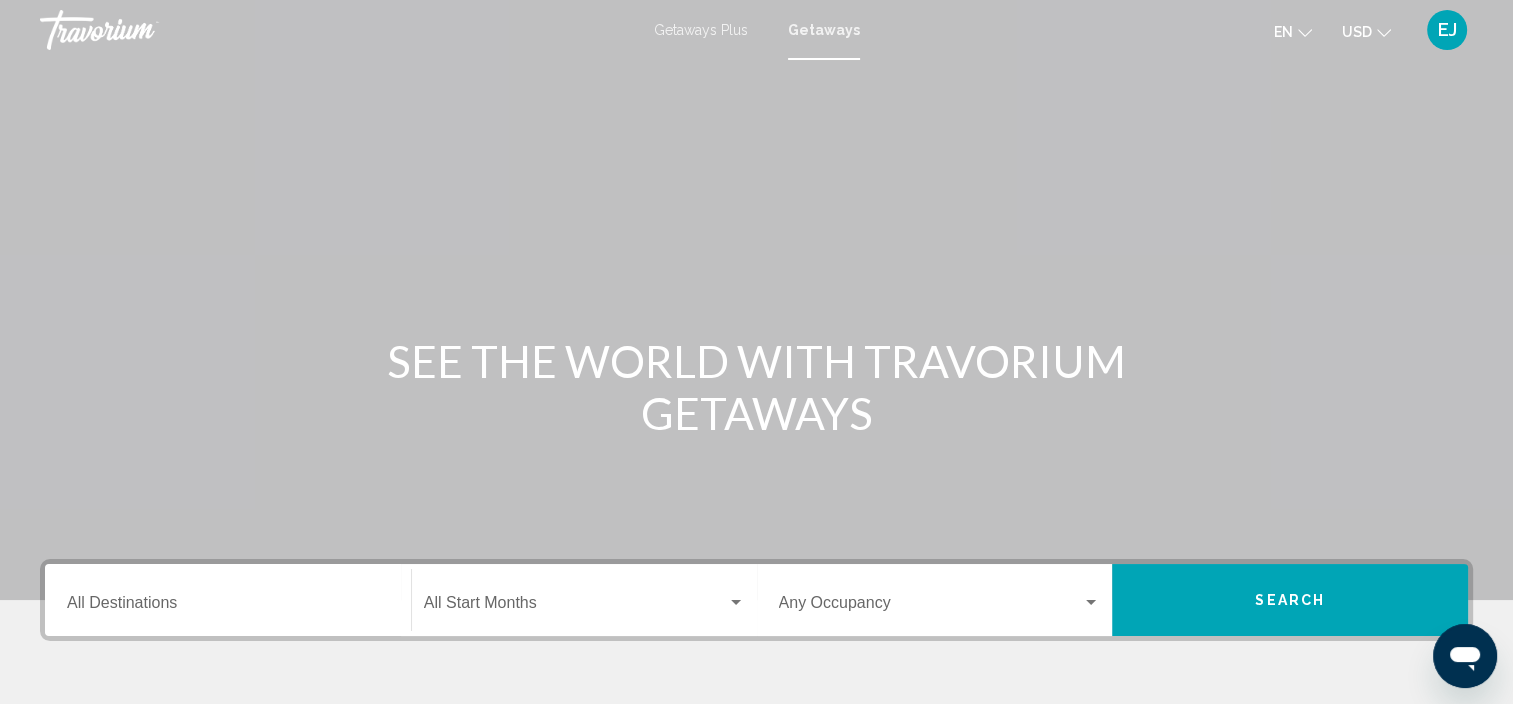 type on "*" 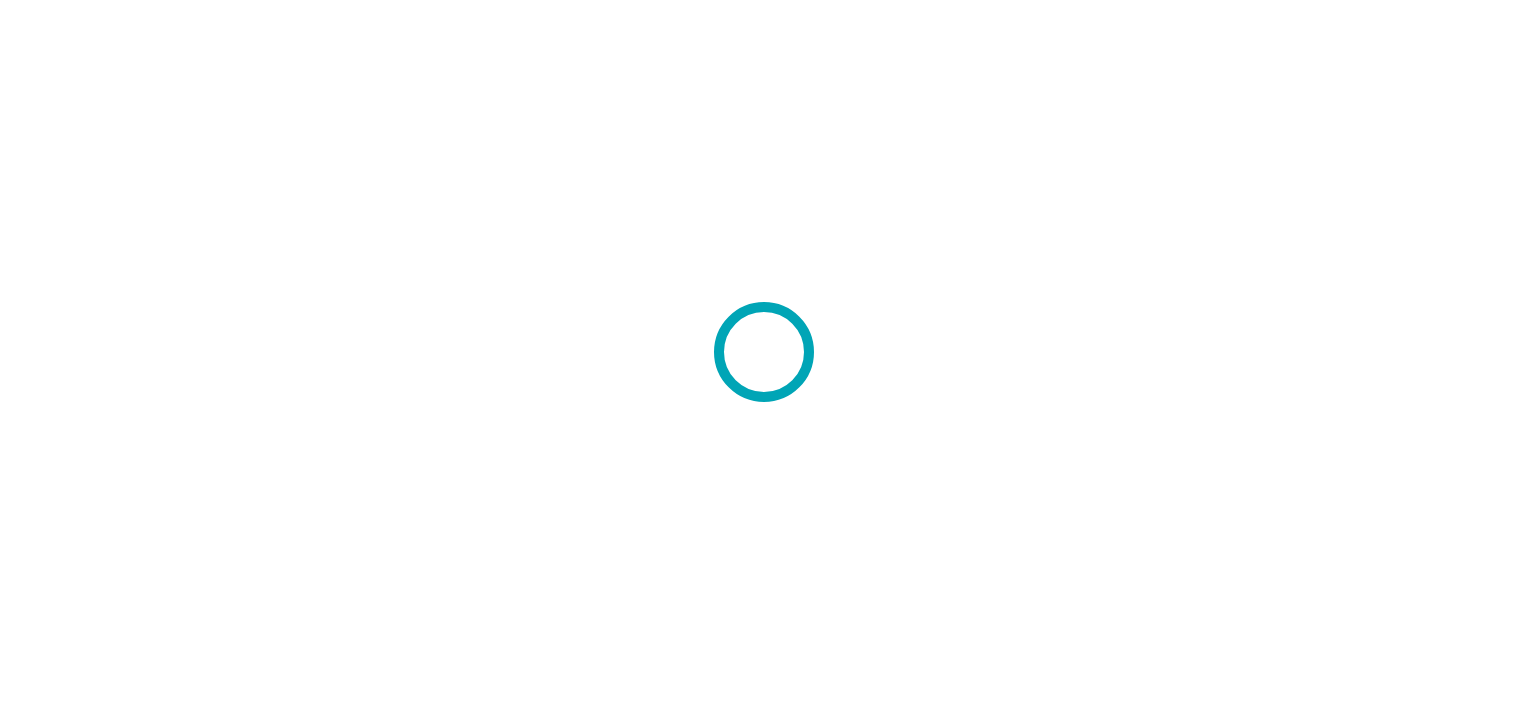scroll, scrollTop: 0, scrollLeft: 0, axis: both 